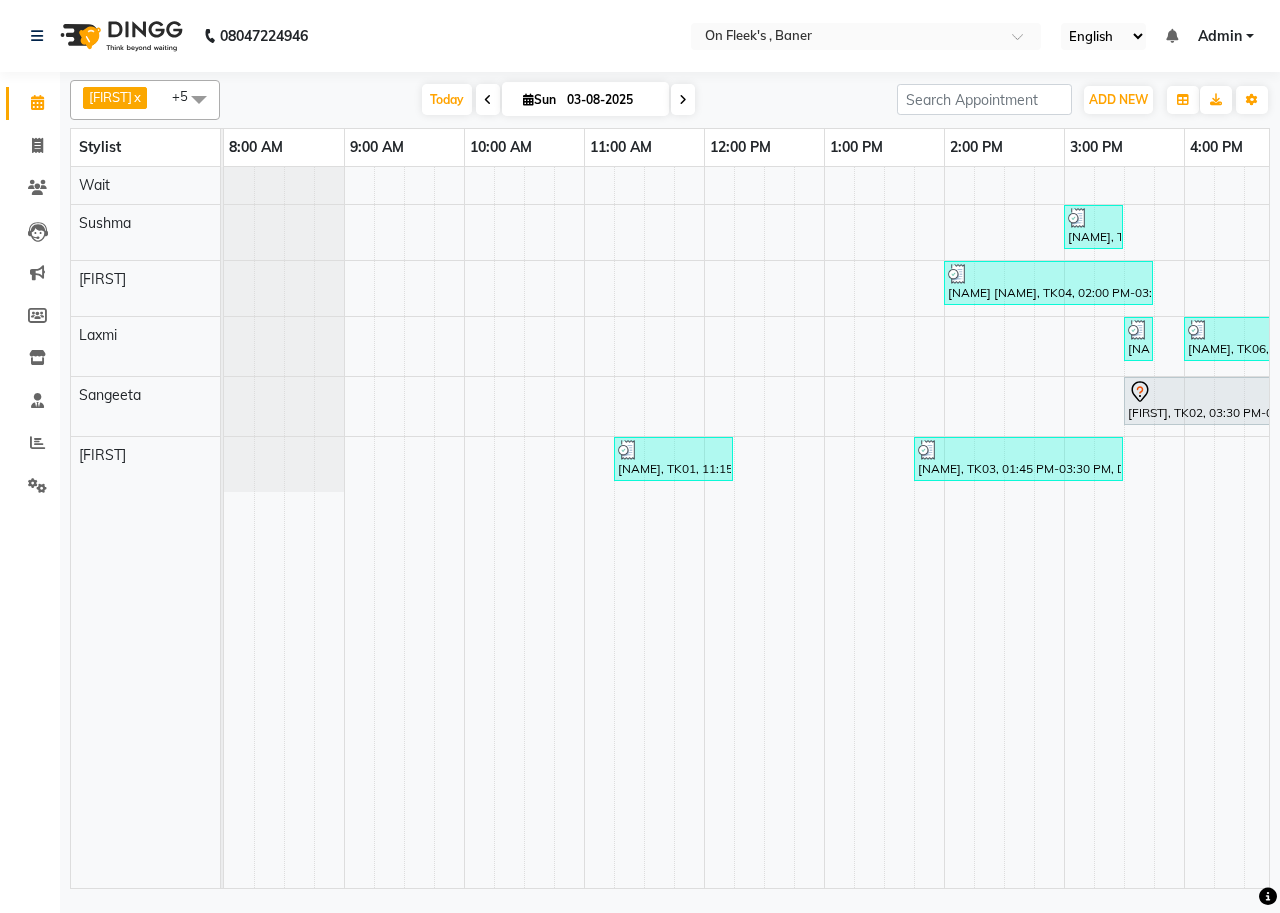 scroll, scrollTop: 0, scrollLeft: 0, axis: both 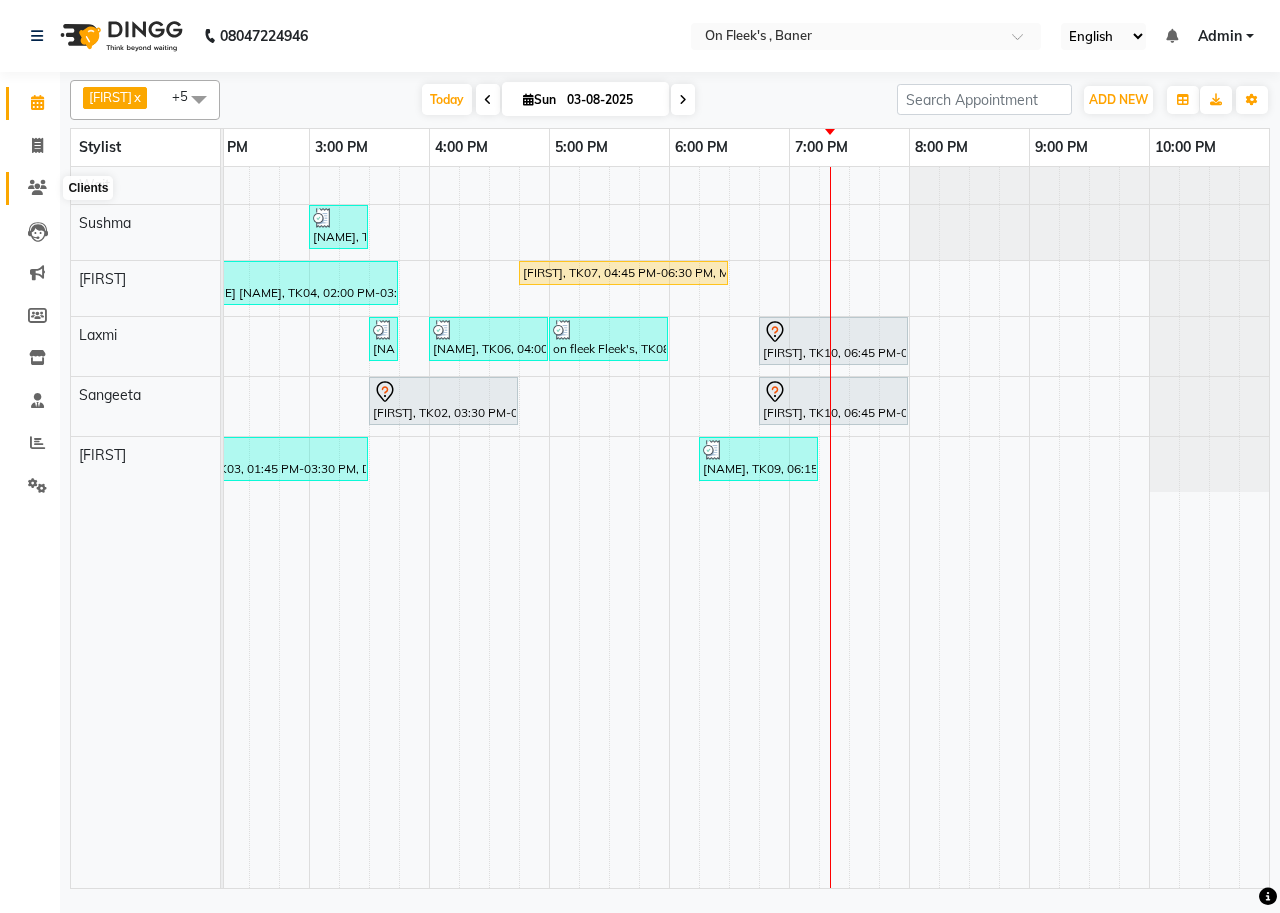 click 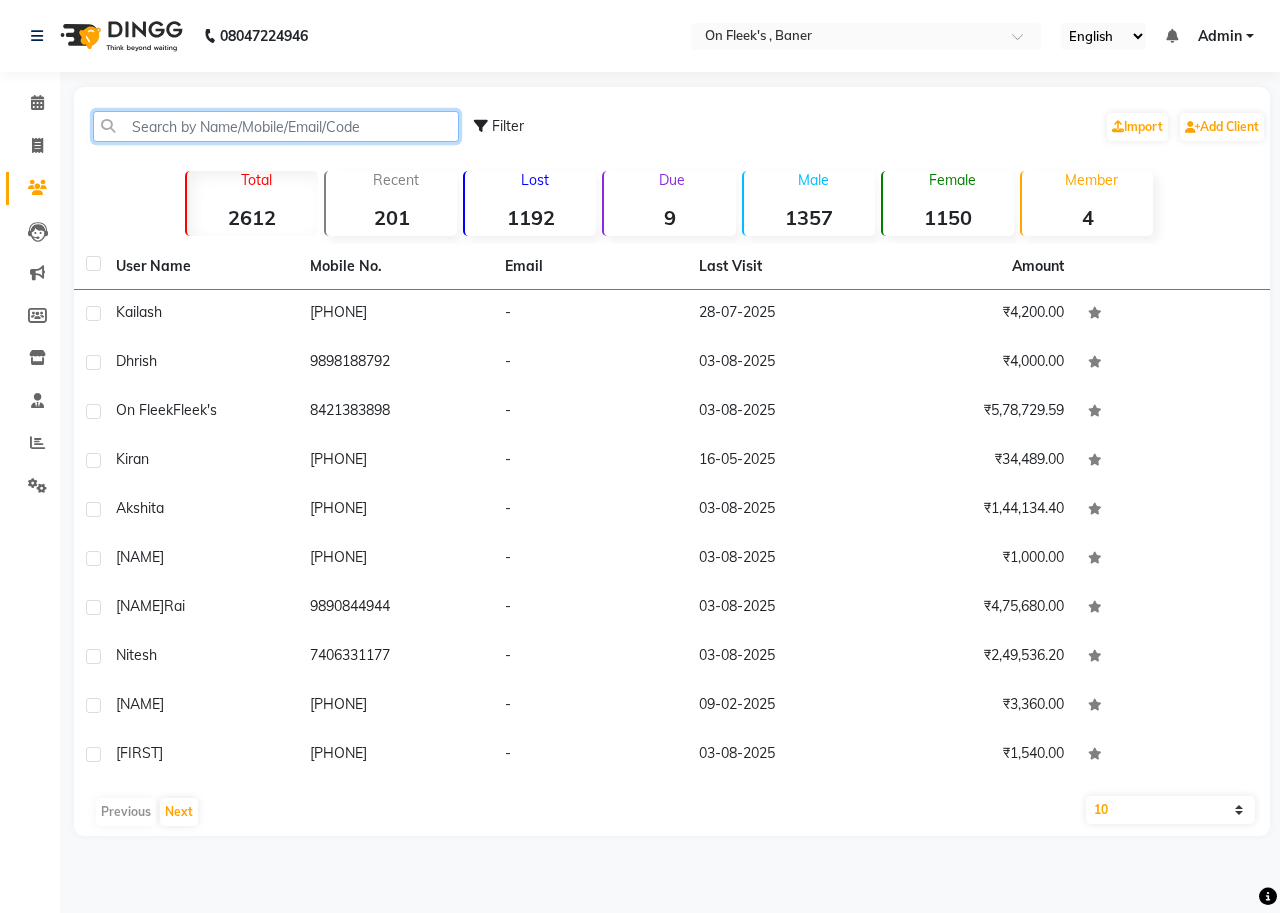 click 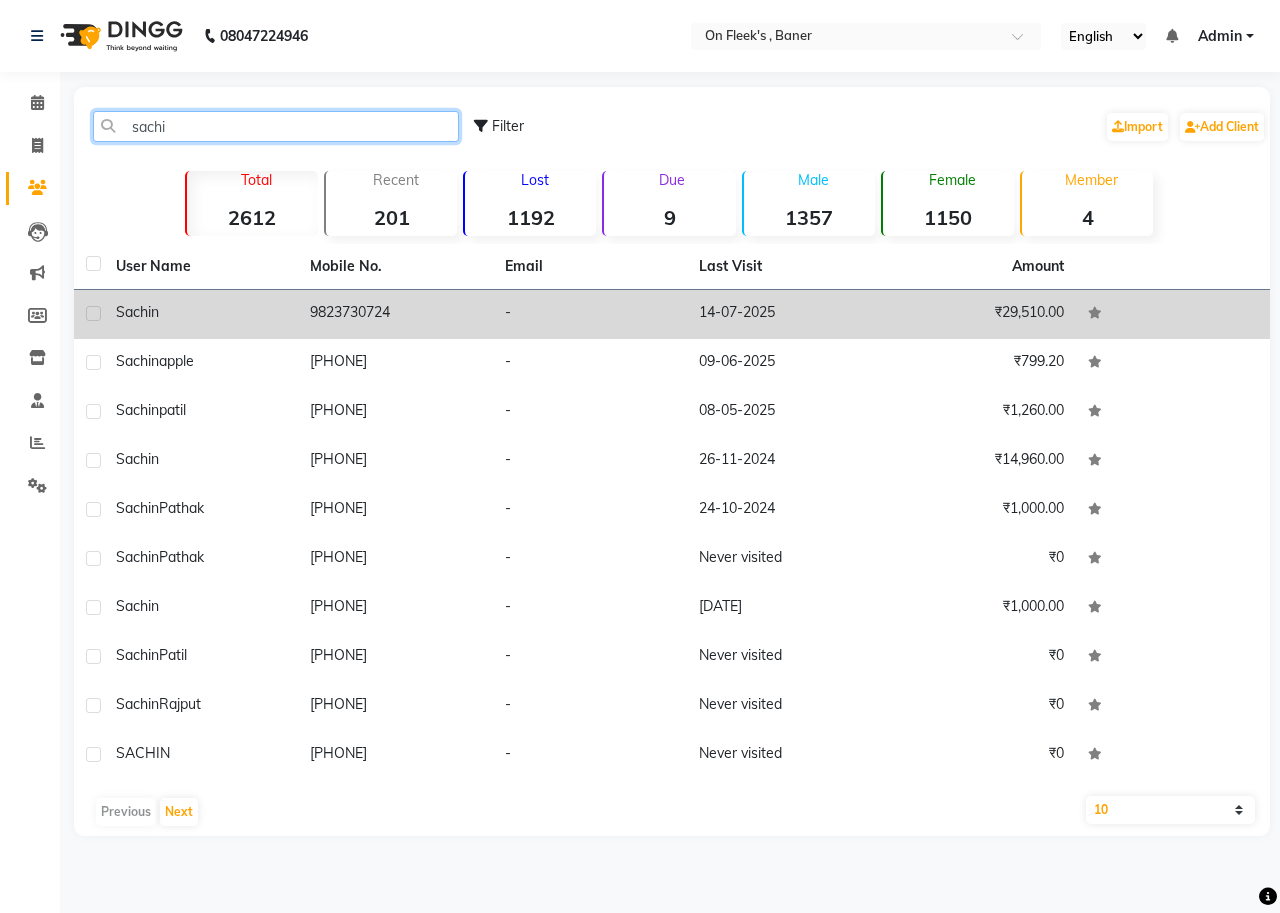 type on "sachi" 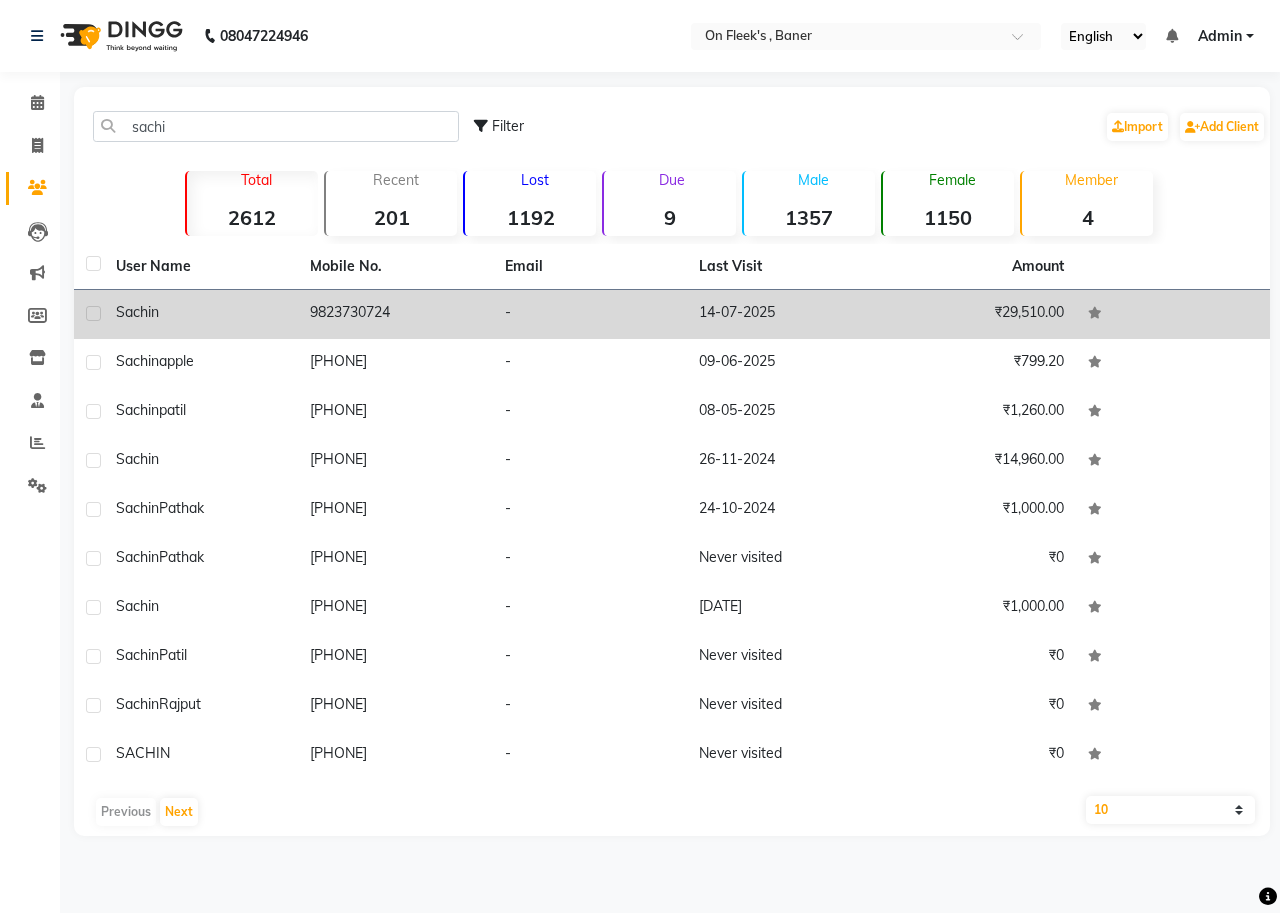 click on "9823730724" 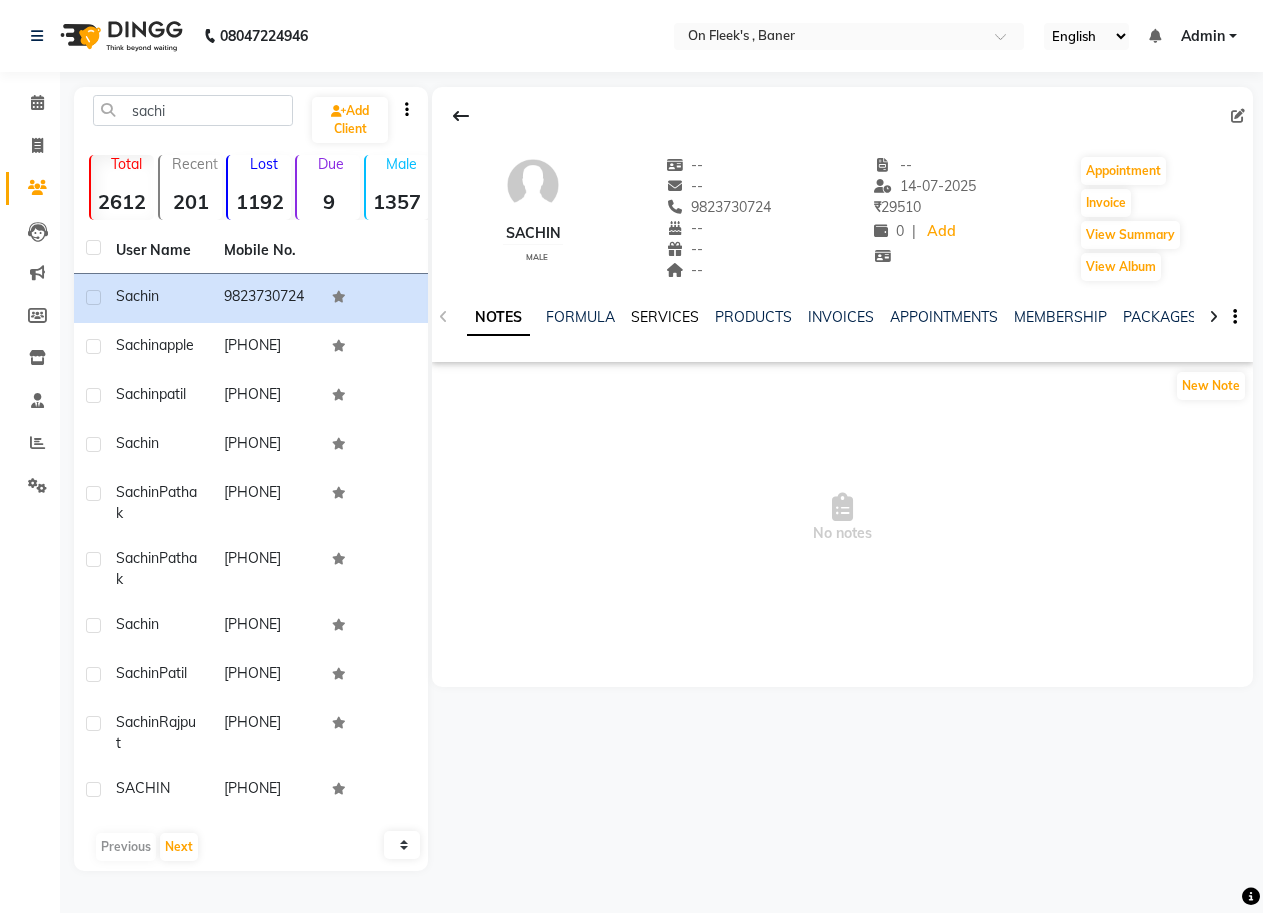 click on "SERVICES" 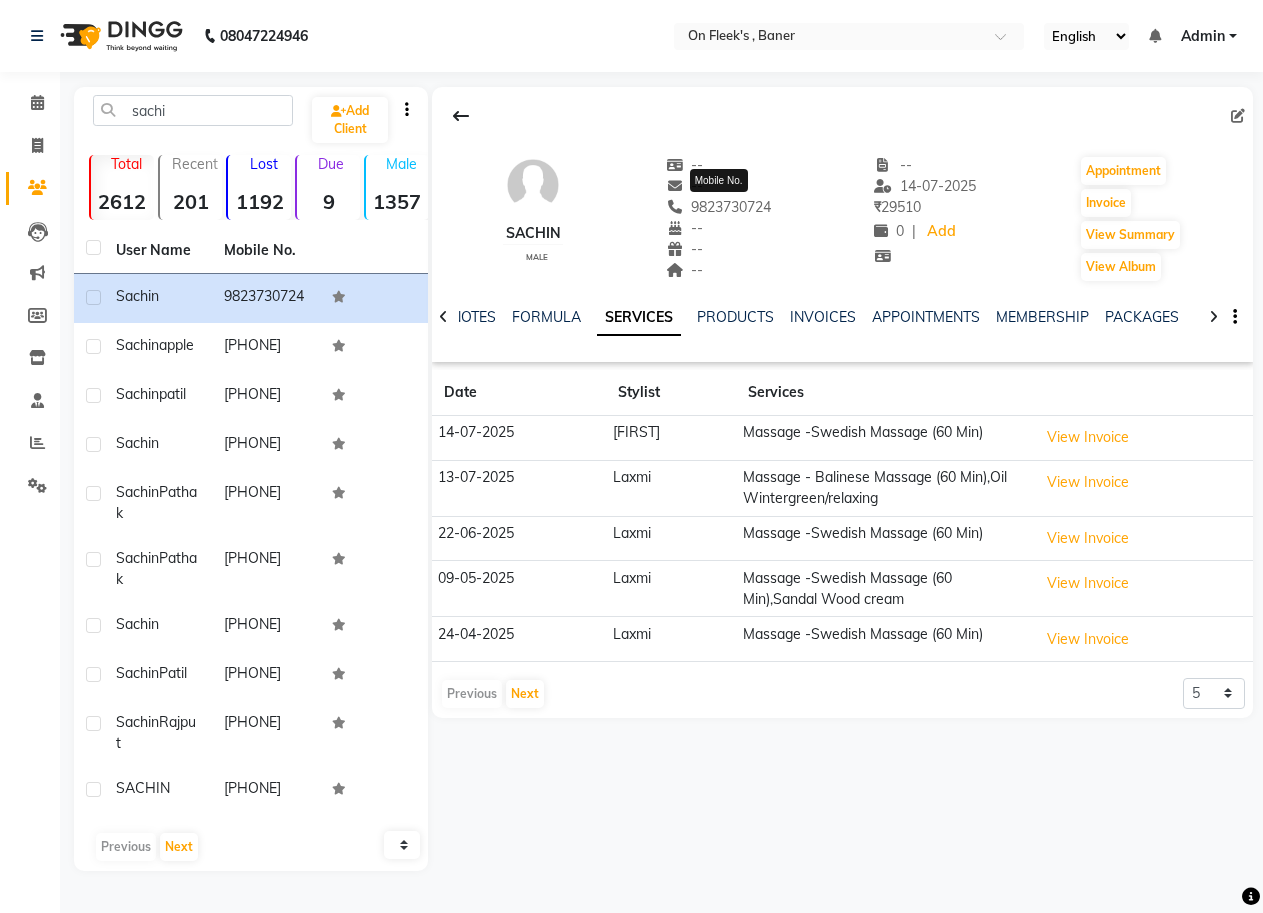 click on "9823730724" 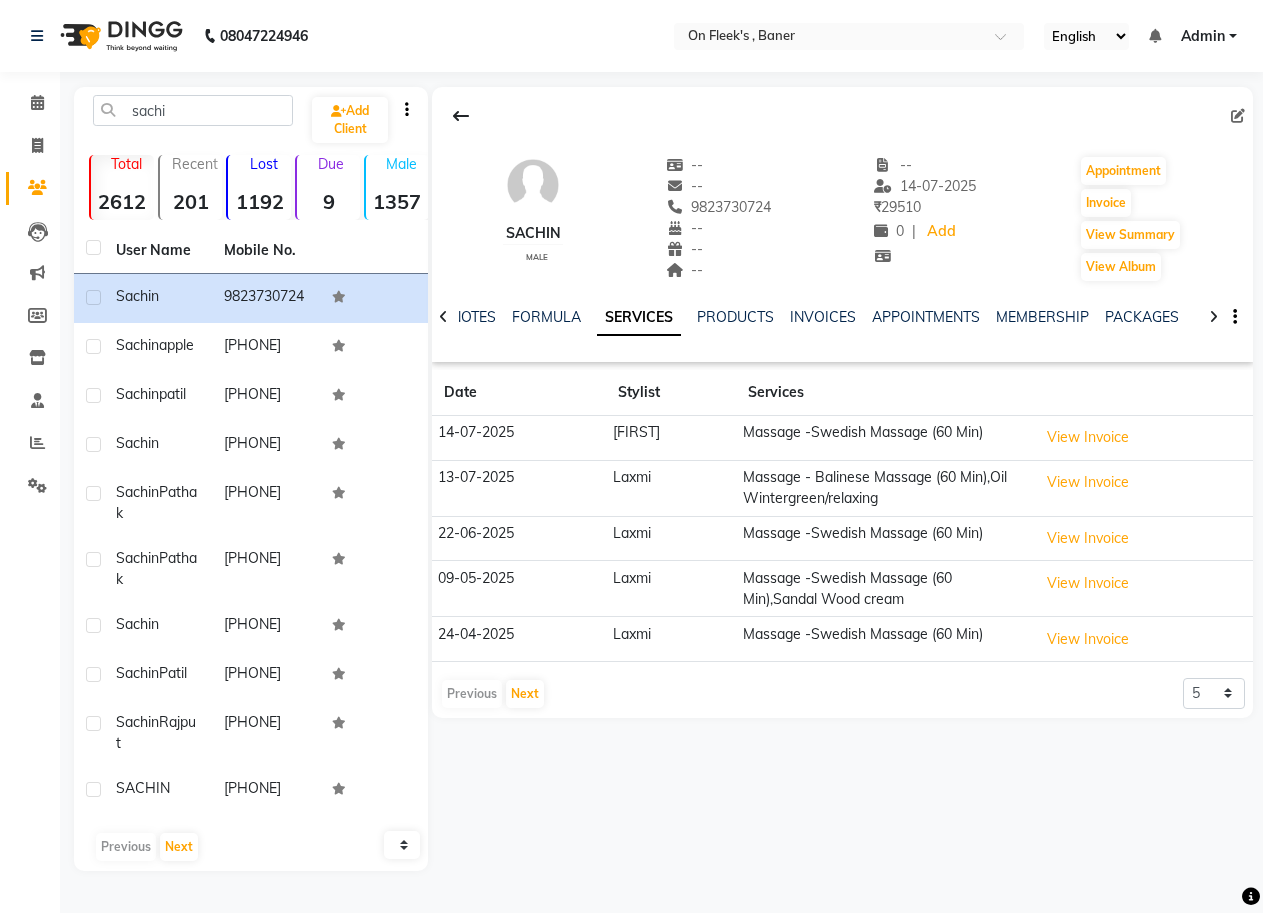 click on "9823730724" 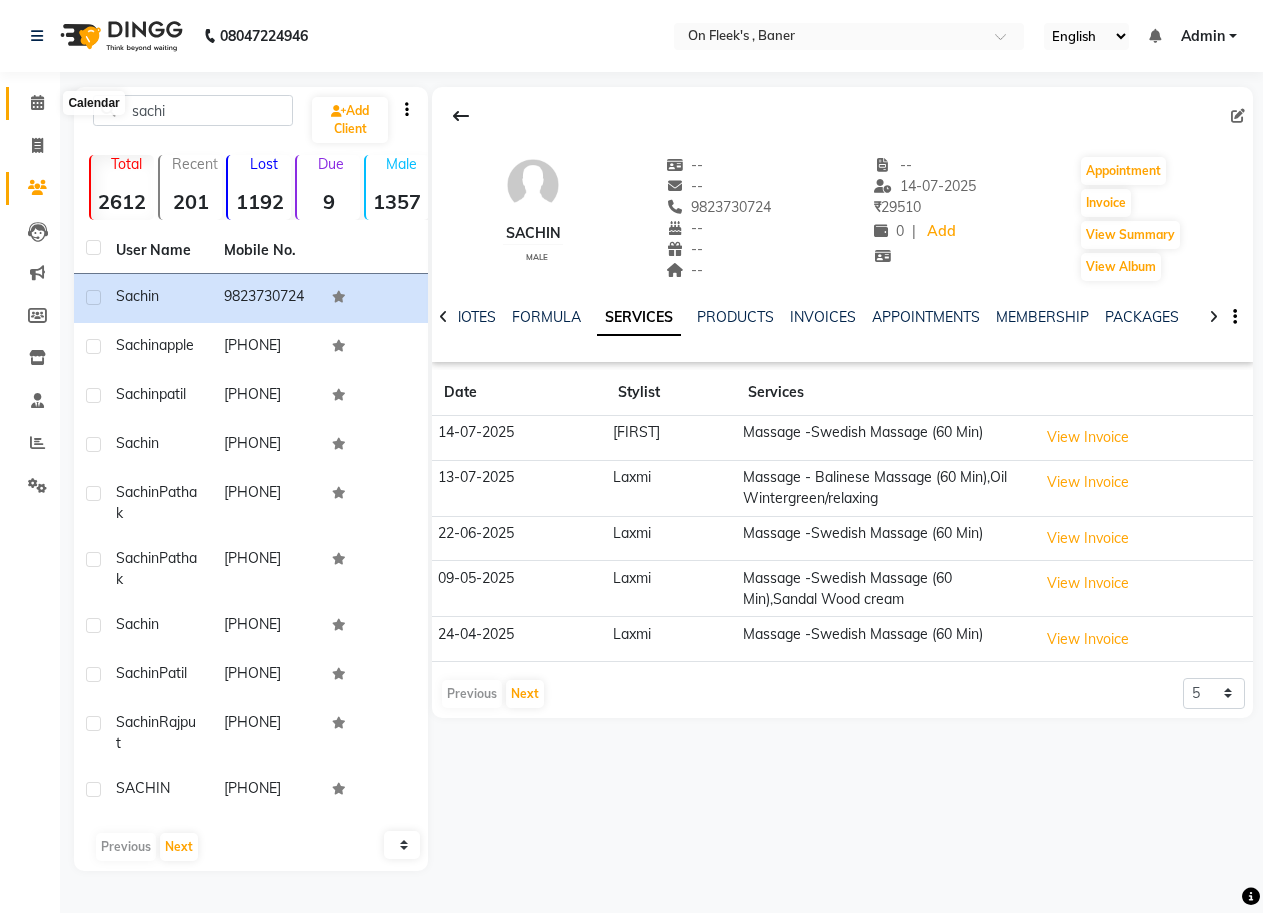click 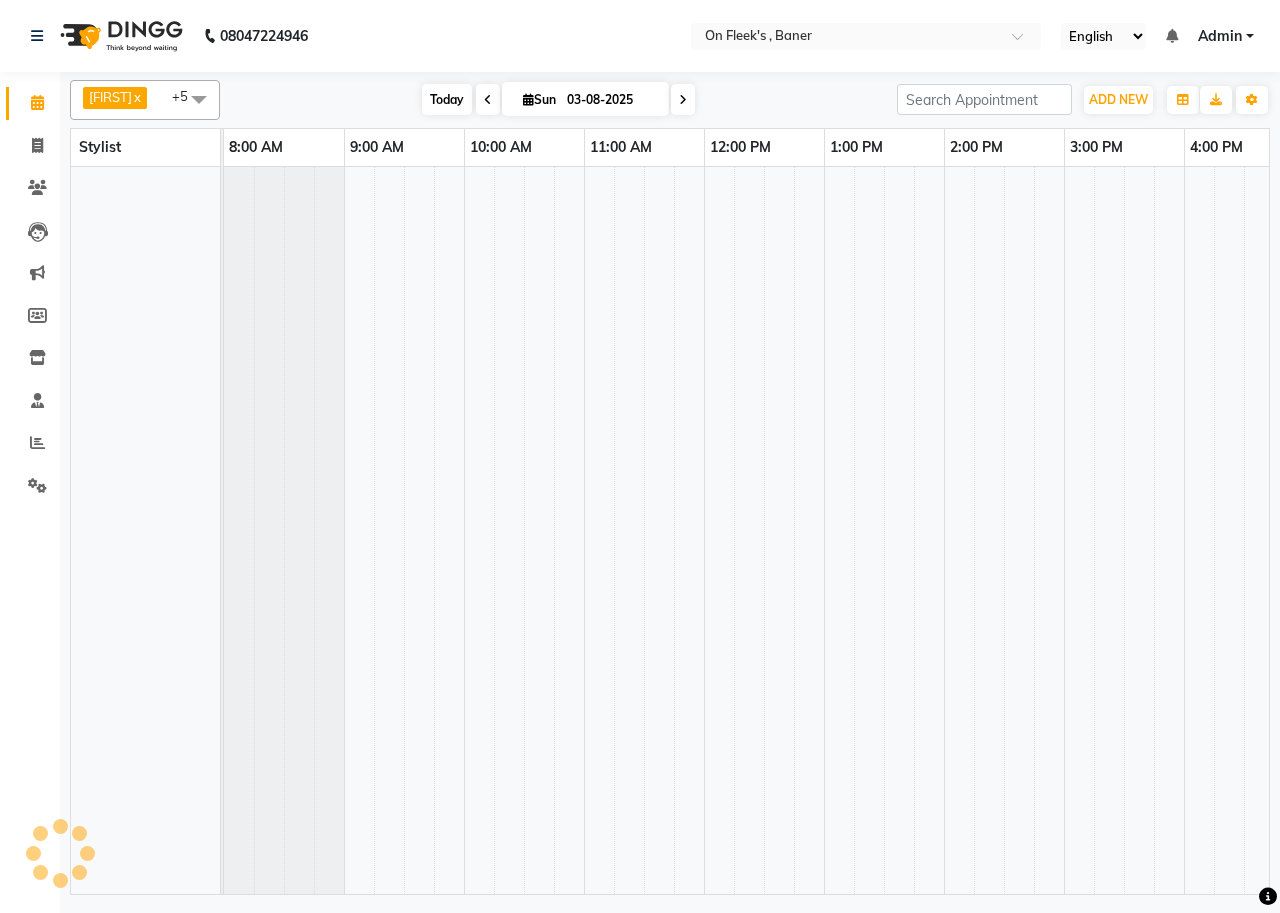 click on "Today" at bounding box center (447, 99) 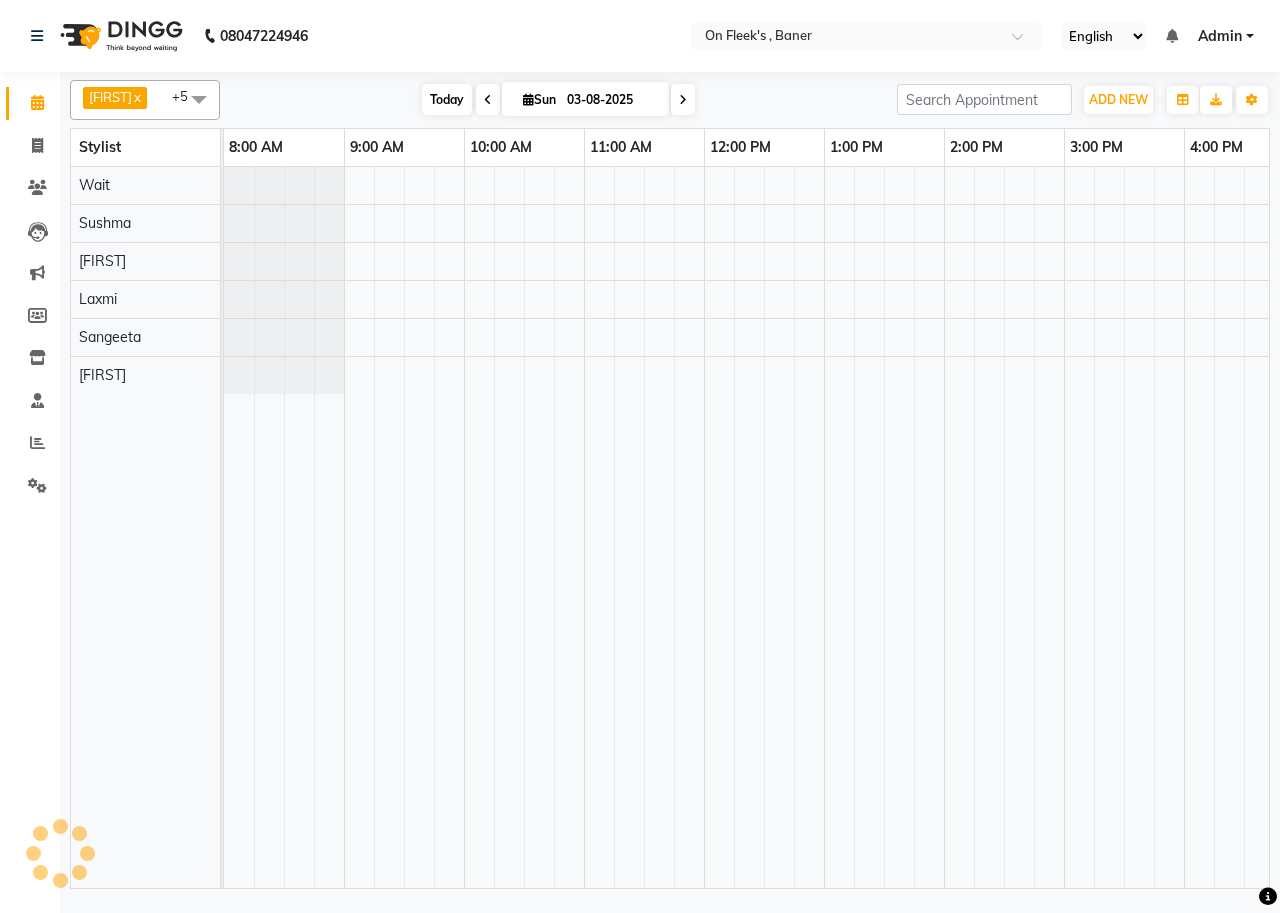 scroll, scrollTop: 0, scrollLeft: 0, axis: both 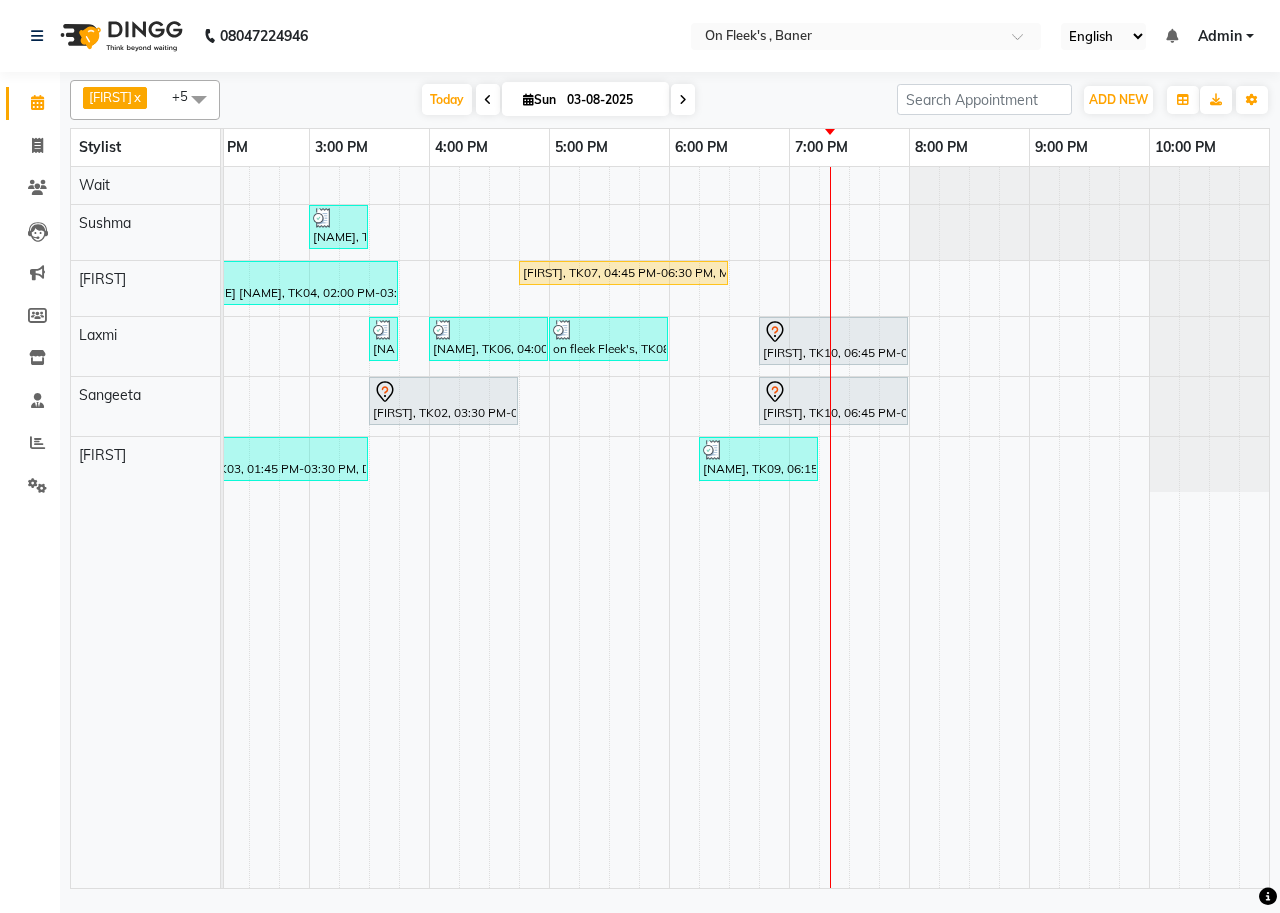 click on "[NAME], TK05, 03:00 PM-03:30 PM, Hair Wash And Blow Dry - Hair Below Shoulder (Female)     [NAME] [NAME], TK04, 02:00 PM-03:45 PM, Deep Tissue Full Body Massage (90 mins)     [NAME], TK07, 04:45 PM-06:30 PM, Massage -Swedish  Massage (60 Min),Apricot Scrub      [NAME], TK05, 03:30 PM-03:45 PM, Hair - Hair Wash (Female)     [NAME], TK06, 04:00 PM-05:00 PM, Swedish Full Body Massage (45 Mins)      on fleek Fleek's, TK08, 05:00 PM-06:00 PM, Massage - Deep Tissue Massage (60 Min)             [NAME], TK10, 06:45 PM-08:00 PM, Massage -Swedish  Massage (60 Min)             [NAME], TK02, 03:30 PM-04:45 PM, Massage -Swedish  Massage (60 Min)             [NAME], TK10, 06:45 PM-08:00 PM, Massage -Swedish  Massage (60 Min)     [NAME], TK01, 11:15 AM-12:15 PM, Massage - Deep Tissue Massage (60 Min)     [NAME], TK03, 01:45 PM-03:30 PM, Deep Tissue Full Body Massage (90 mins)      [NAME], TK09, 06:15 PM-07:15 PM, Aroma massage (45 min)" at bounding box center (369, 527) 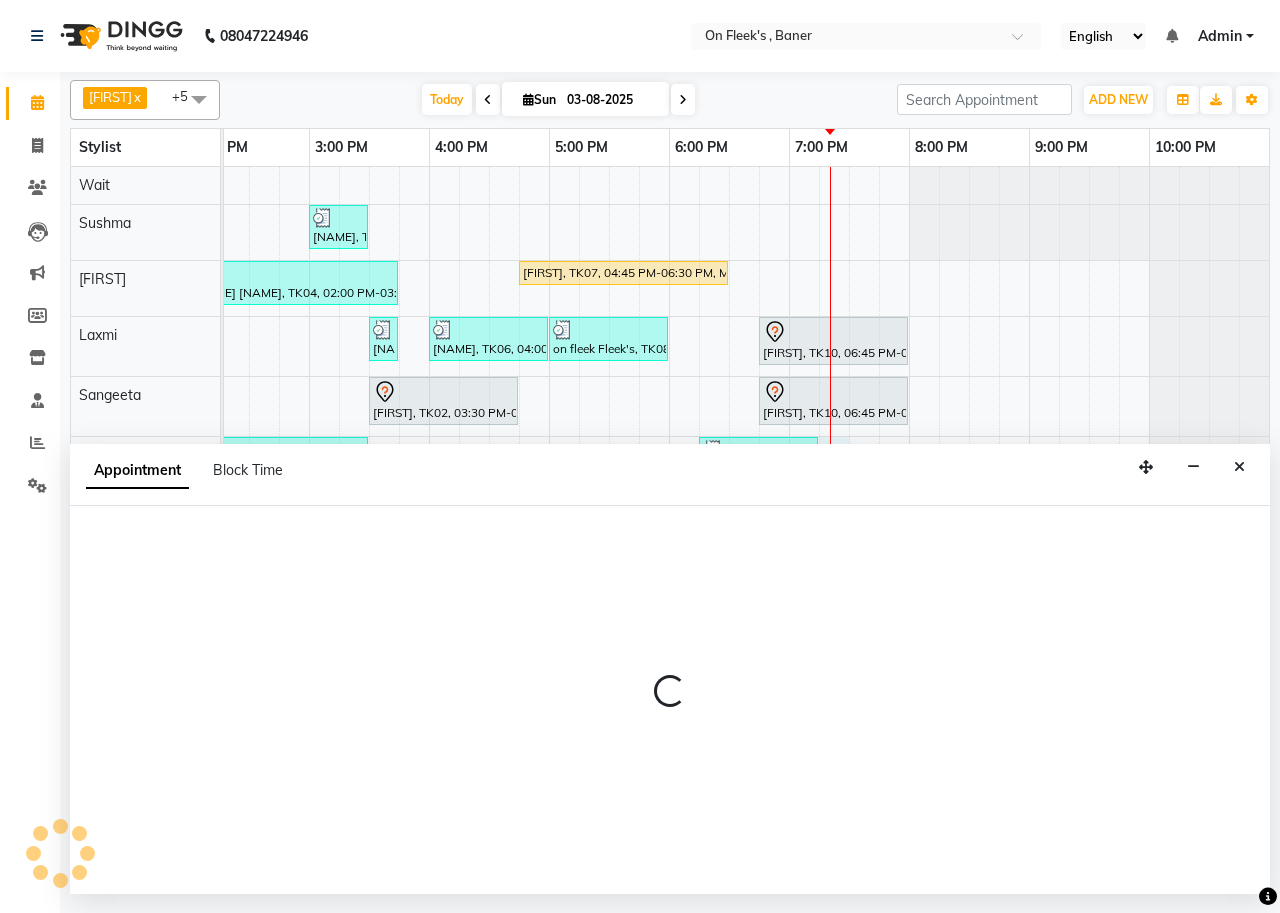 select on "84499" 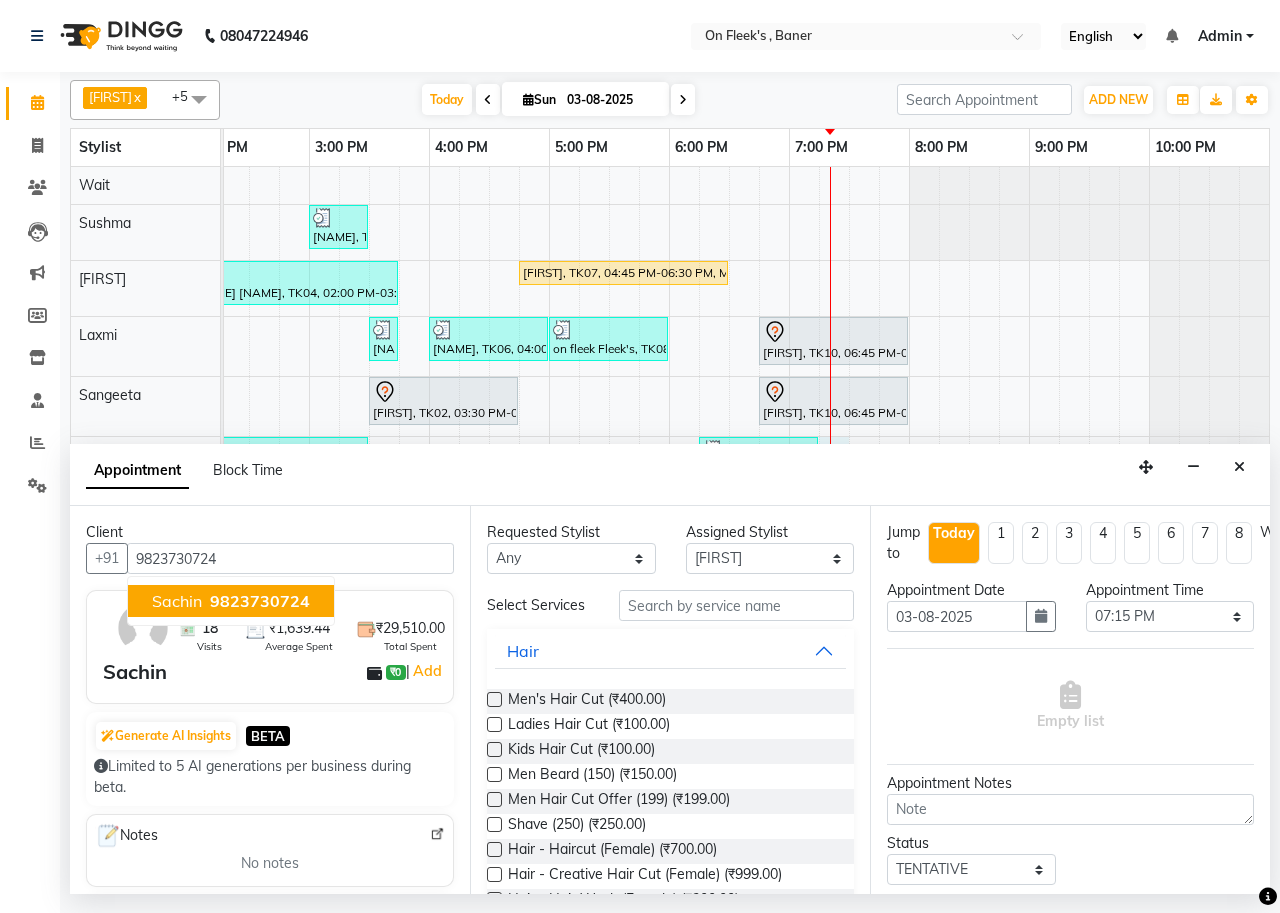 click on "9823730724" at bounding box center [260, 601] 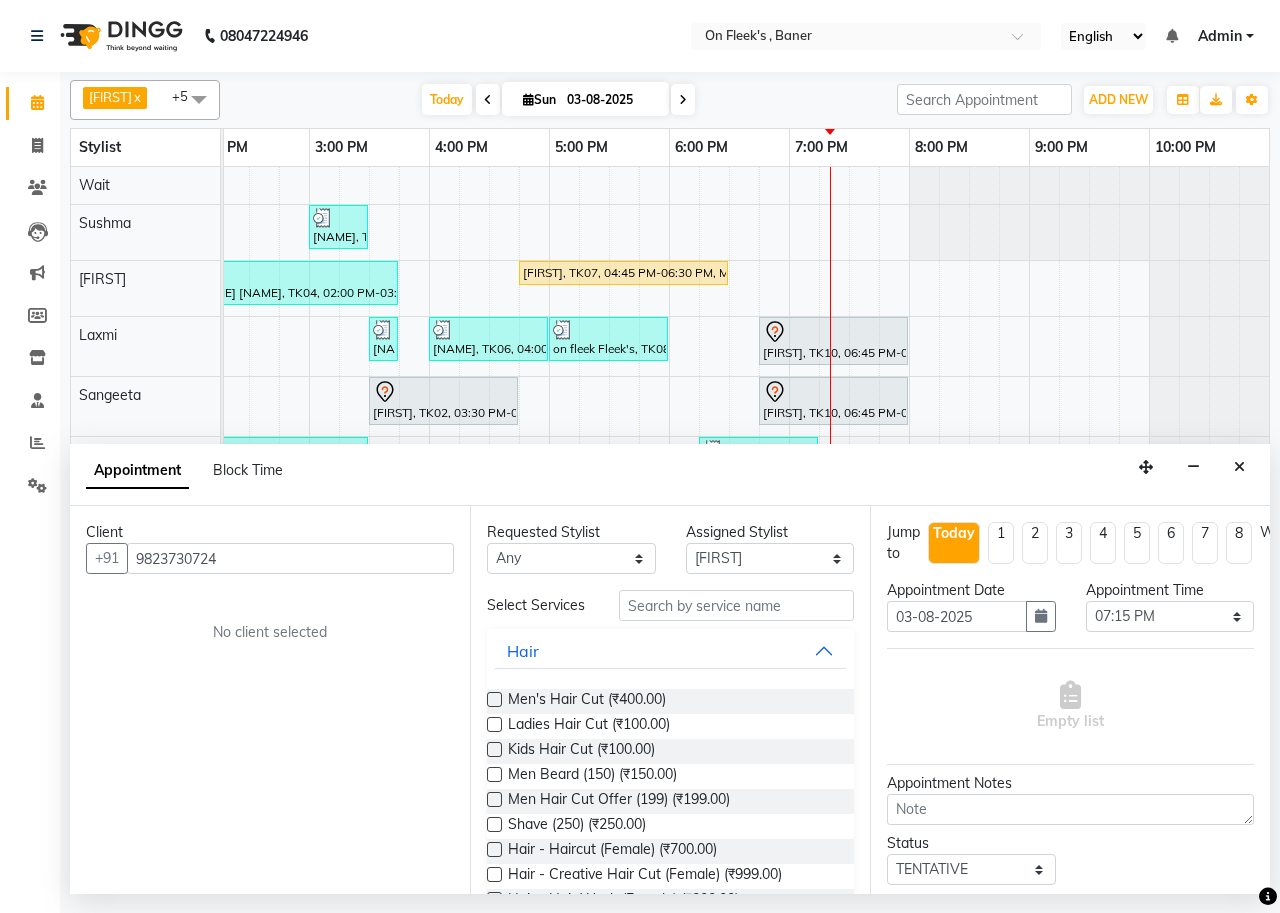 type on "9823730724" 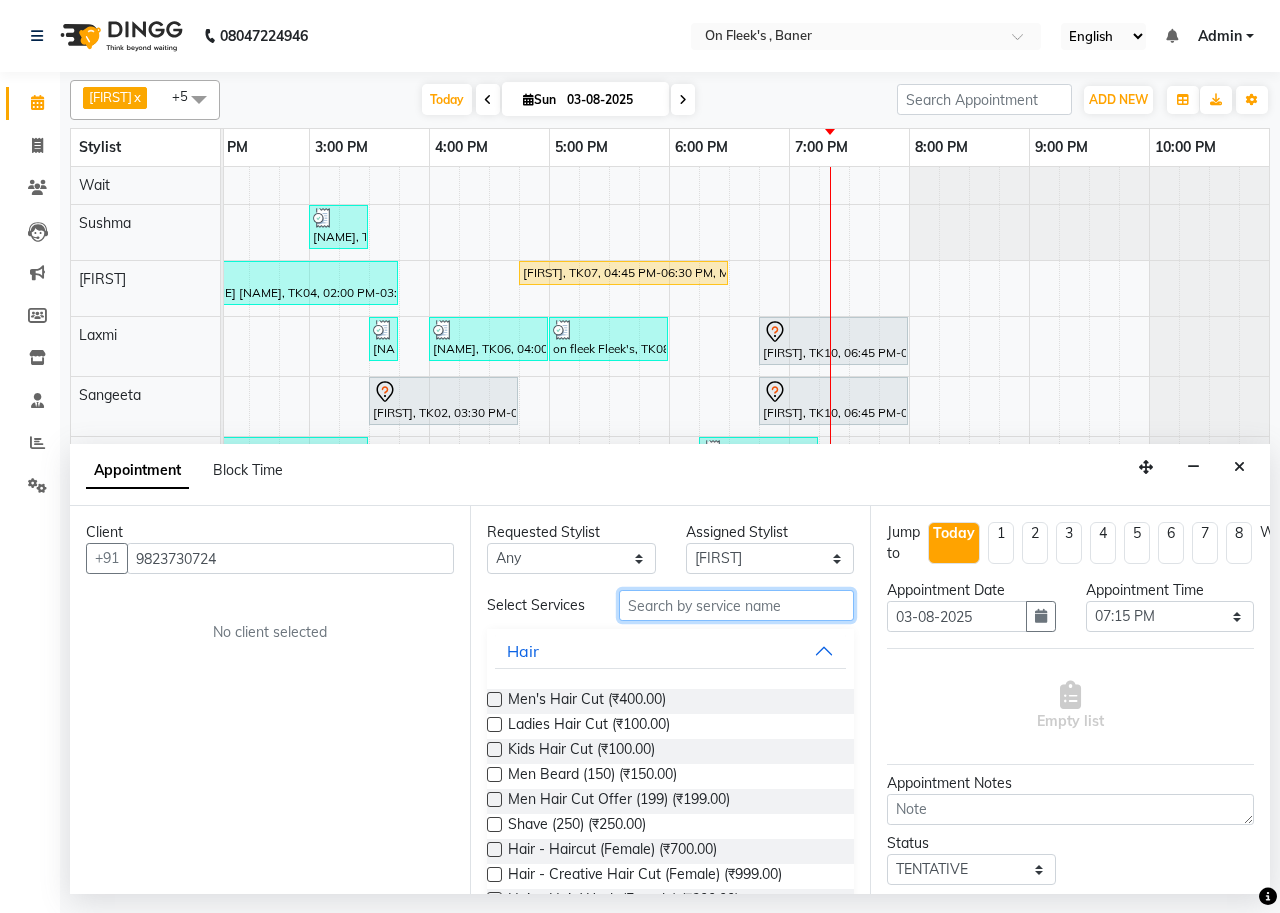 click at bounding box center [736, 605] 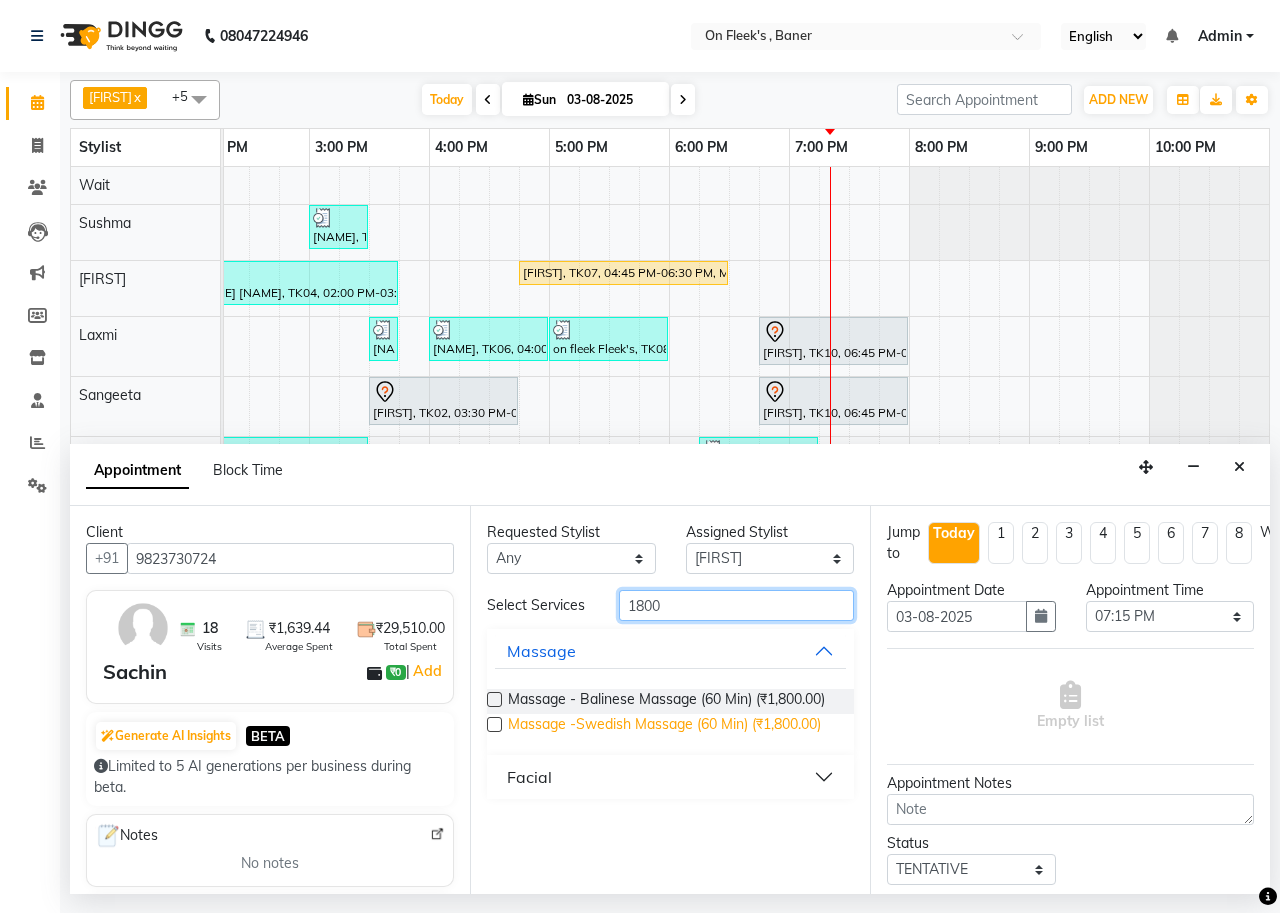 type on "1800" 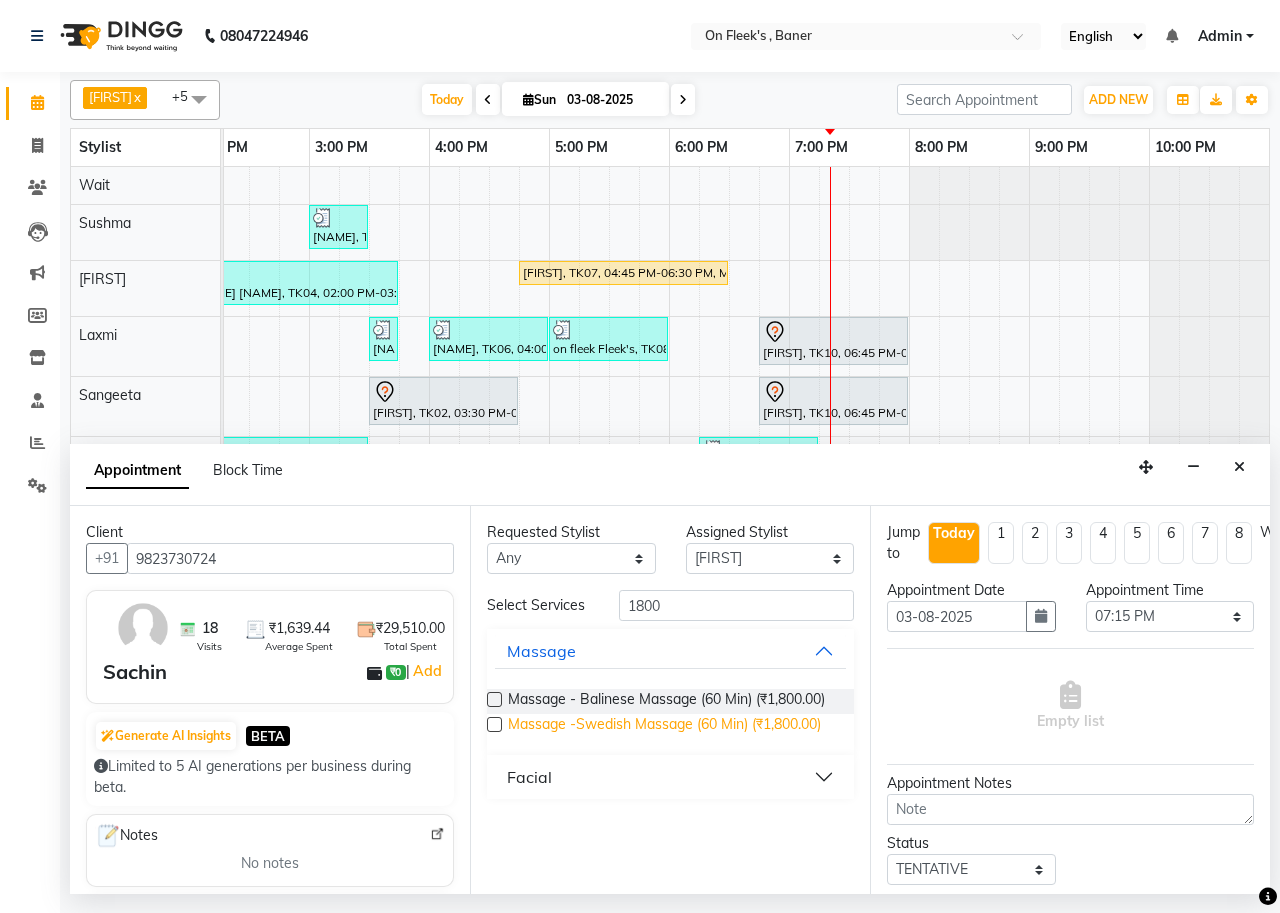 click on "Massage -Swedish  Massage (60 Min) (₹1,800.00)" at bounding box center (664, 726) 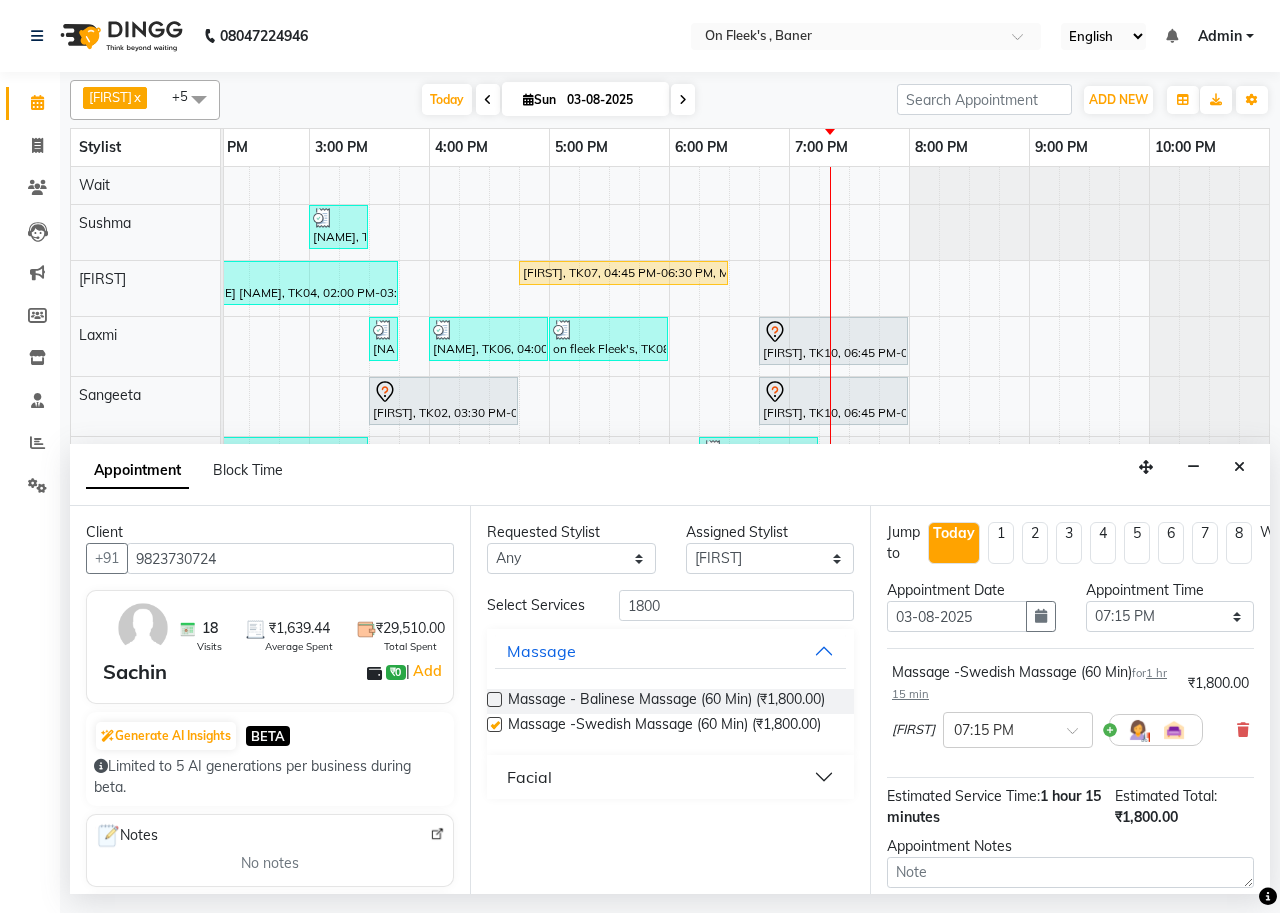 checkbox on "false" 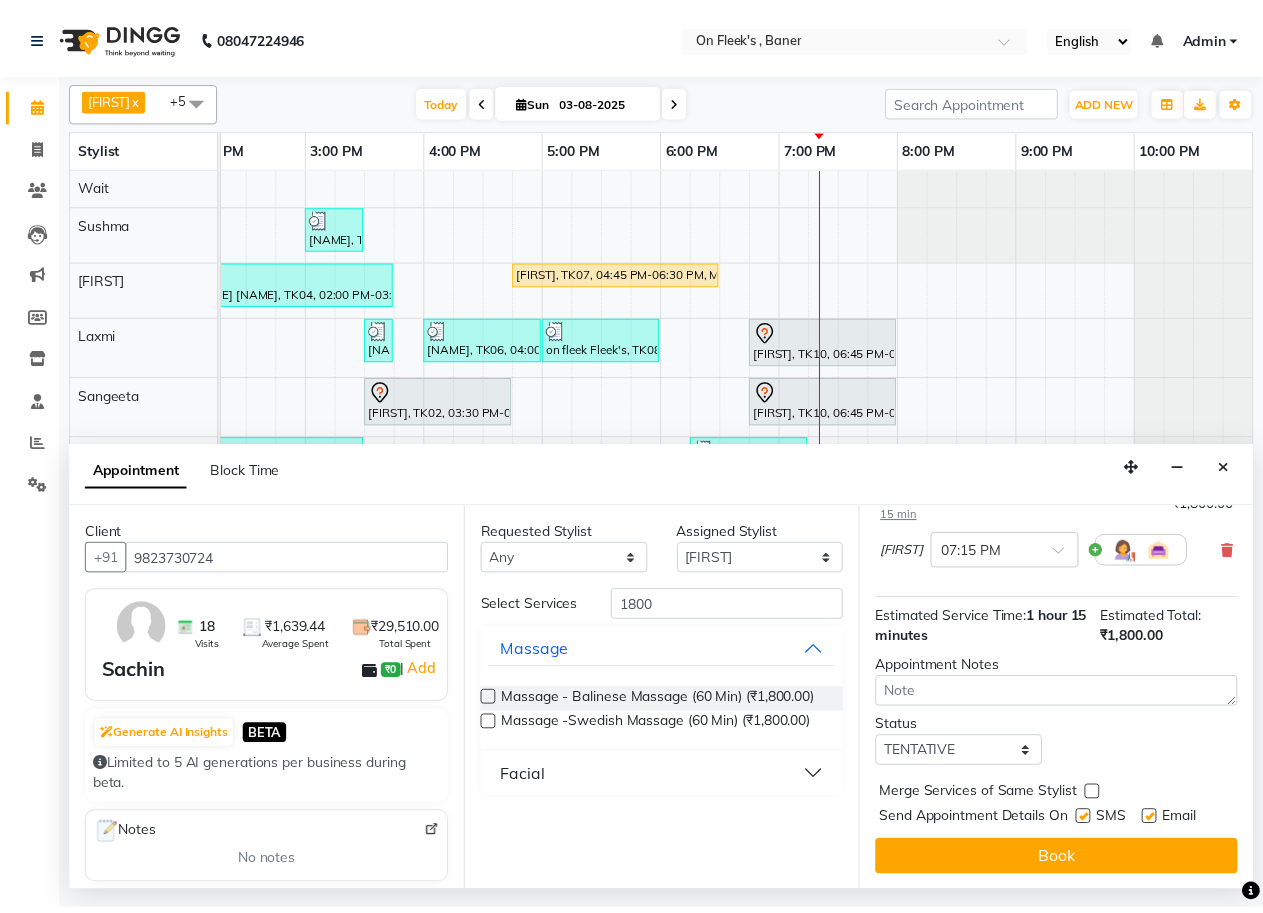 scroll, scrollTop: 197, scrollLeft: 0, axis: vertical 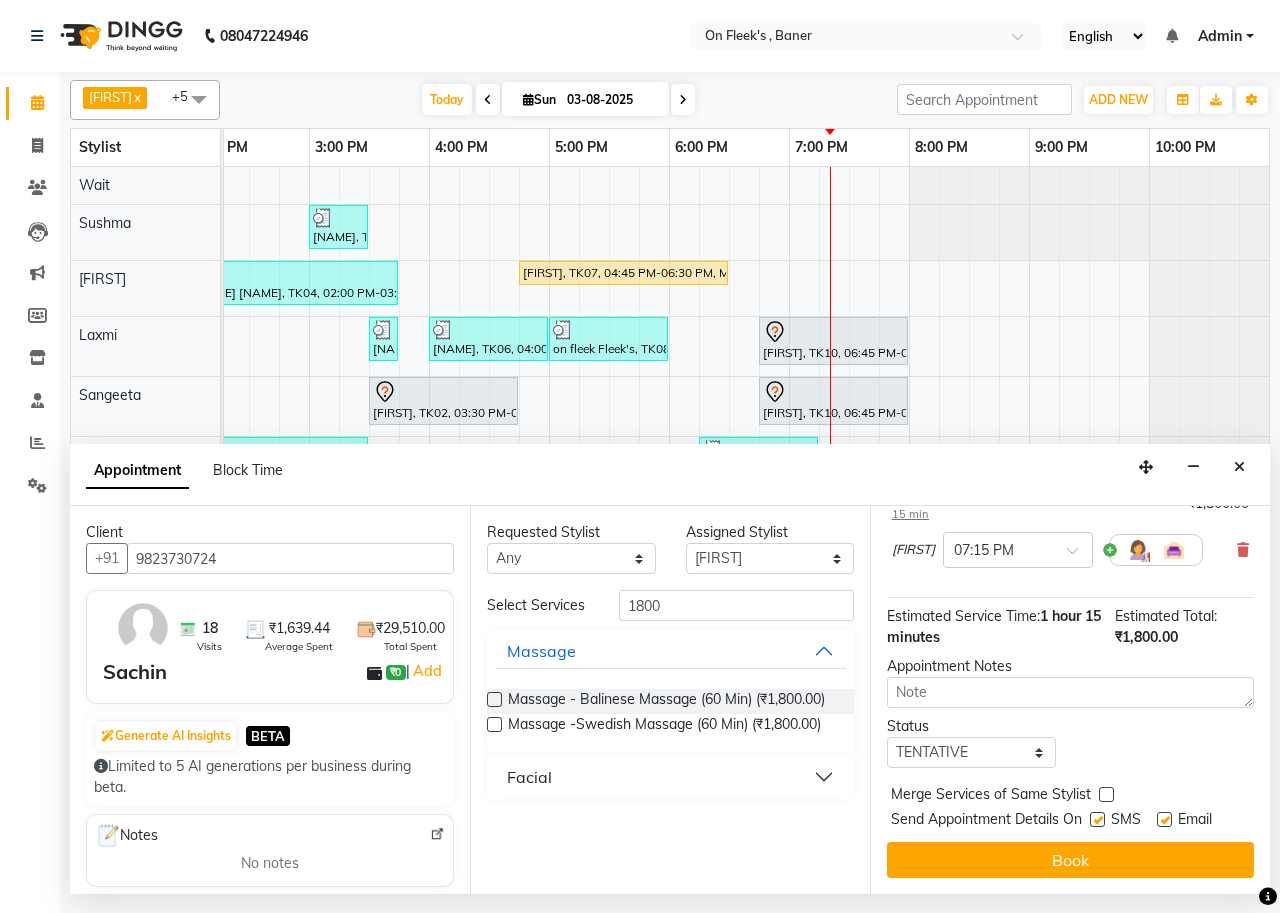 click at bounding box center (1106, 794) 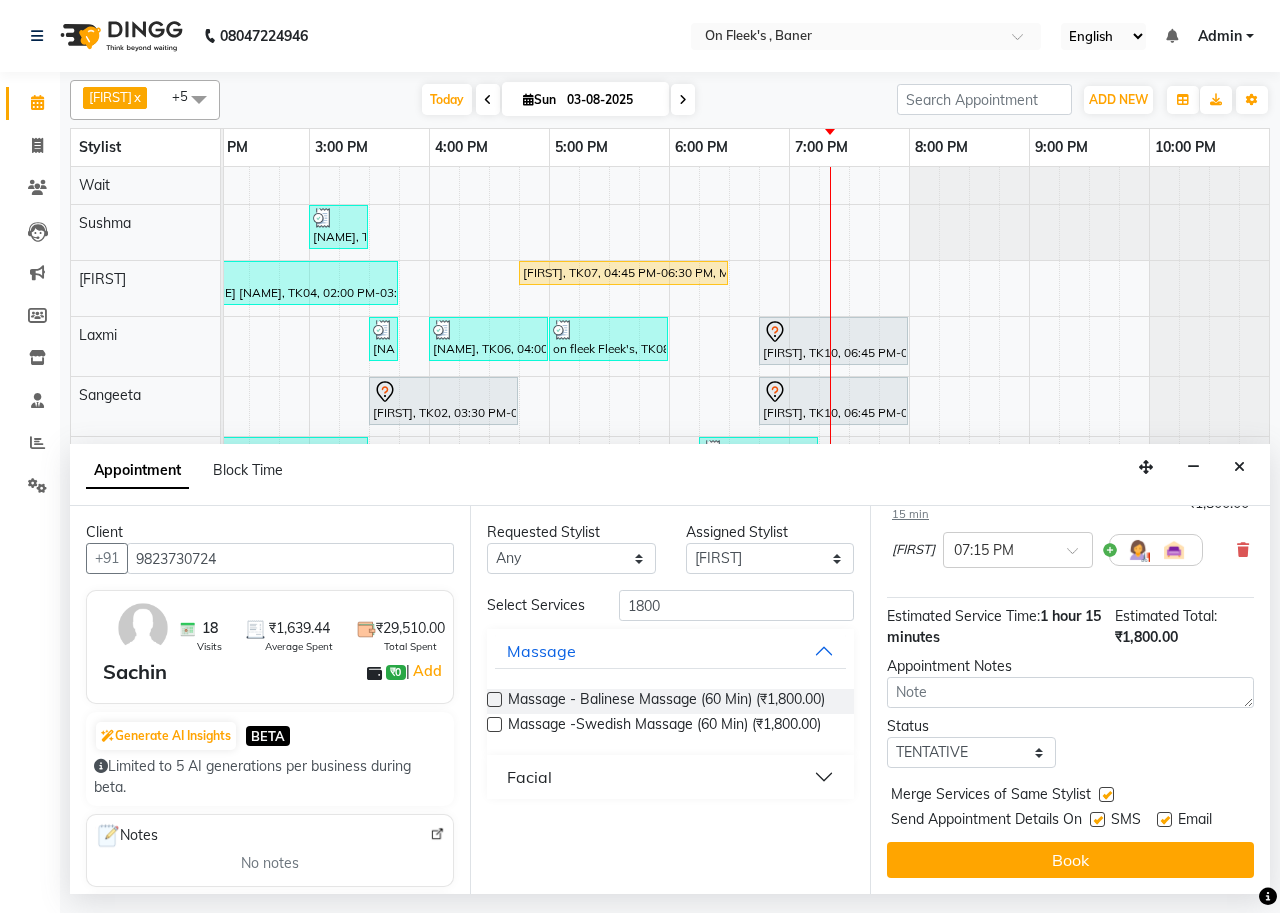 click at bounding box center (1097, 819) 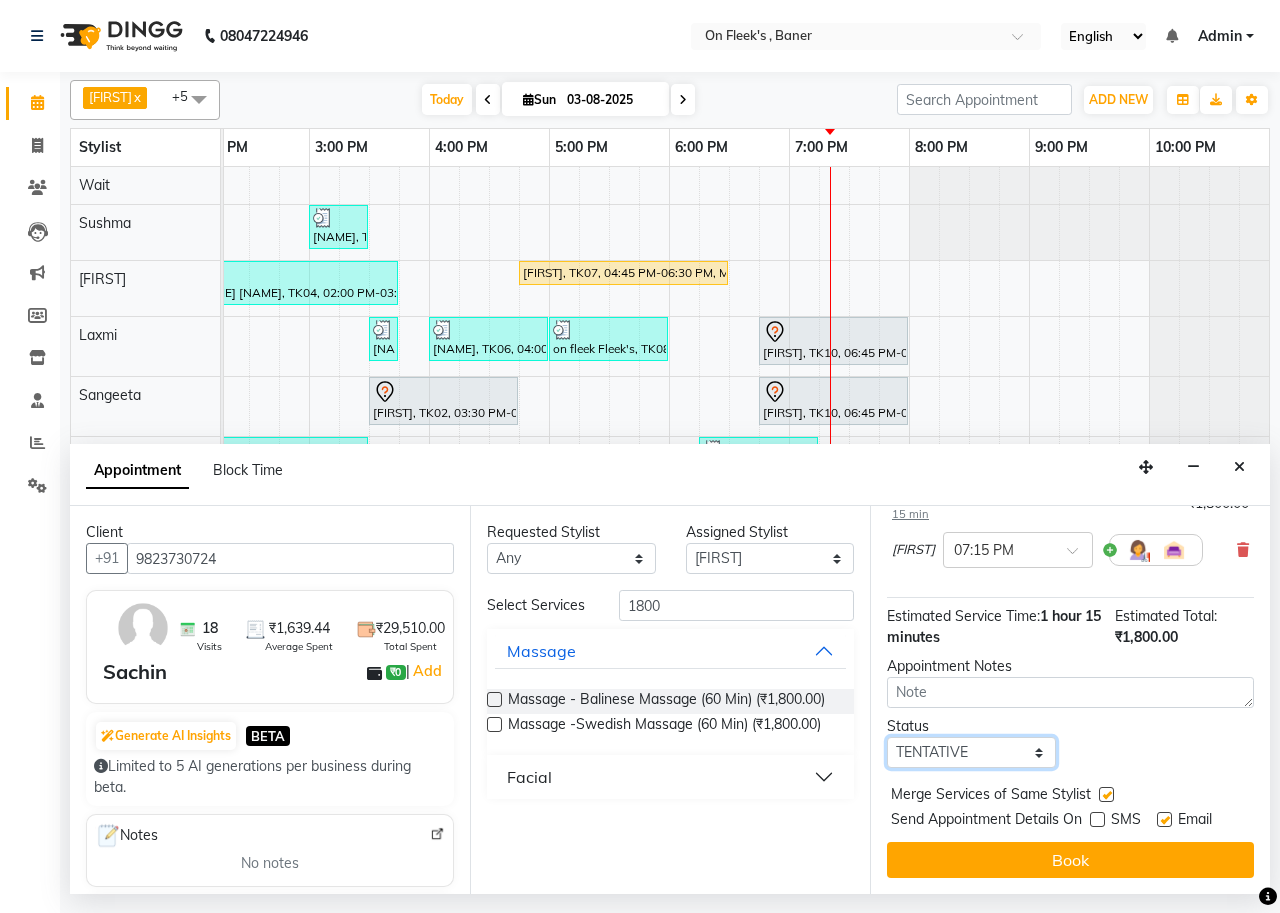 drag, startPoint x: 927, startPoint y: 735, endPoint x: 938, endPoint y: 749, distance: 17.804493 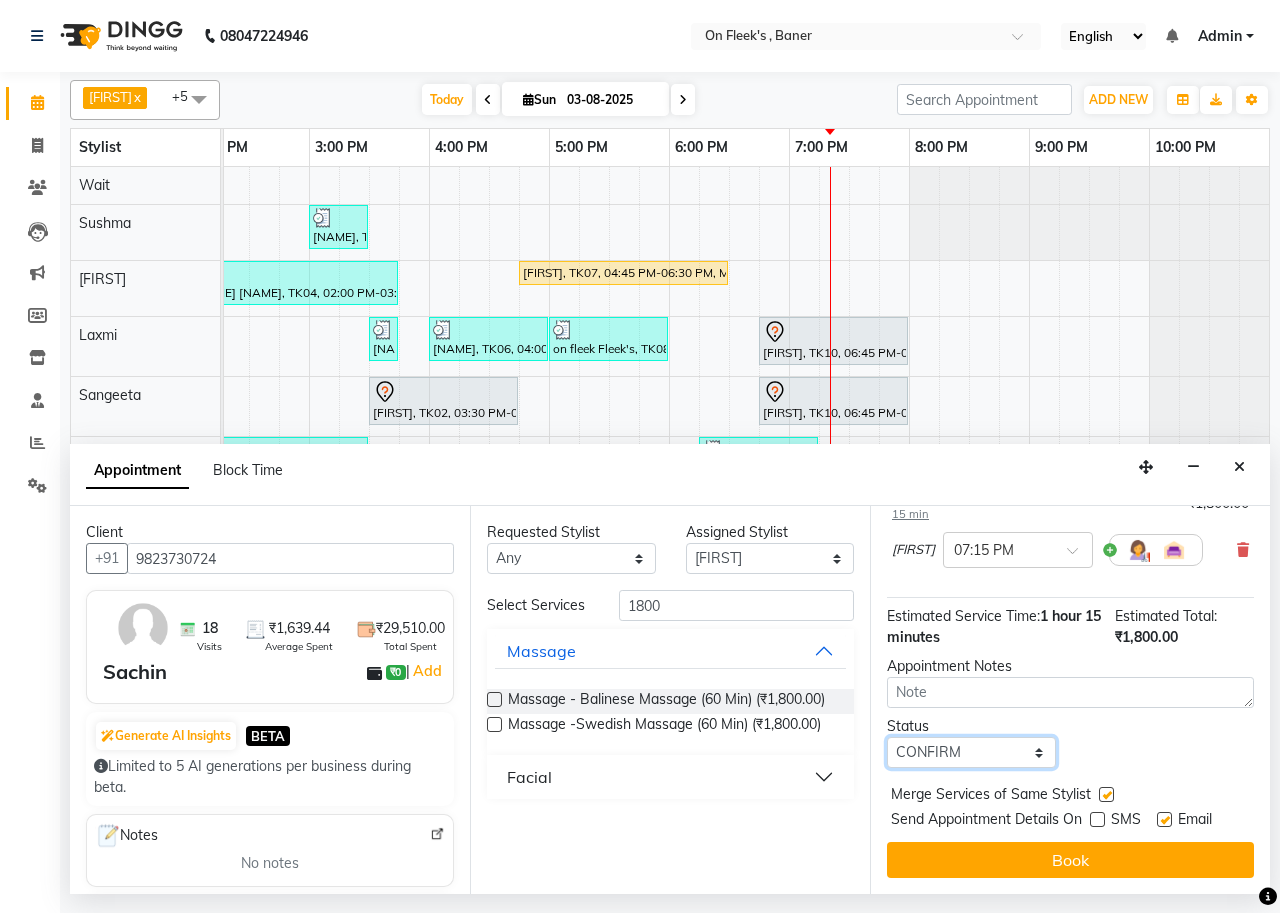 click on "Select TENTATIVE CONFIRM CHECK-IN UPCOMING" at bounding box center [971, 752] 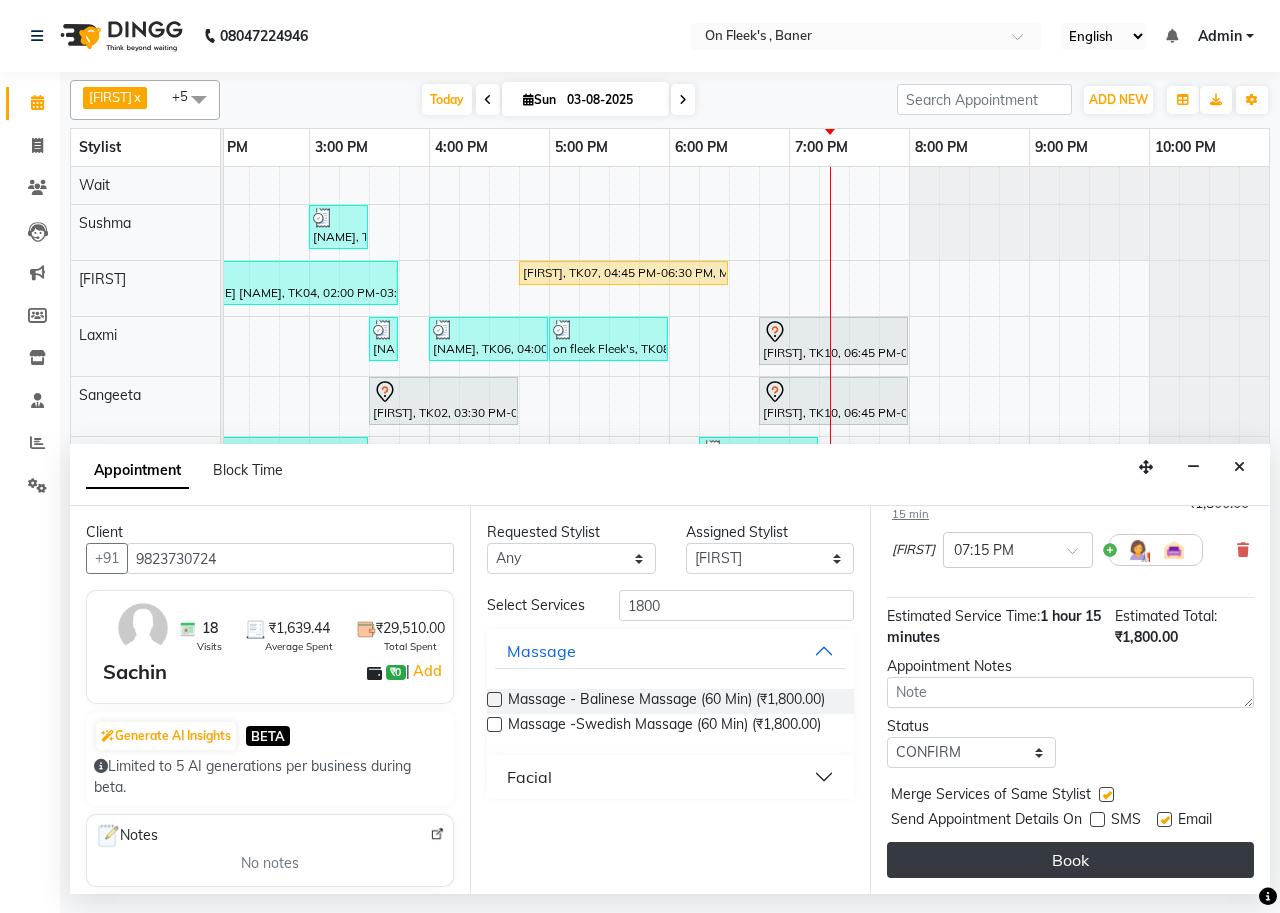 click on "Book" at bounding box center [1070, 860] 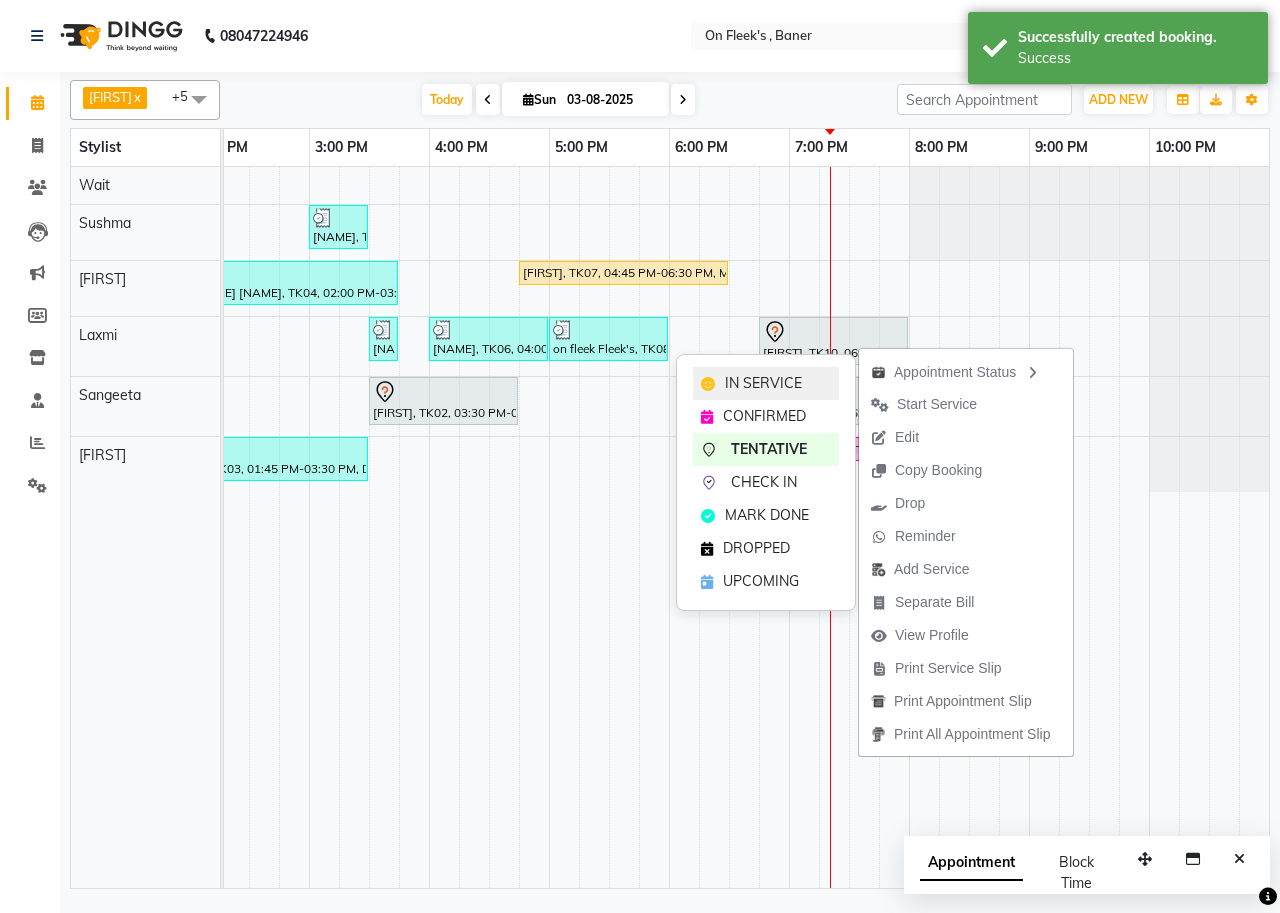 click on "IN SERVICE" 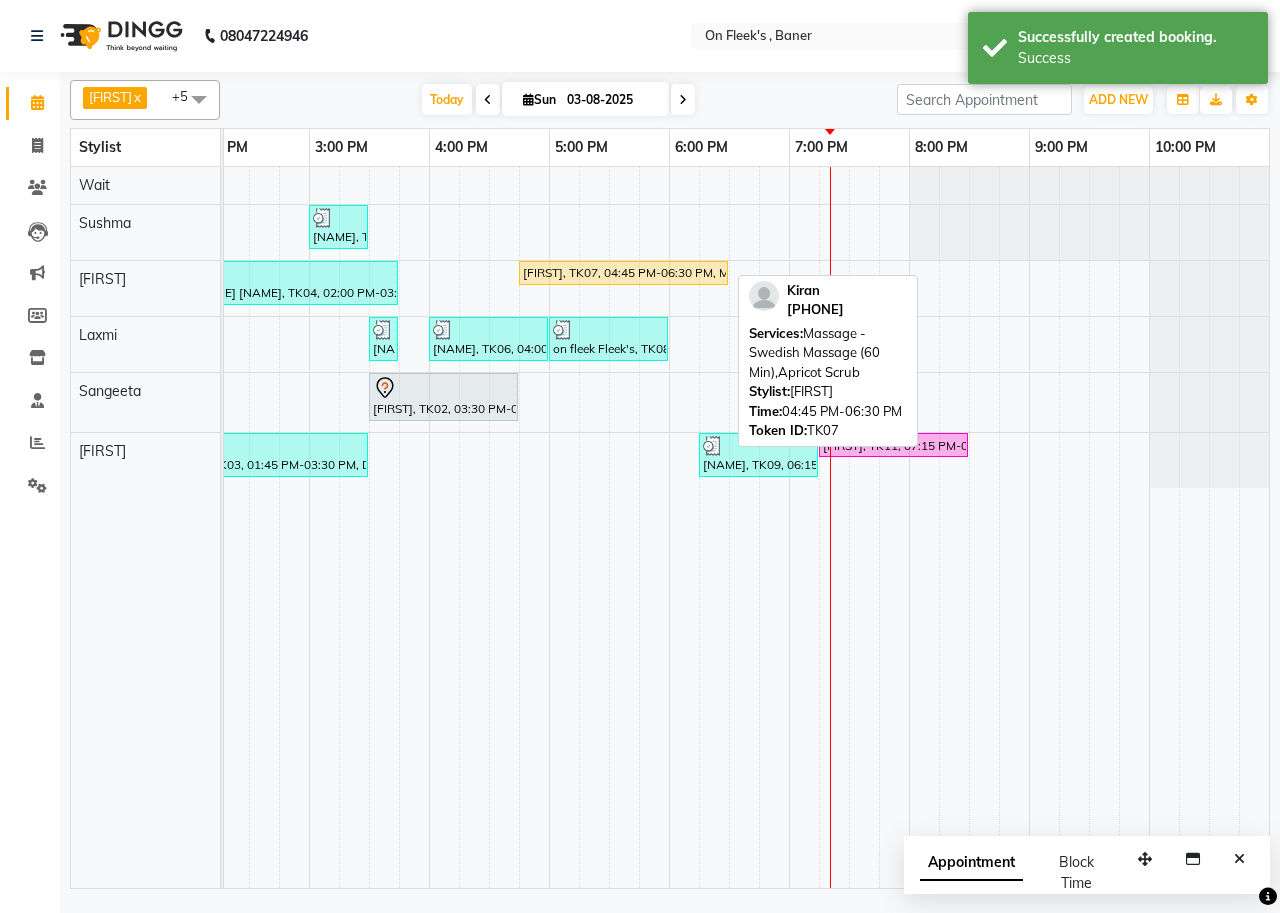 click on "[FIRST], TK07, 04:45 PM-06:30 PM, Massage -Swedish  Massage (60 Min),Apricot Scrub" at bounding box center [623, 273] 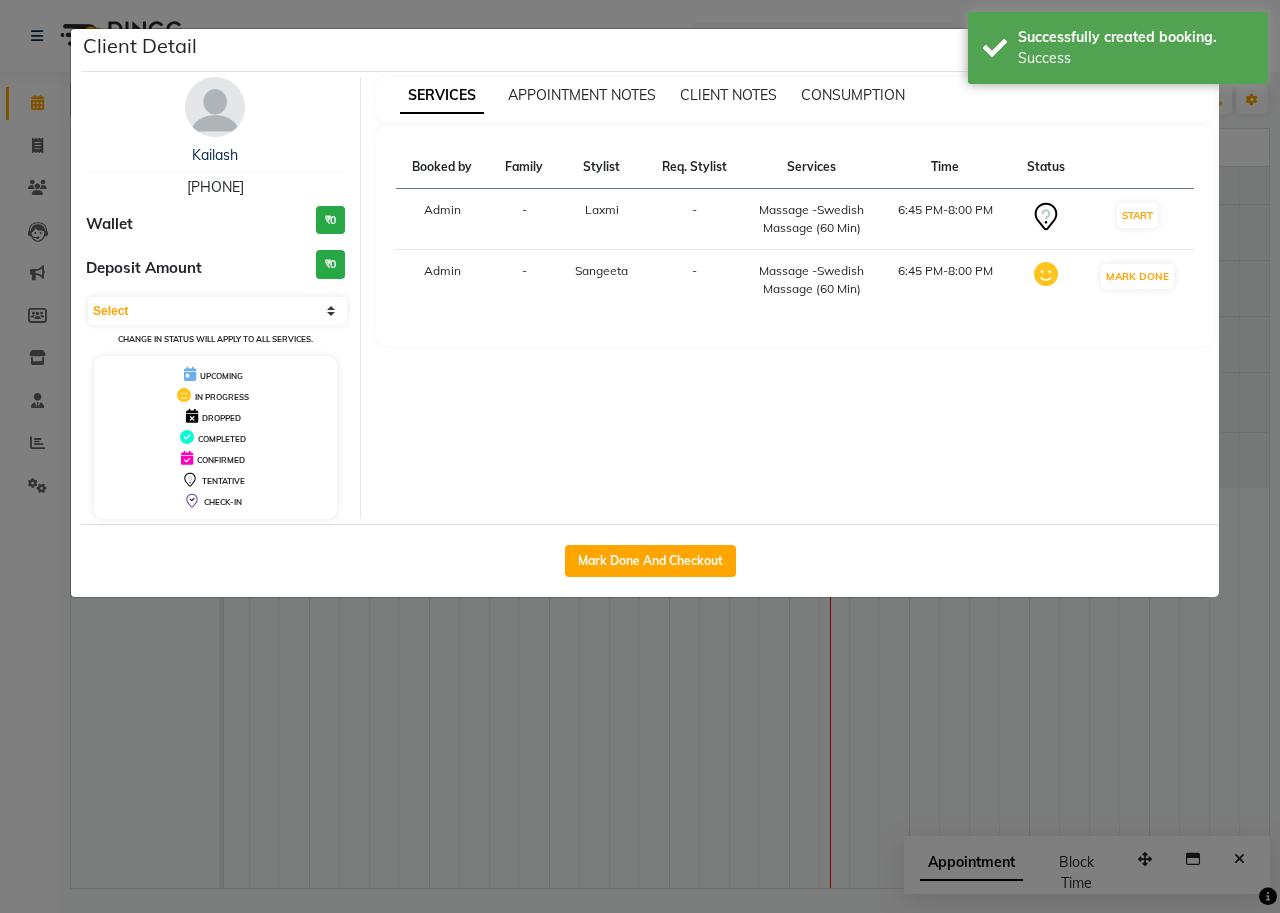 select on "1" 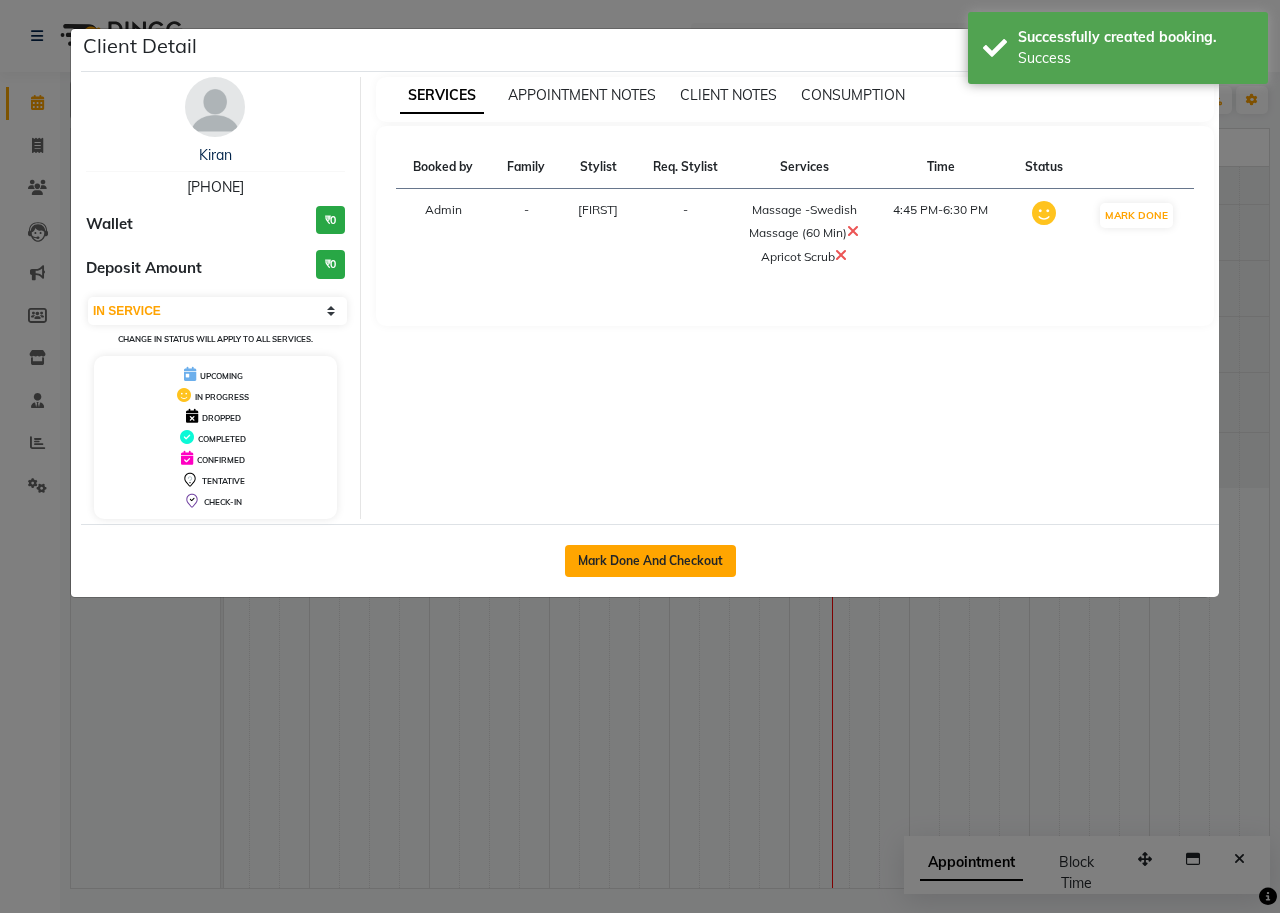 click on "Mark Done And Checkout" 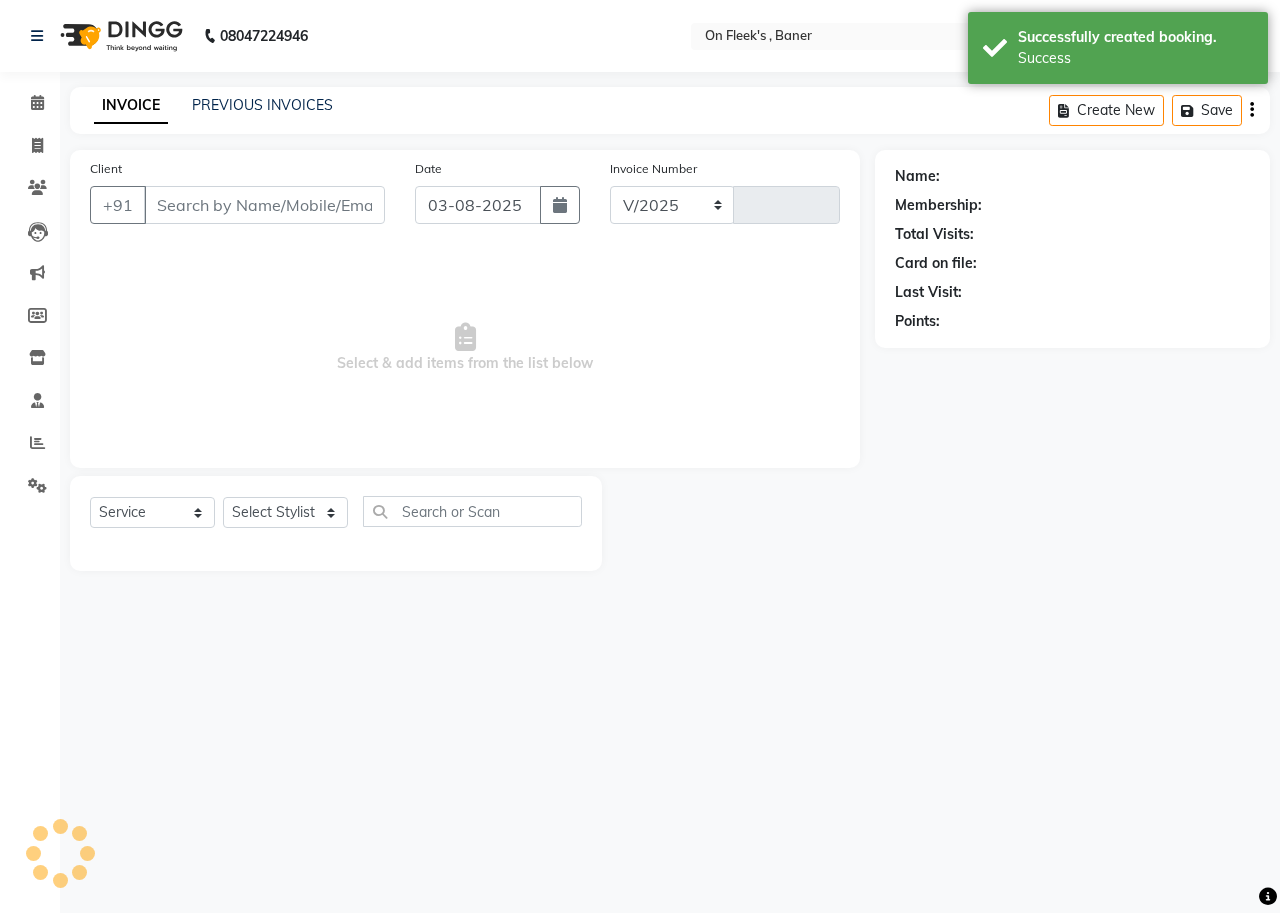 select on "632" 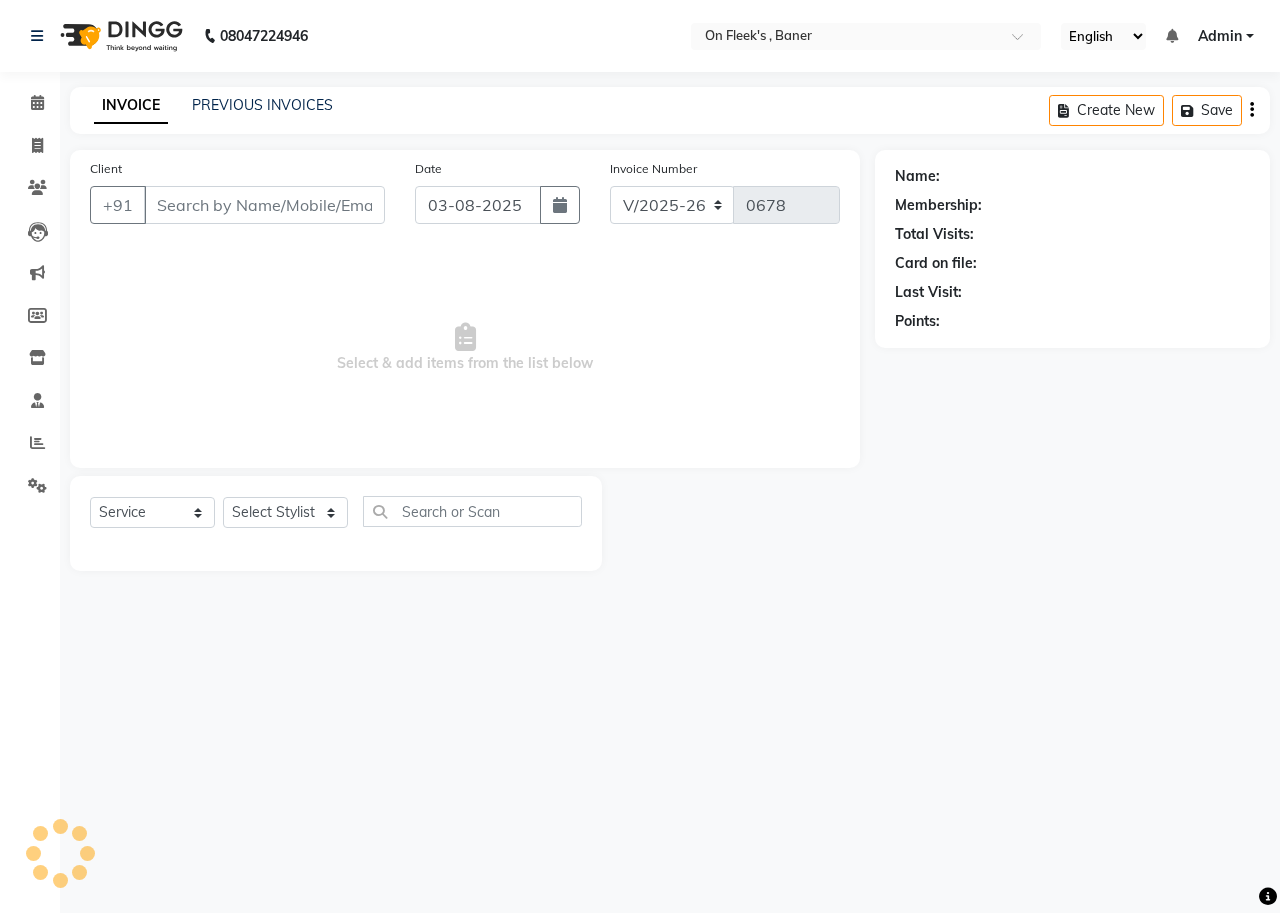 type on "[PHONE]" 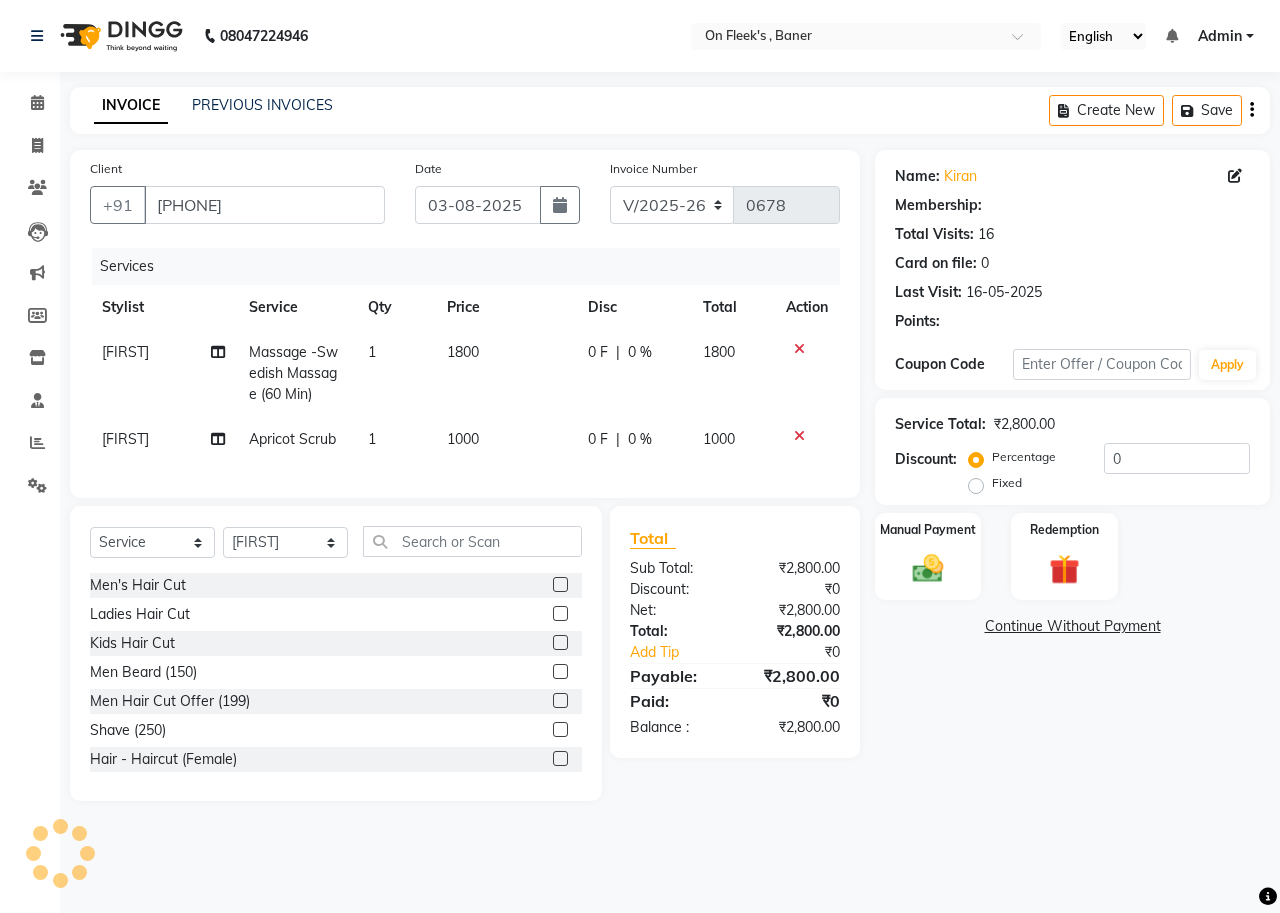 click on "1800" 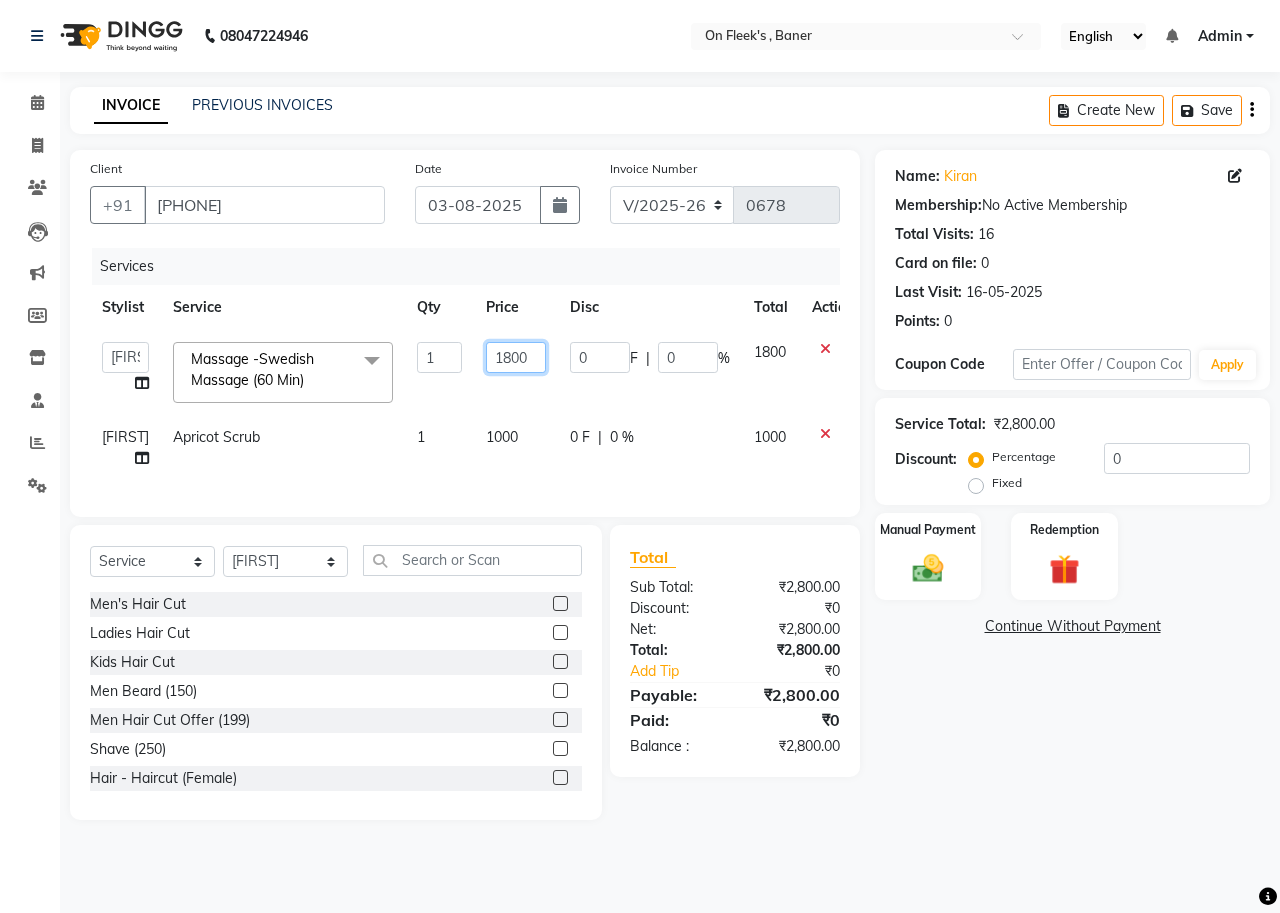 click on "1800" 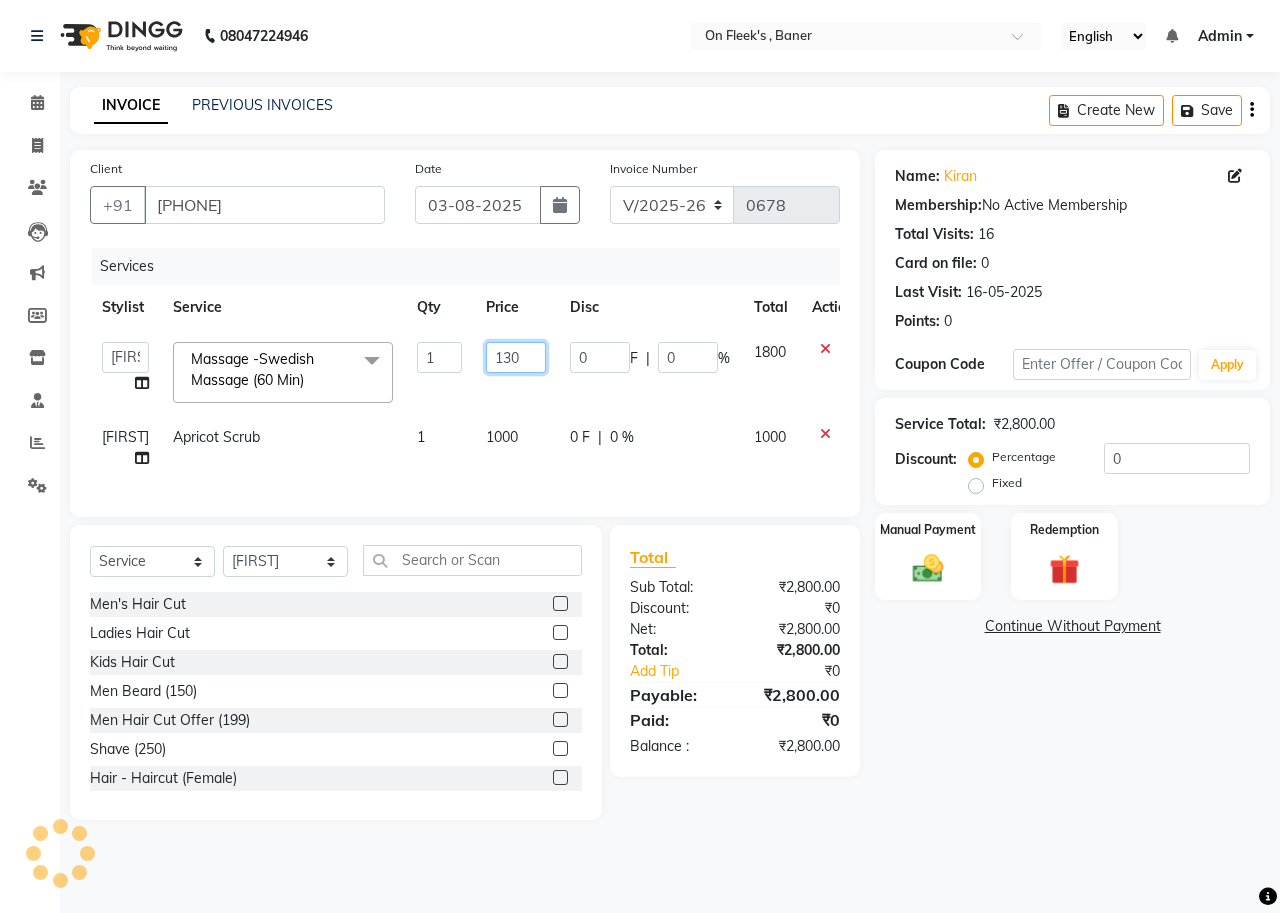 type on "1300" 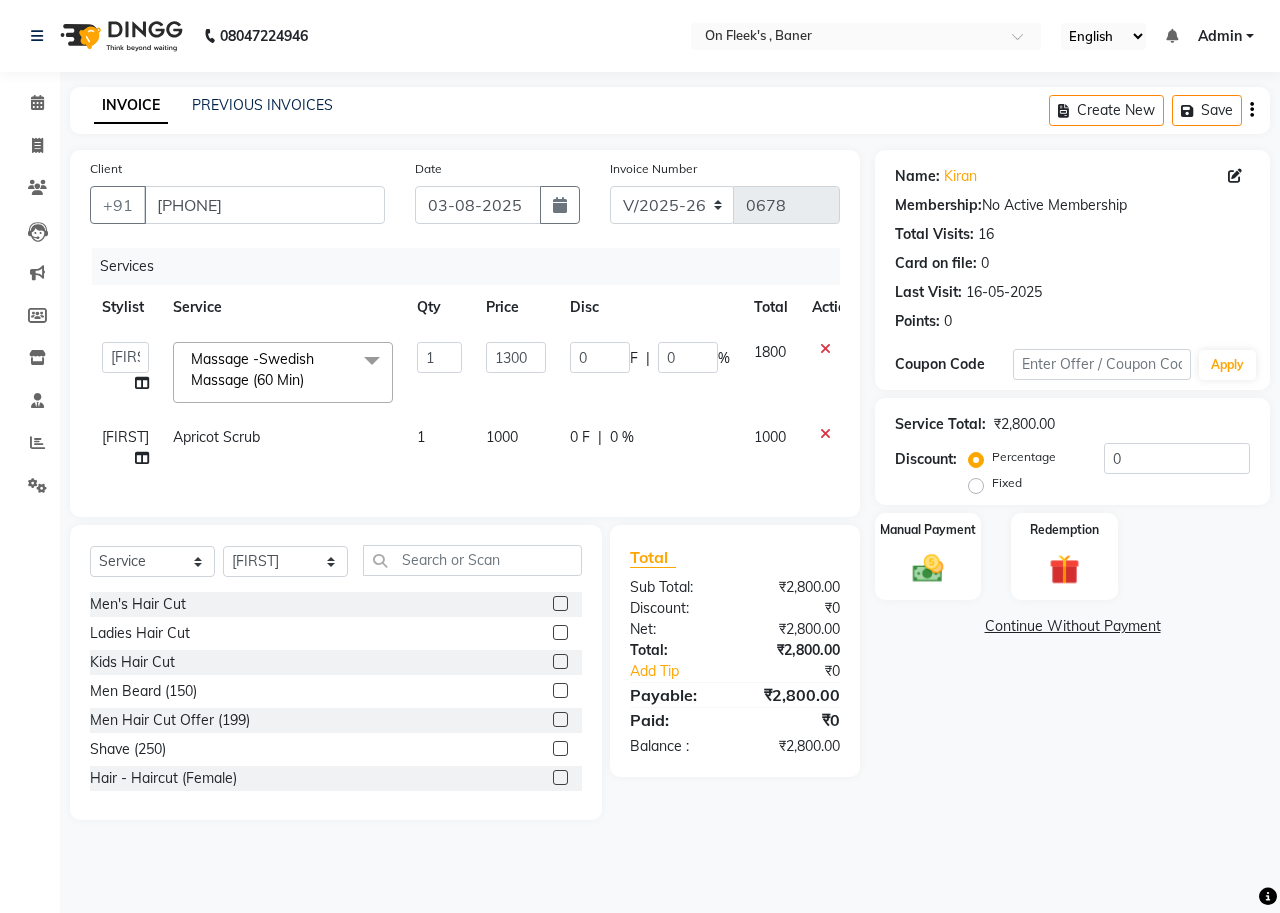 click on "1000" 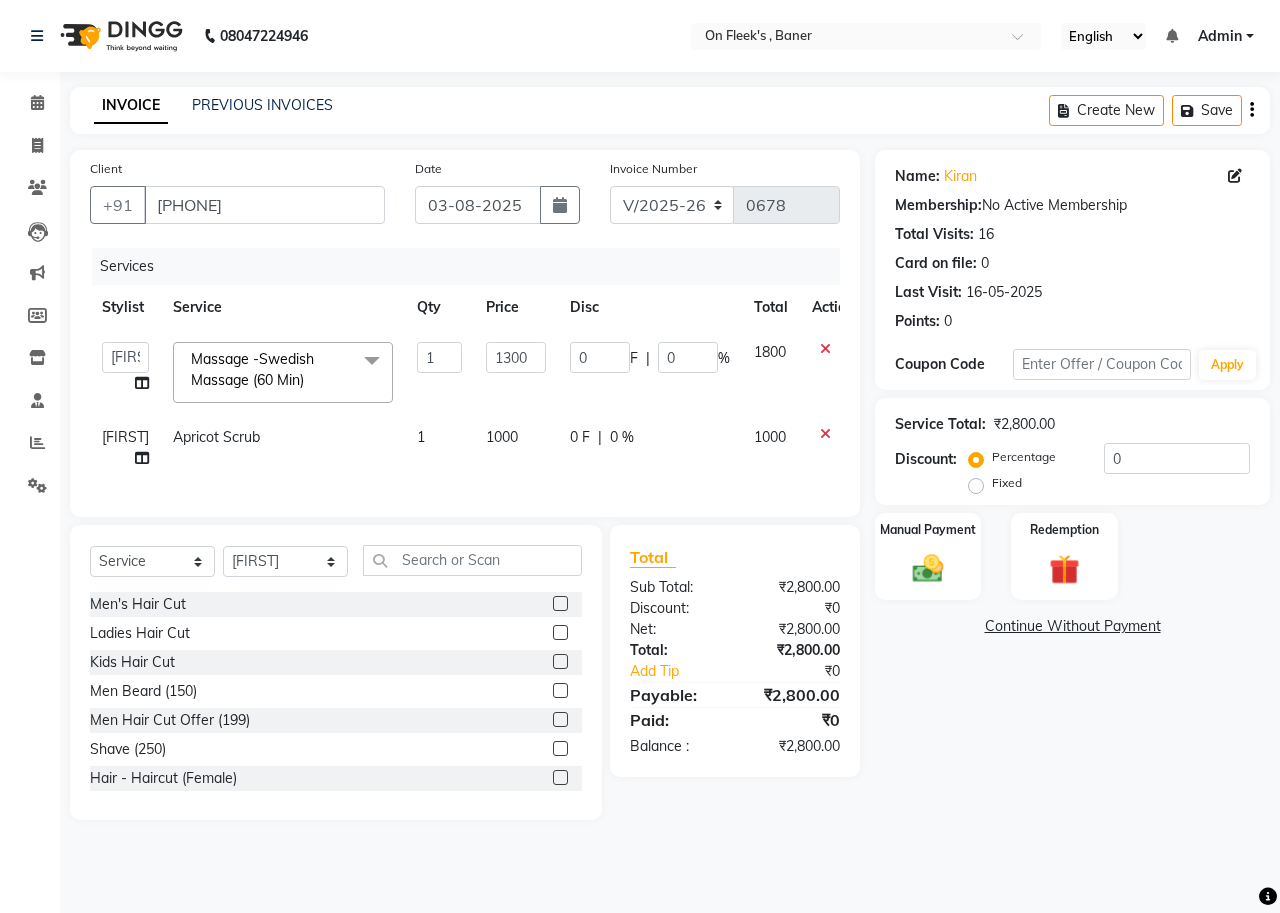 select on "25558" 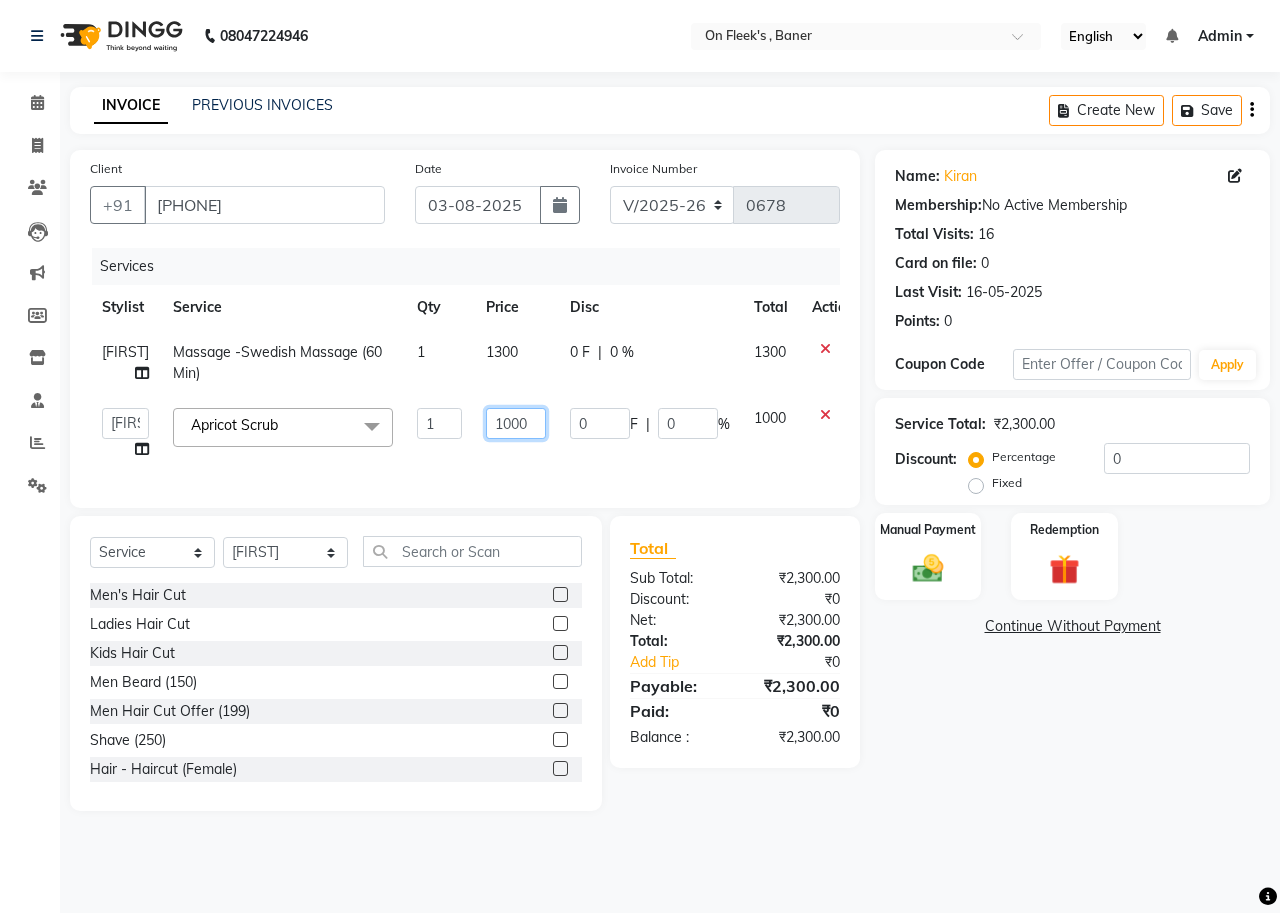 click on "1000" 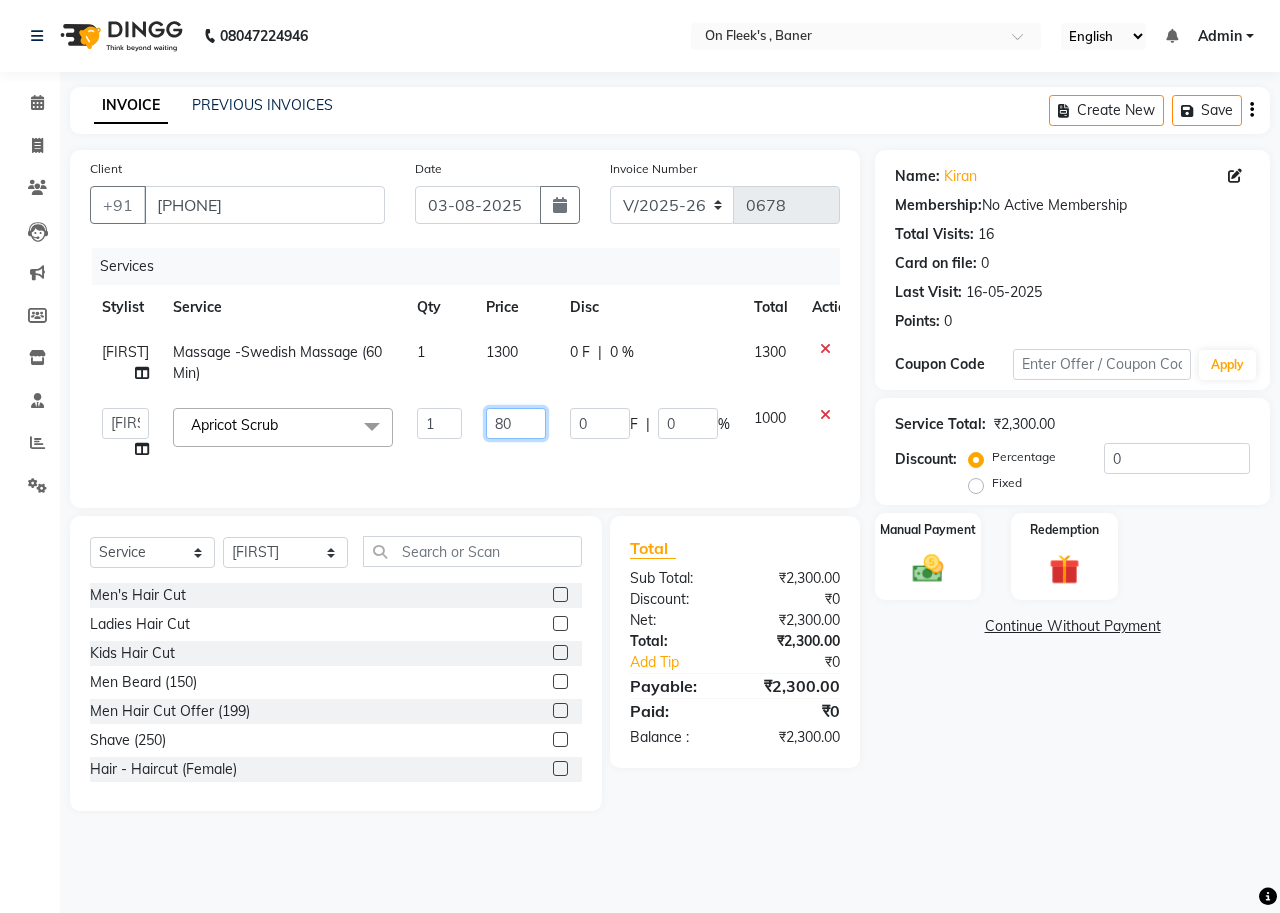 type on "800" 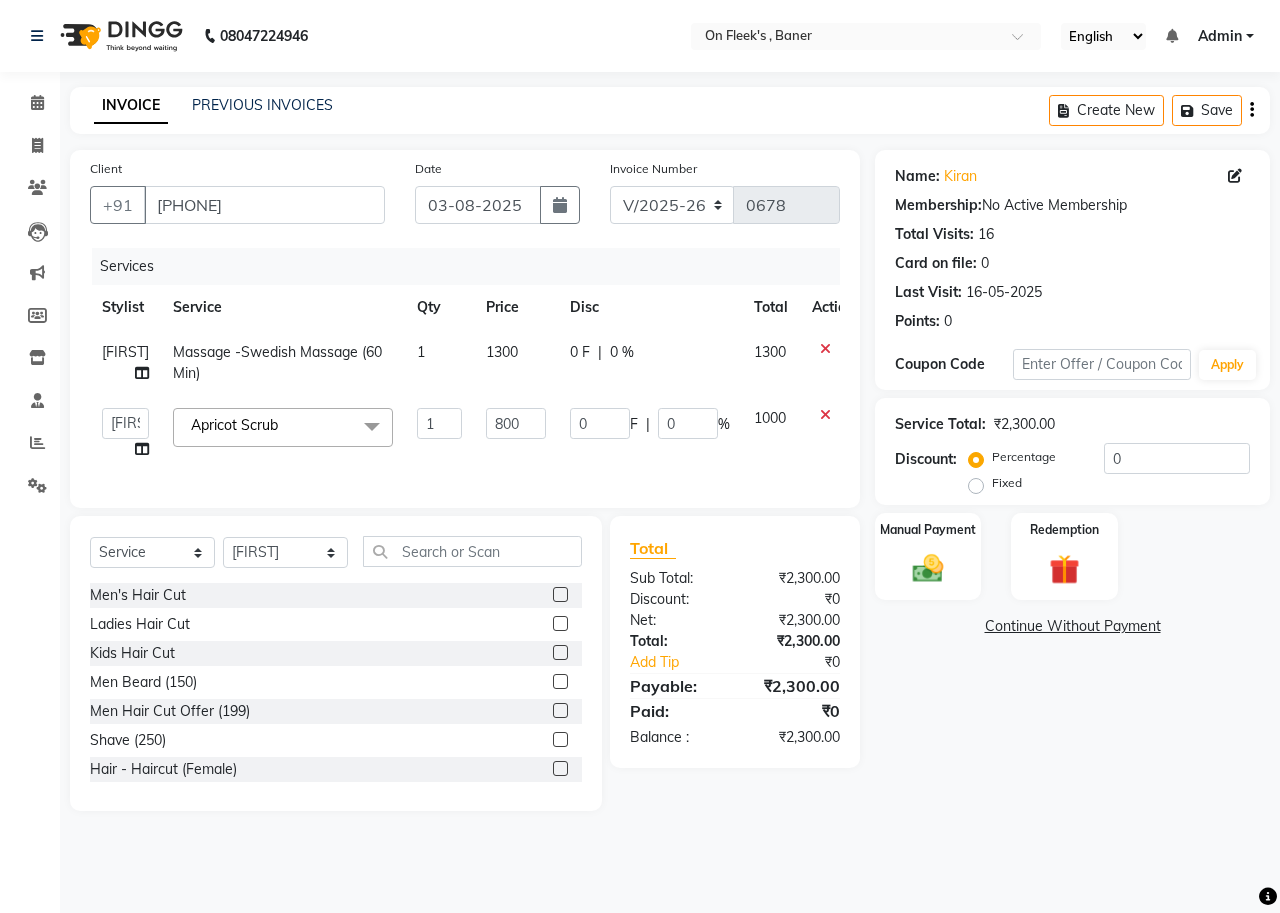 click on "Name: [NAME]  Membership:  No Active Membership  Total Visits:  16 Card on file:  0 Last Visit:   16-05-2025 Points:   0  Coupon Code Apply Service Total:  ₹2,300.00  Discount:  Percentage   Fixed  0 Manual Payment Redemption  Continue Without Payment" 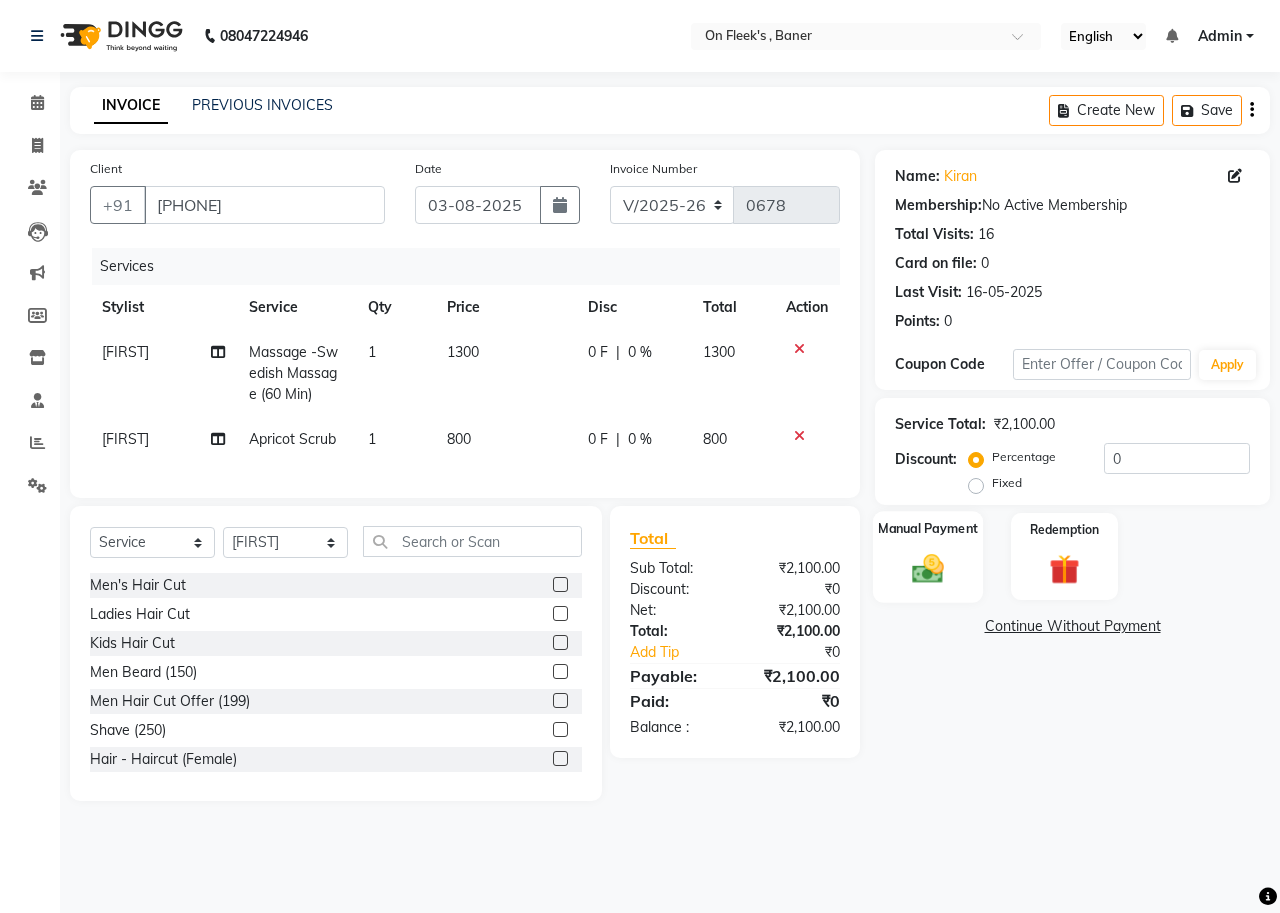 click on "Manual Payment" 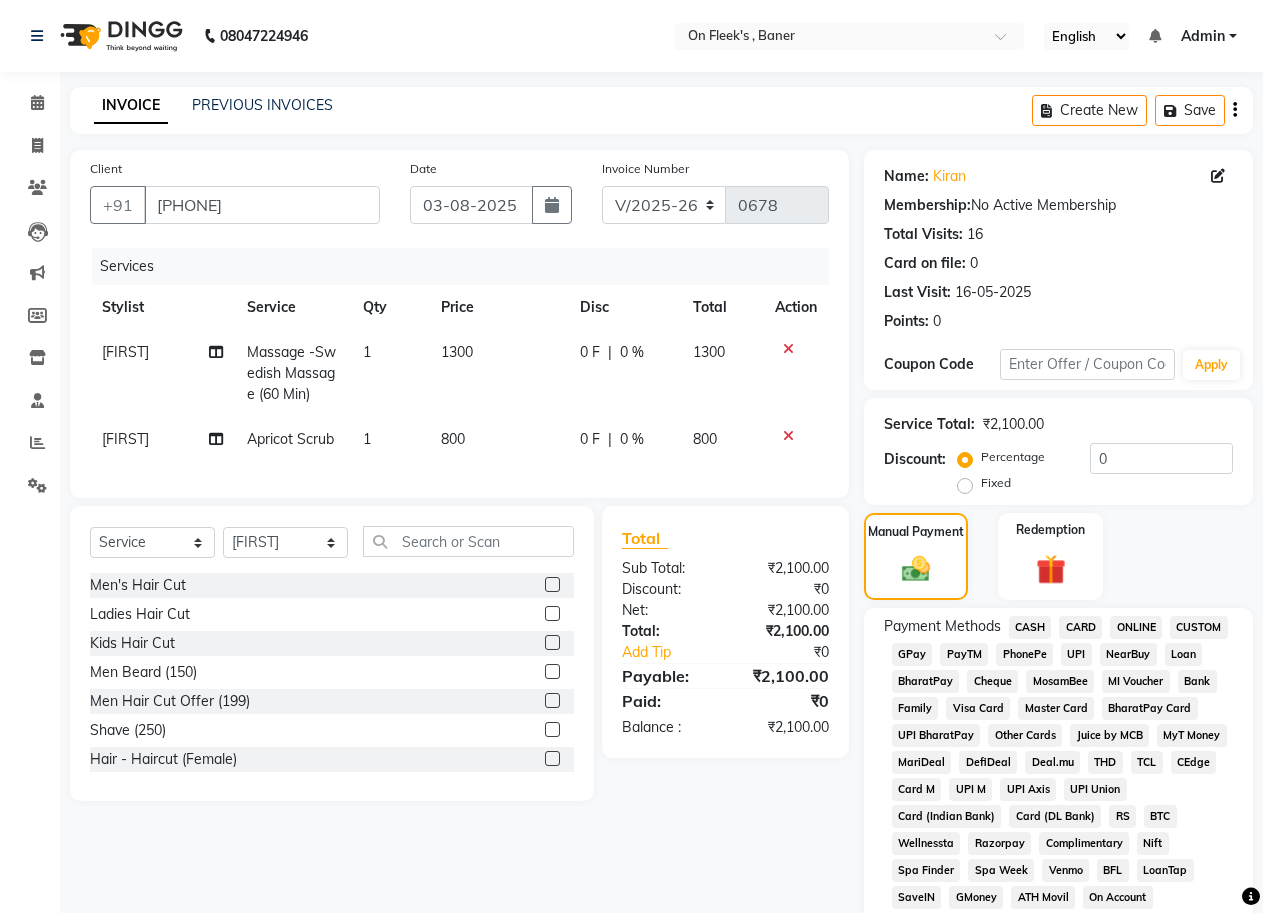 click on "GPay" 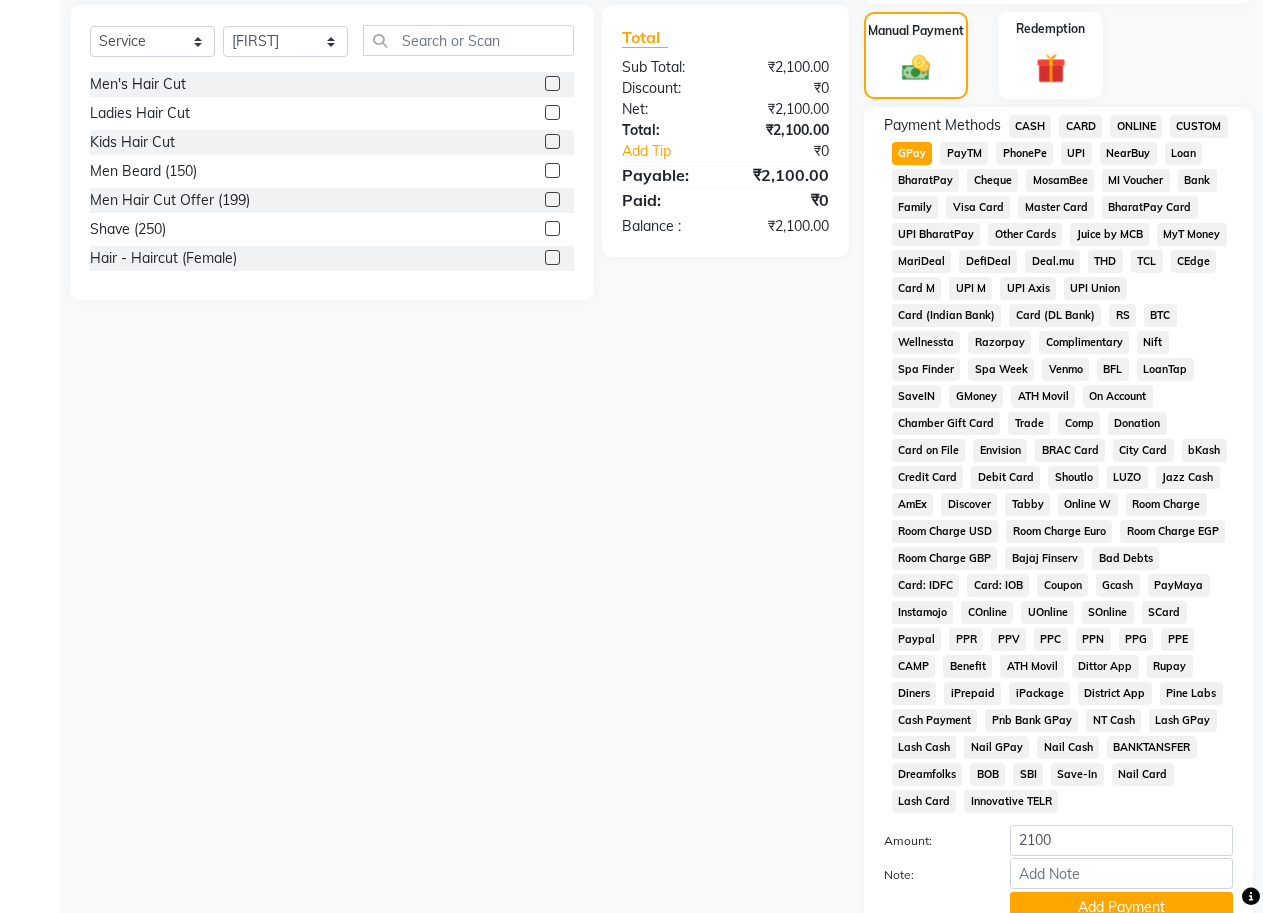 scroll, scrollTop: 666, scrollLeft: 0, axis: vertical 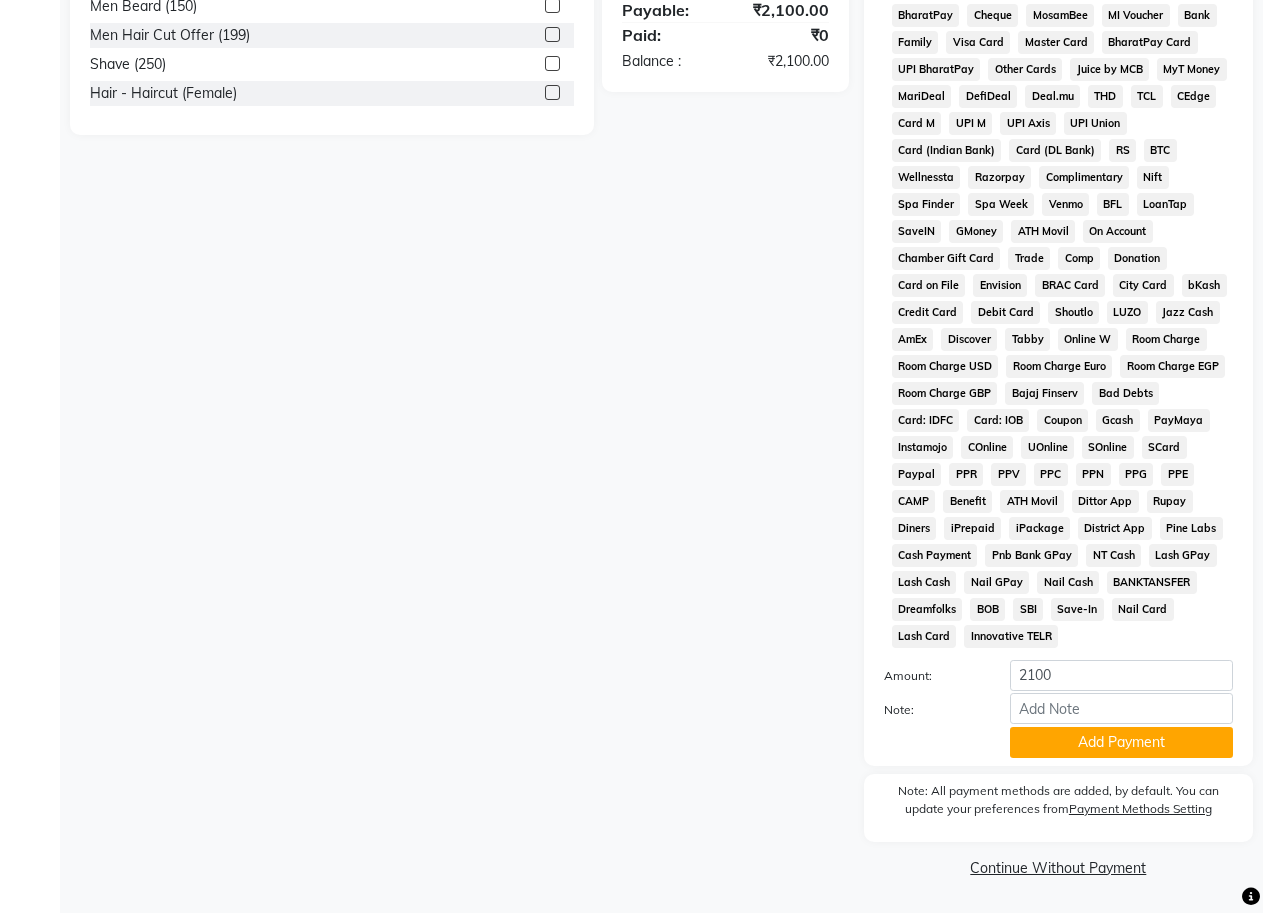 click on "Add Payment" 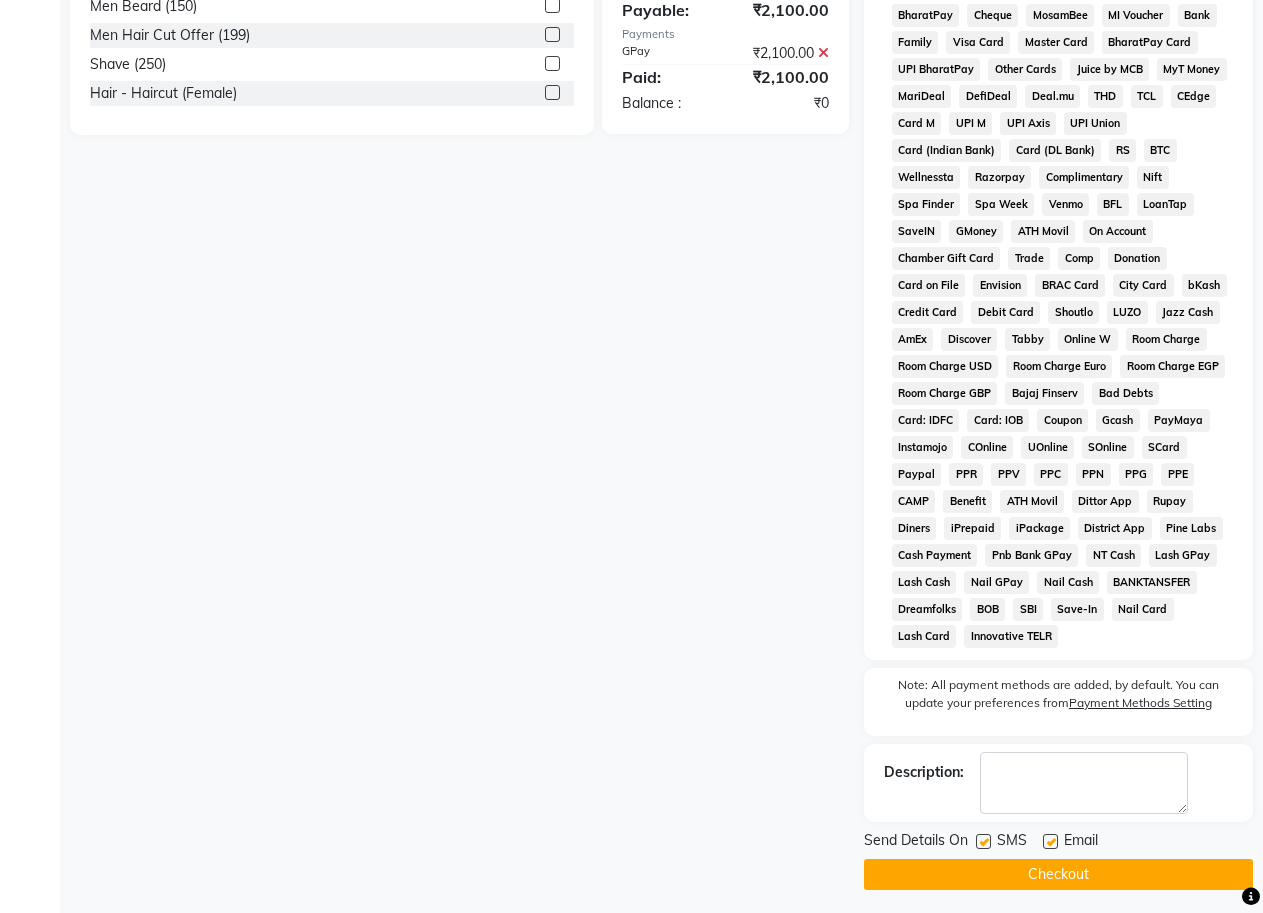 click 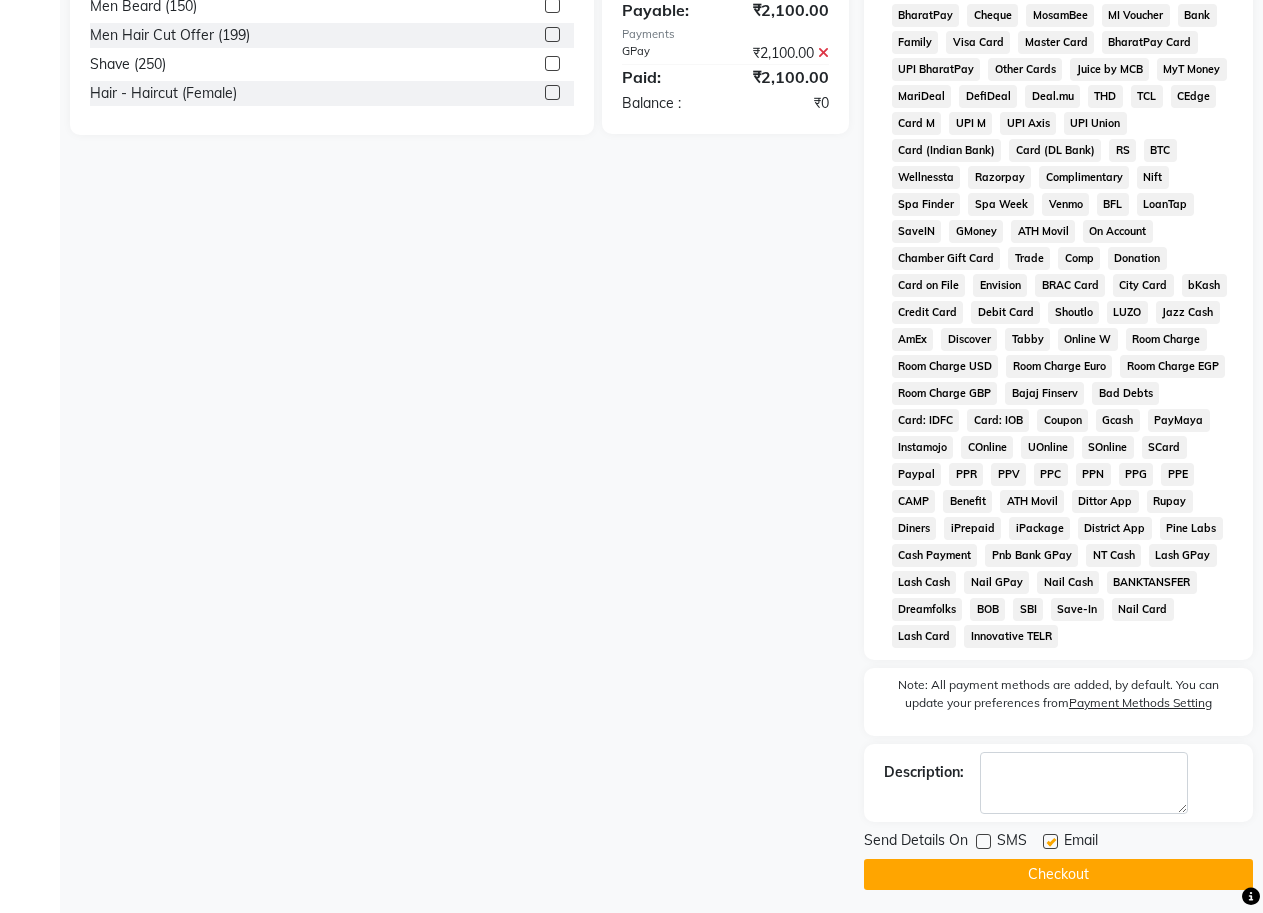 click on "Checkout" 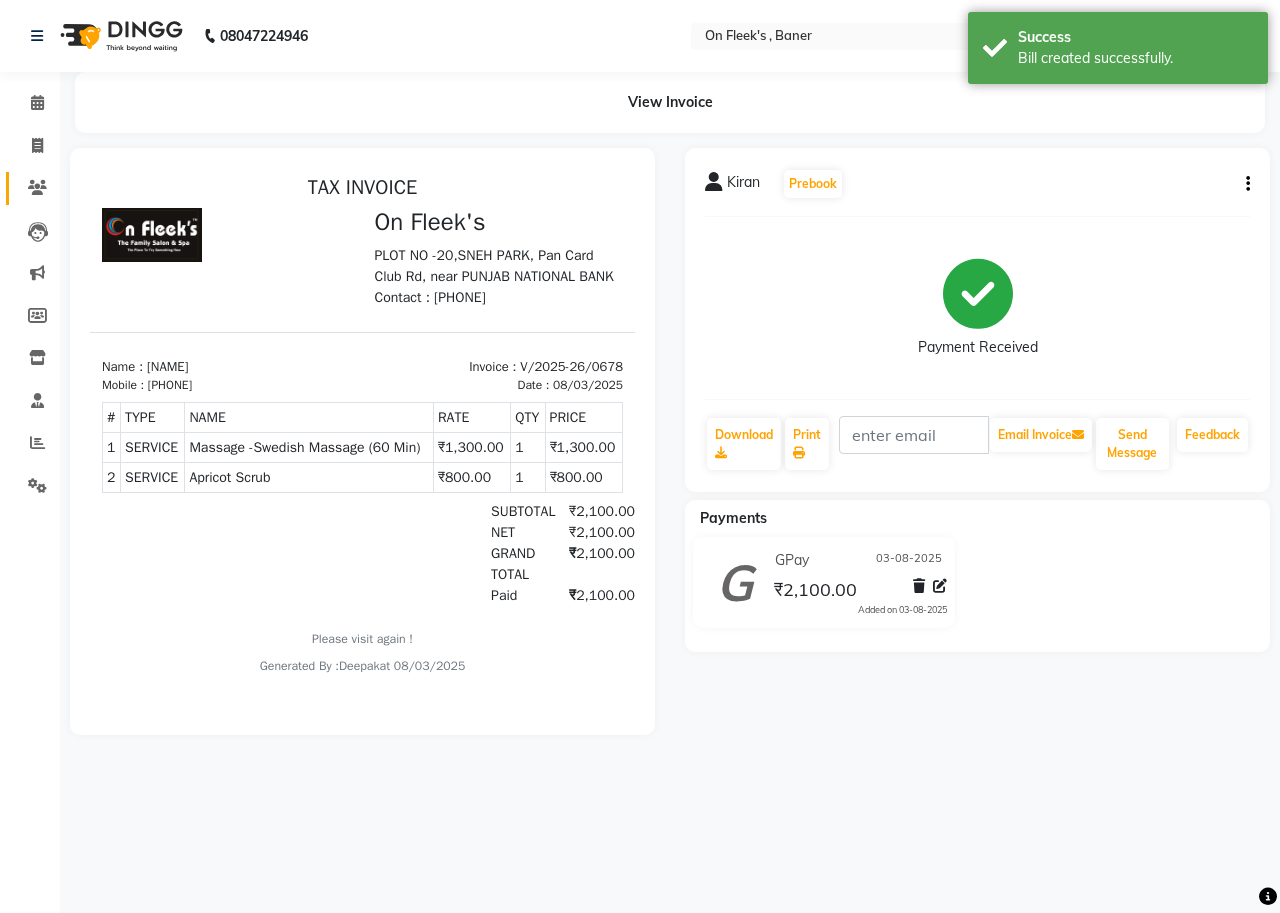scroll, scrollTop: 0, scrollLeft: 0, axis: both 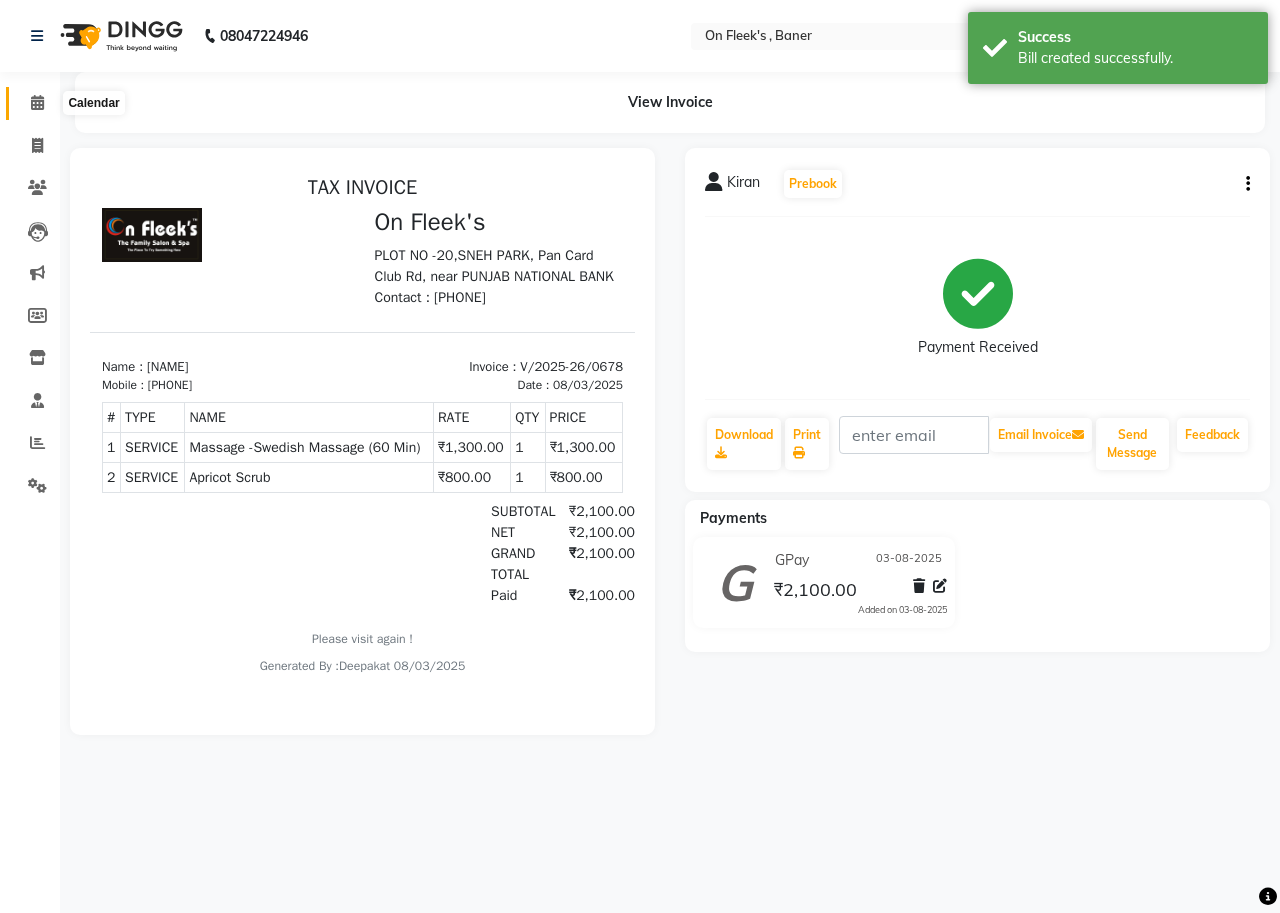 click 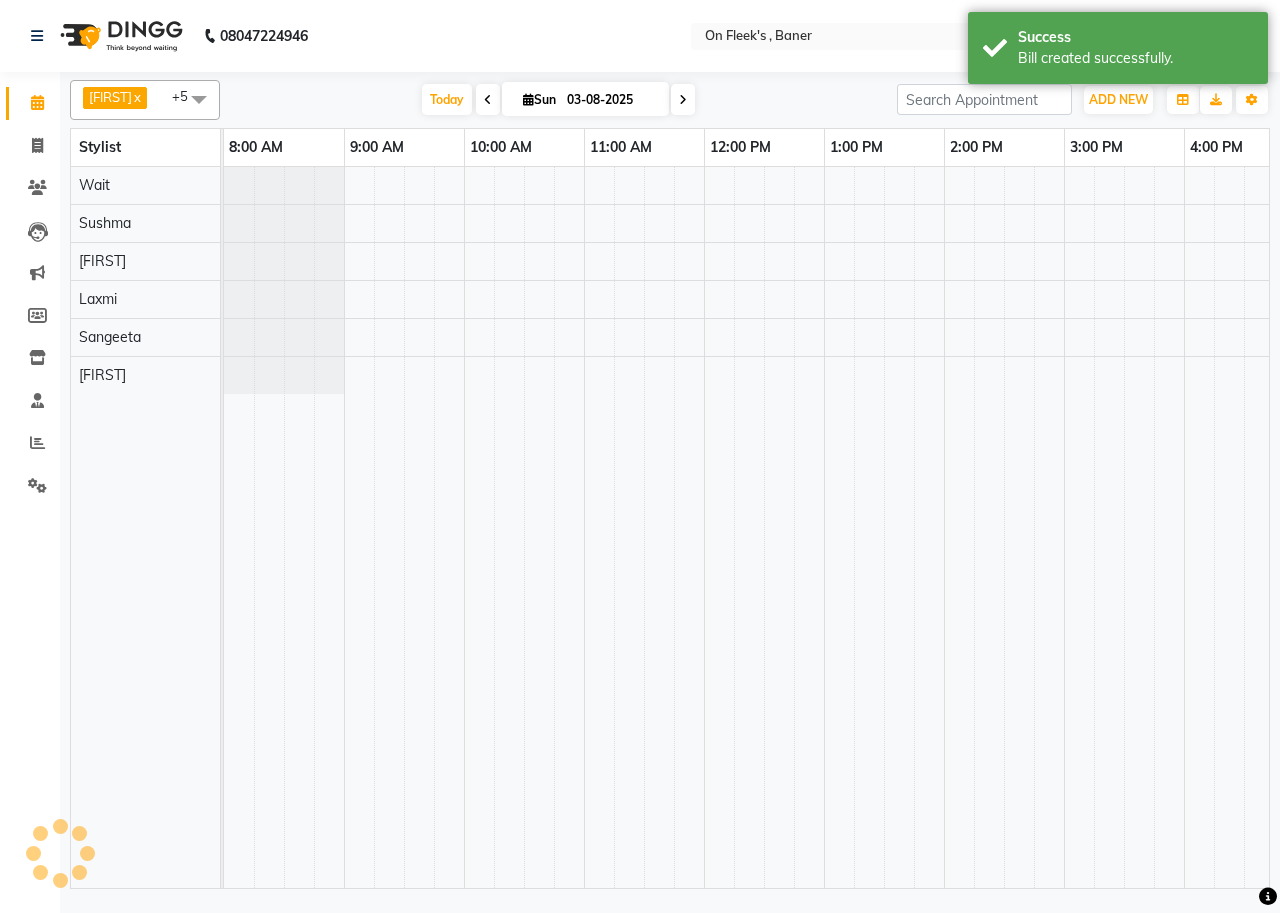 scroll, scrollTop: 0, scrollLeft: 0, axis: both 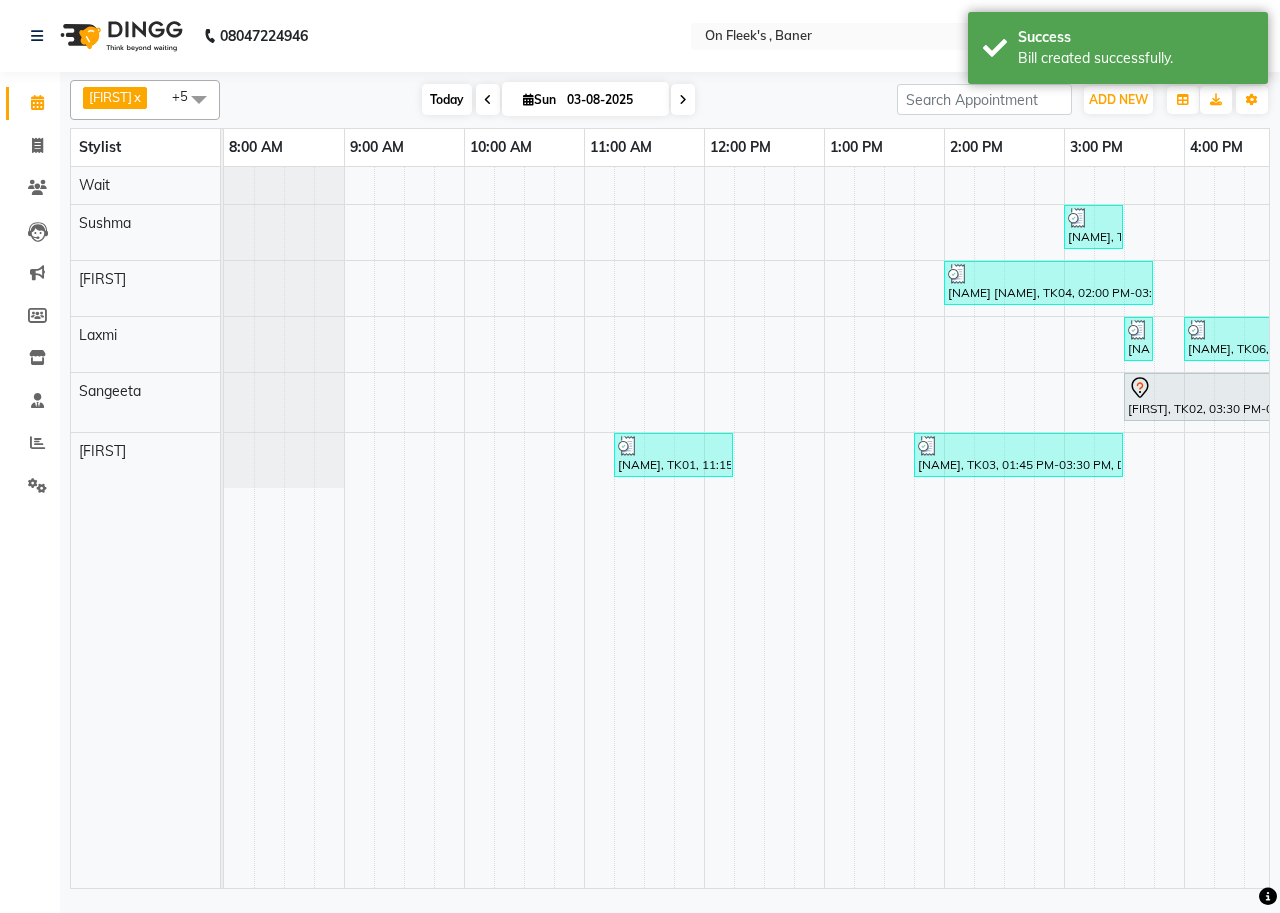 click on "Today" at bounding box center (447, 99) 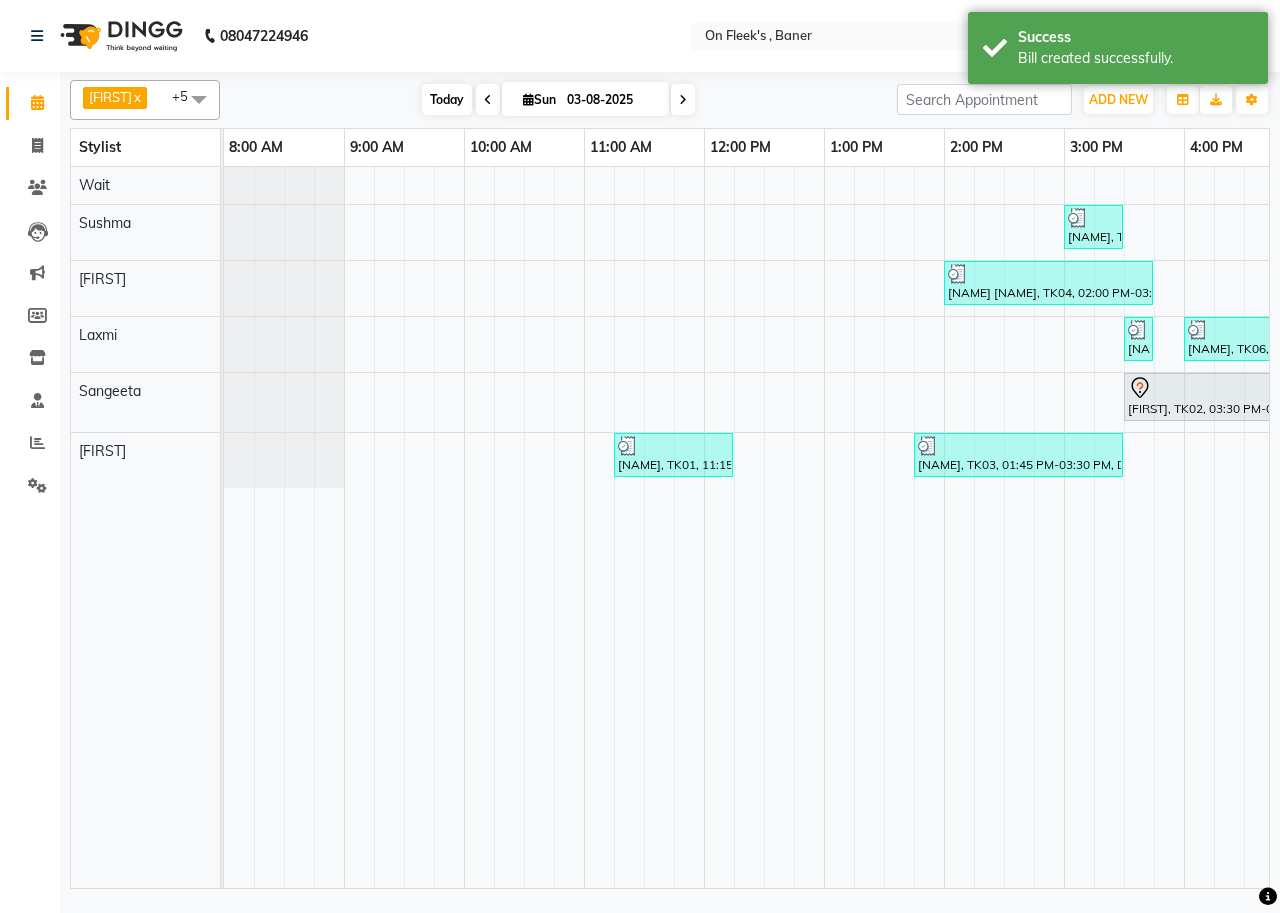 scroll, scrollTop: 0, scrollLeft: 755, axis: horizontal 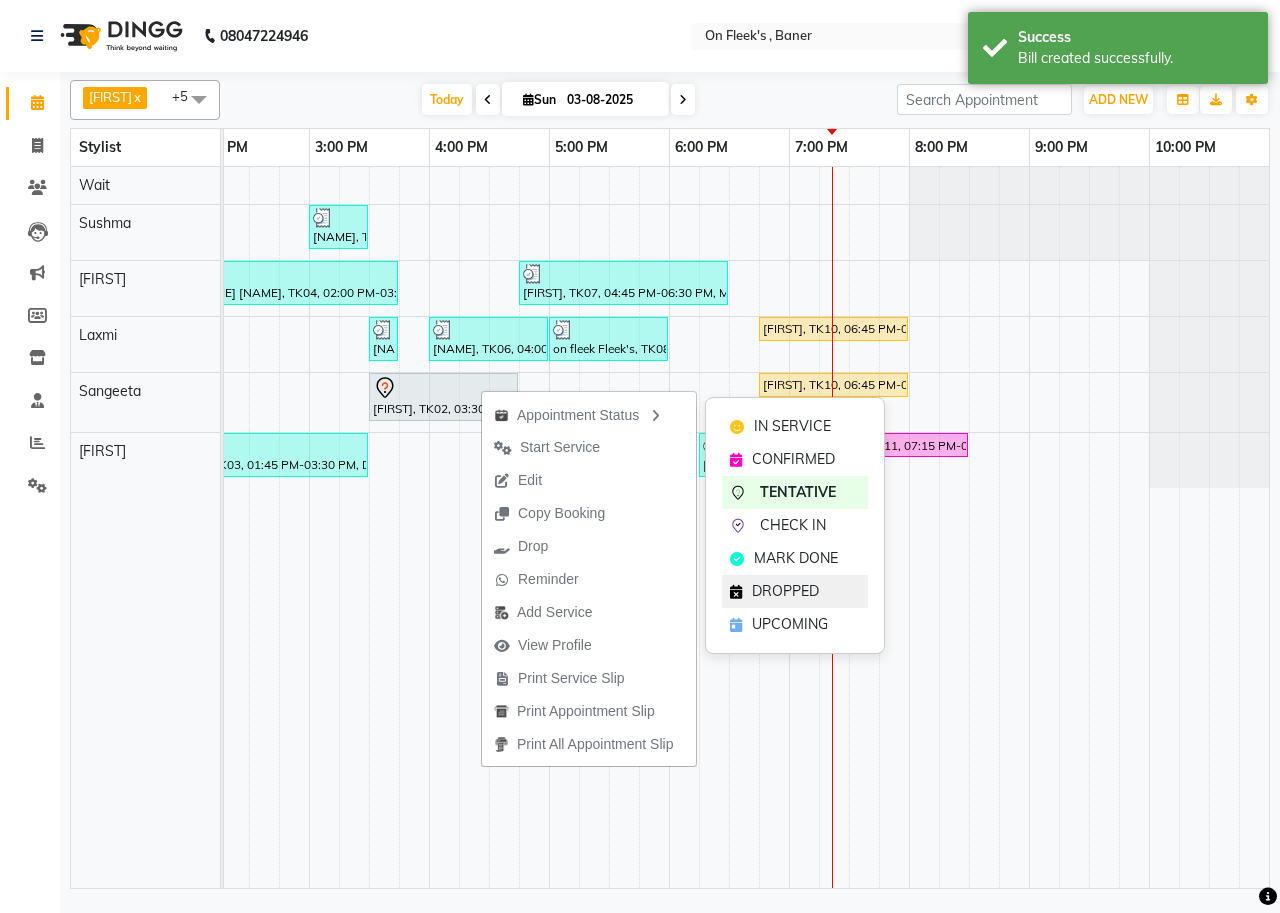 click on "DROPPED" 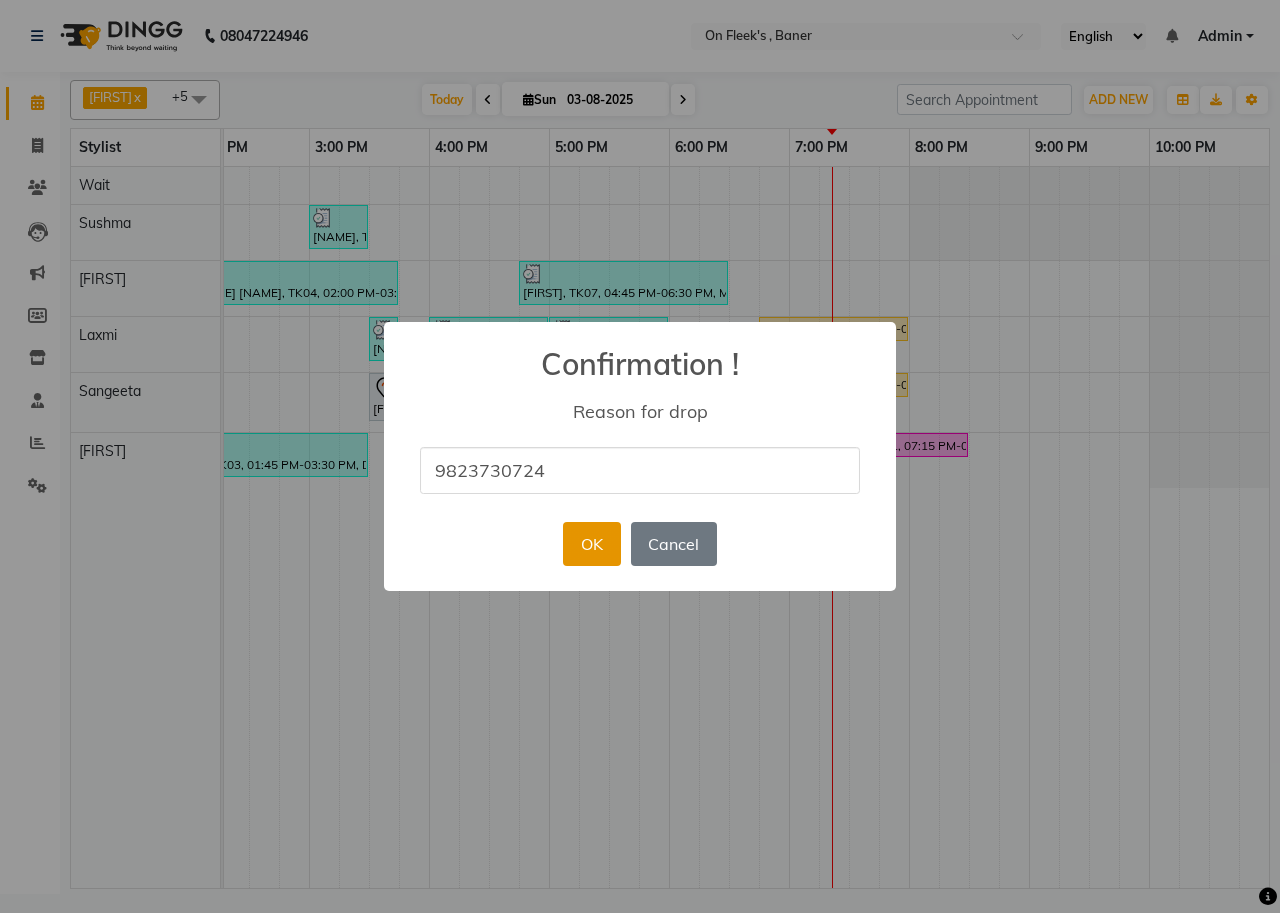 type on "9823730724" 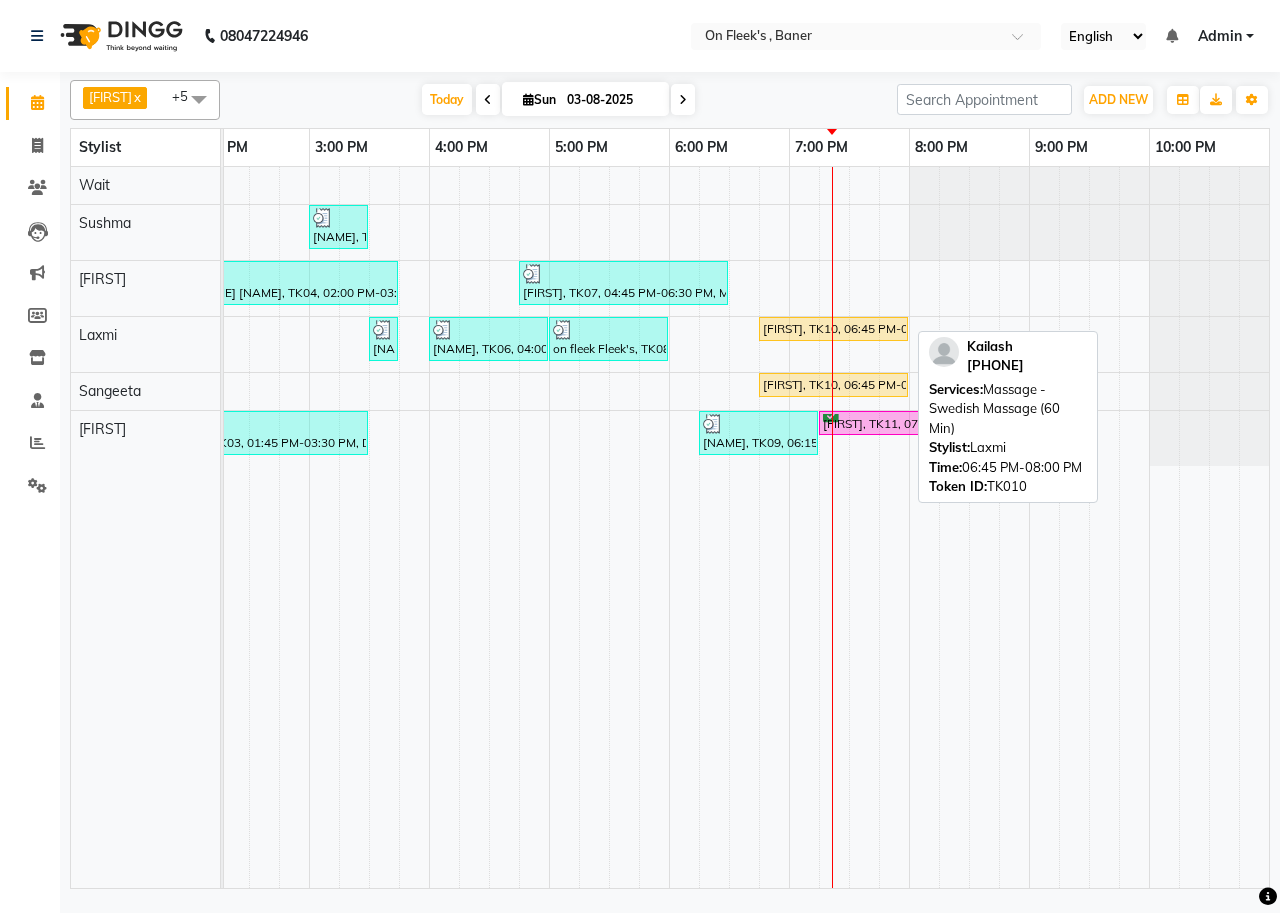 click on "[FIRST], TK10, 06:45 PM-08:00 PM, Massage -Swedish  Massage (60 Min)" at bounding box center (833, 329) 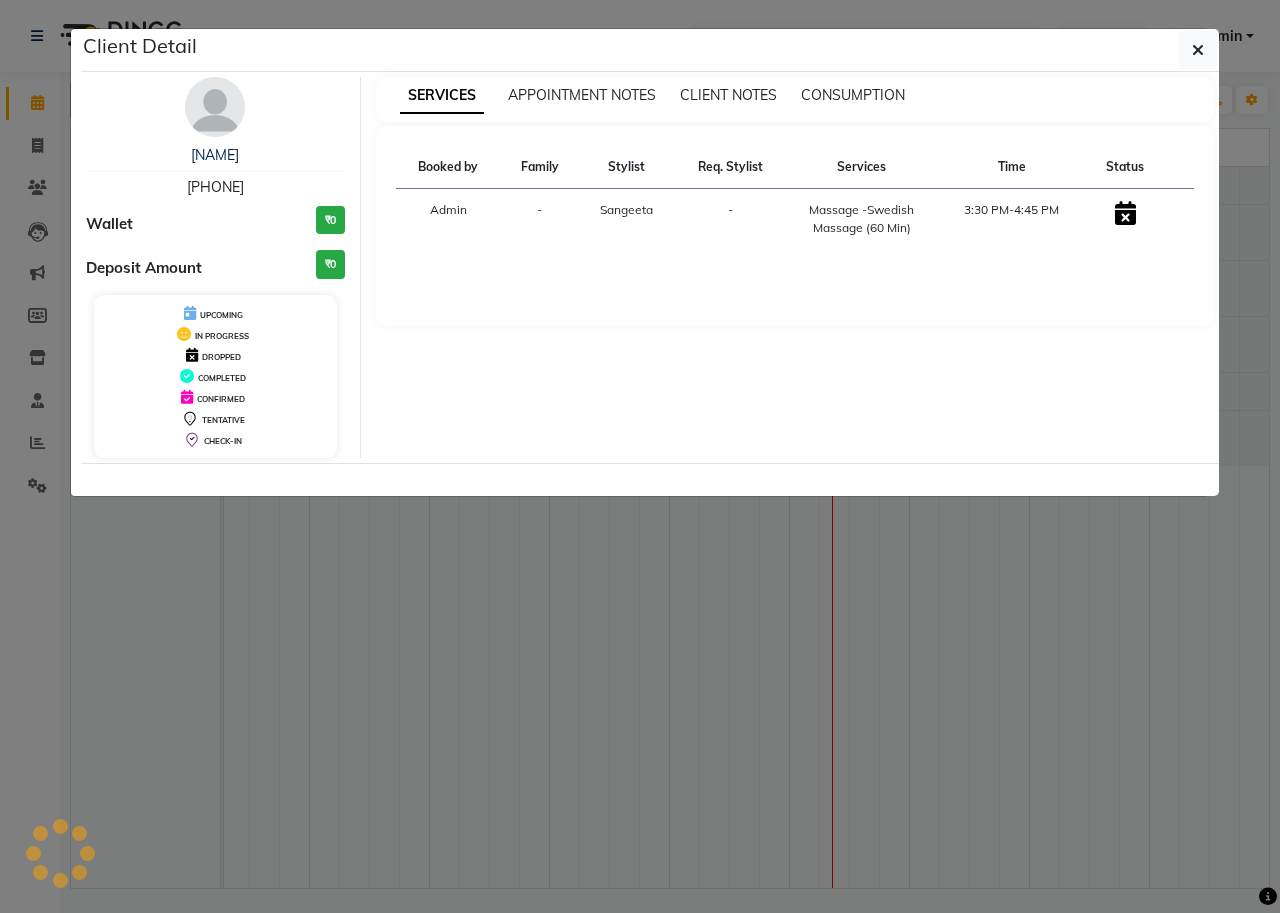 select on "1" 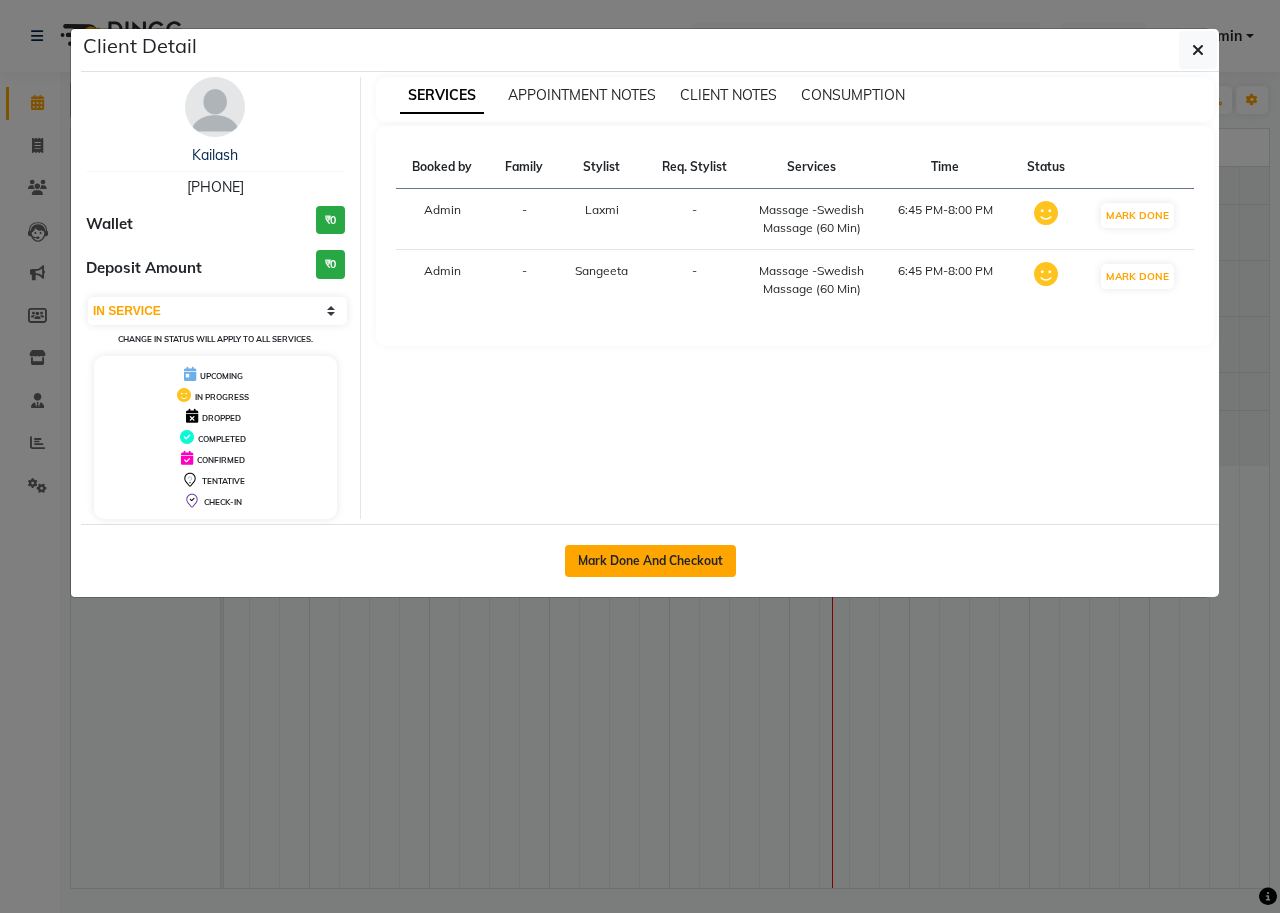 click on "Mark Done And Checkout" 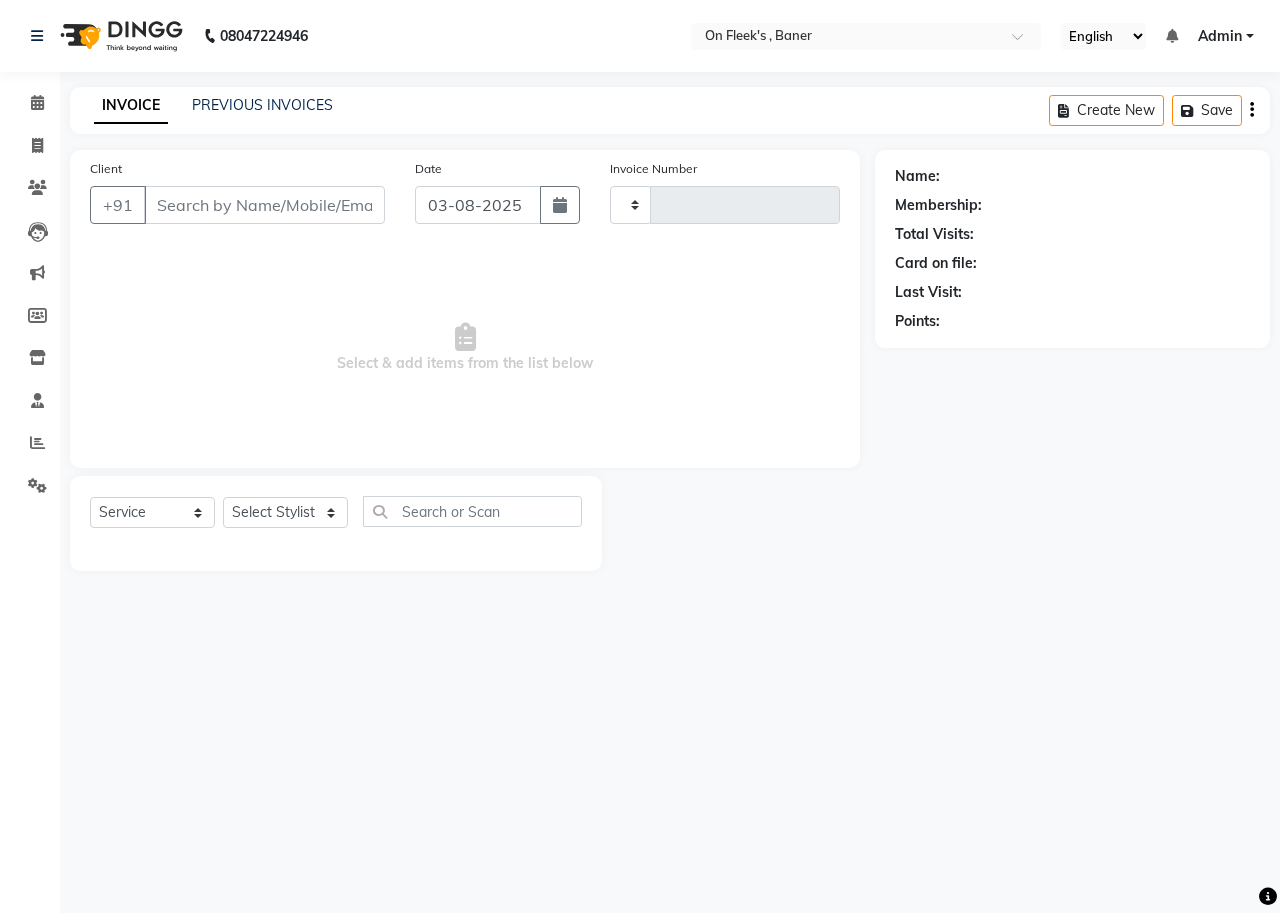 type on "0679" 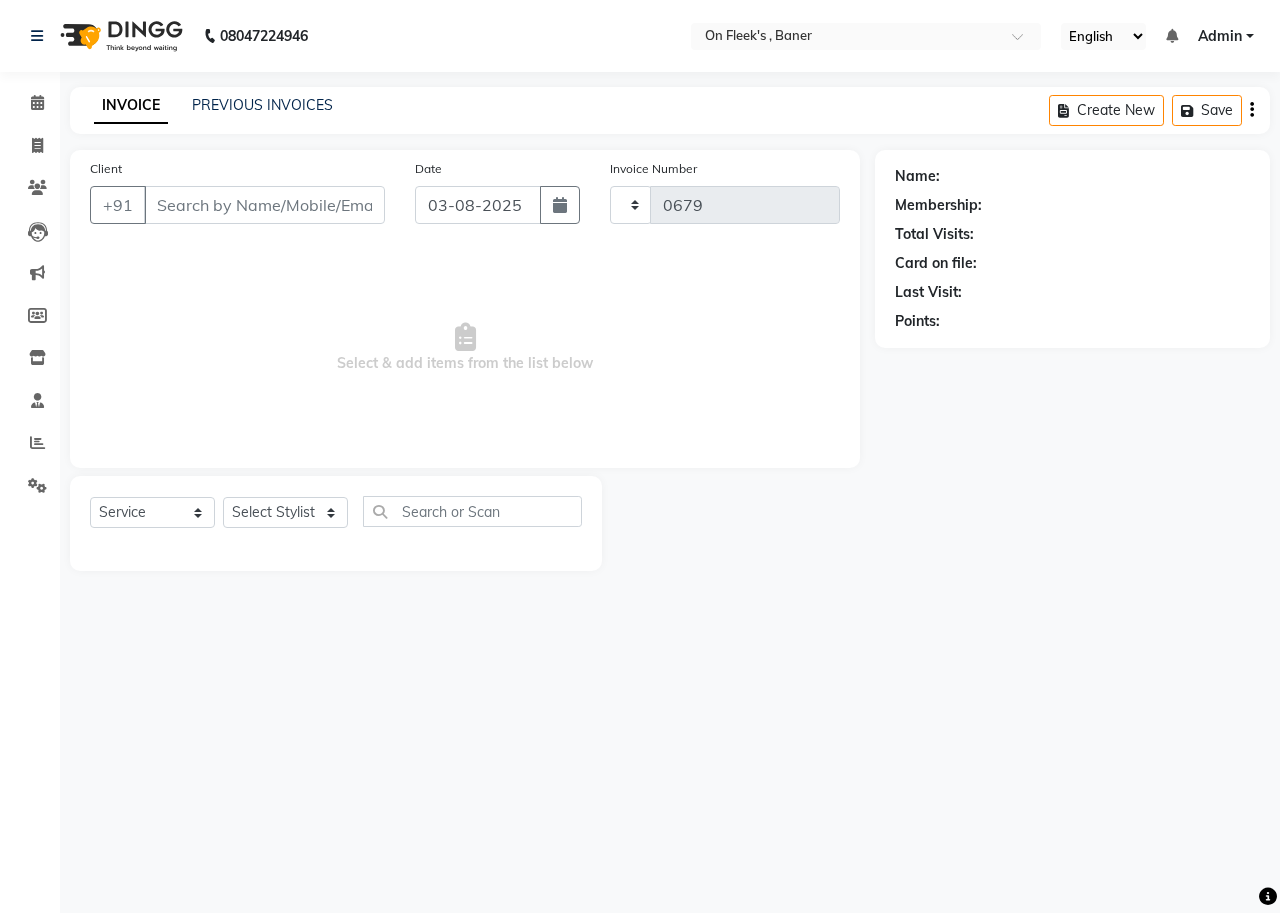 select on "632" 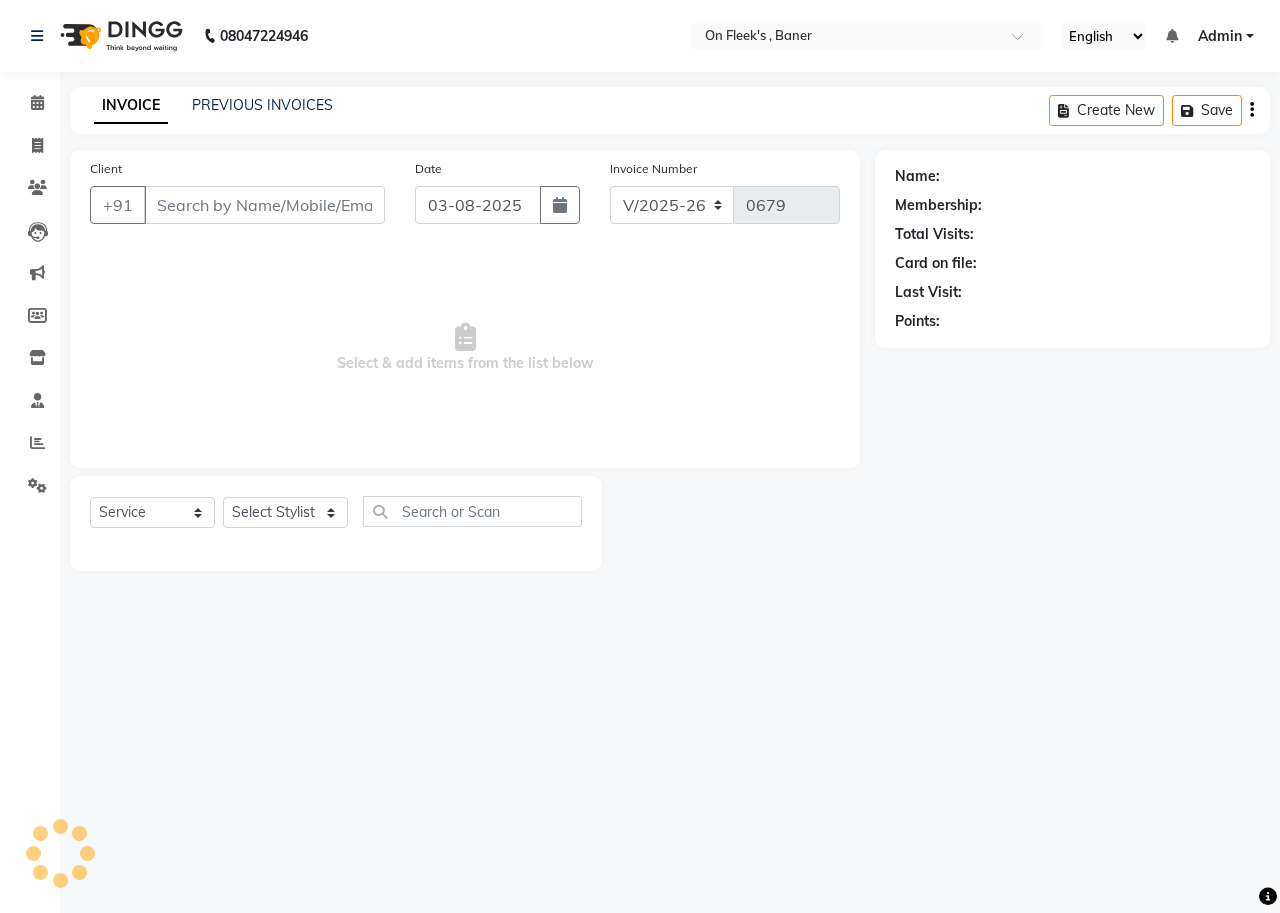 type on "[PHONE]" 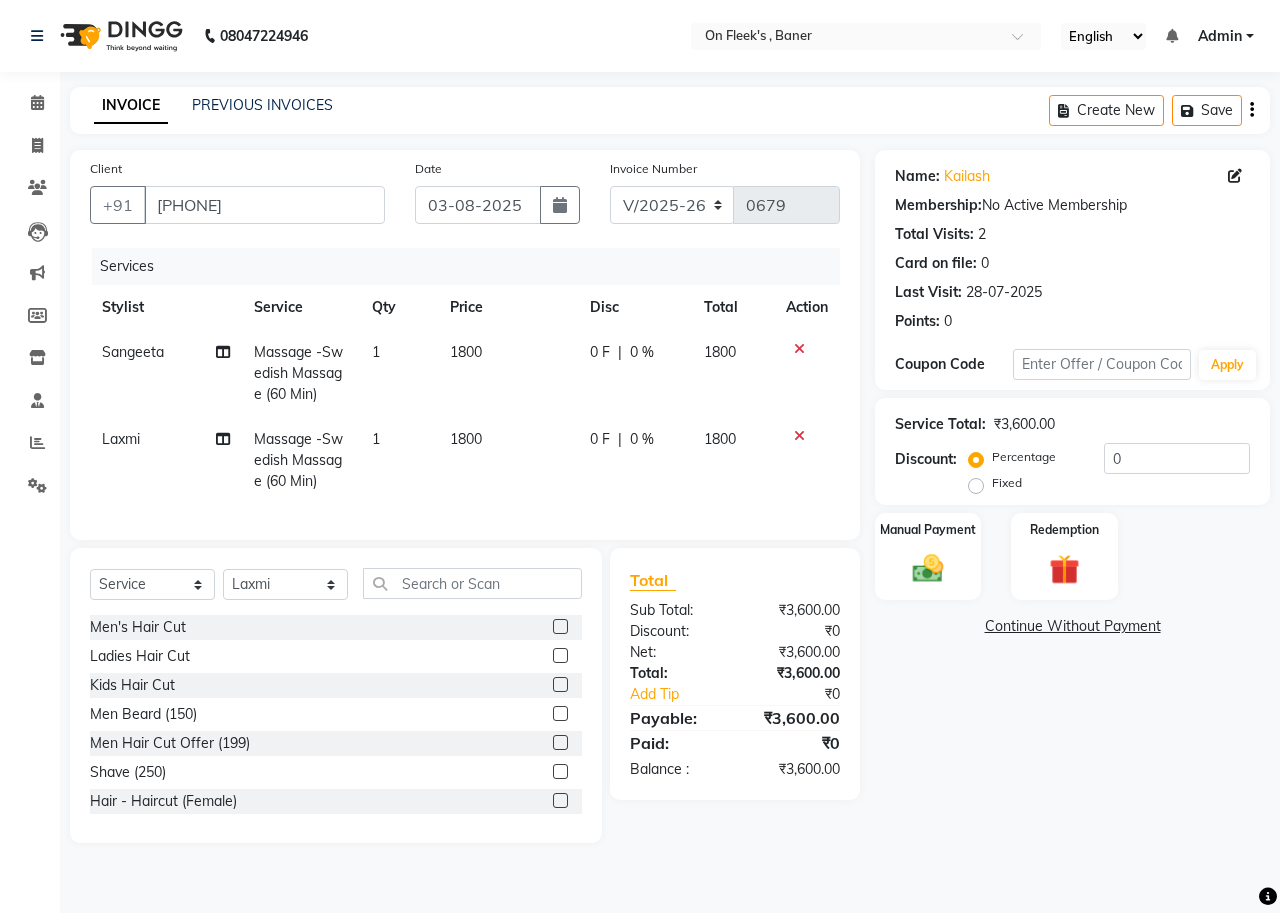 click on "1800" 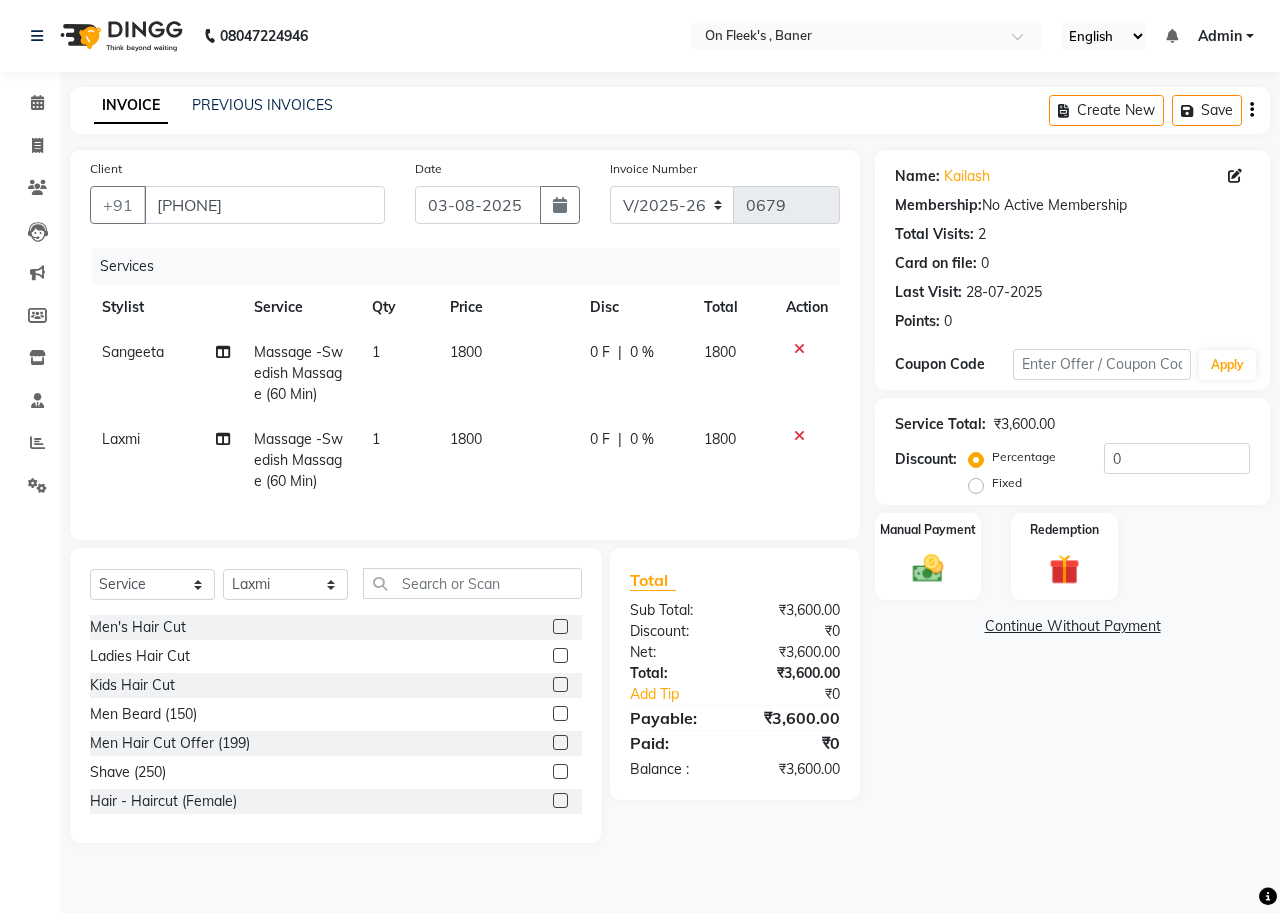 select on "64480" 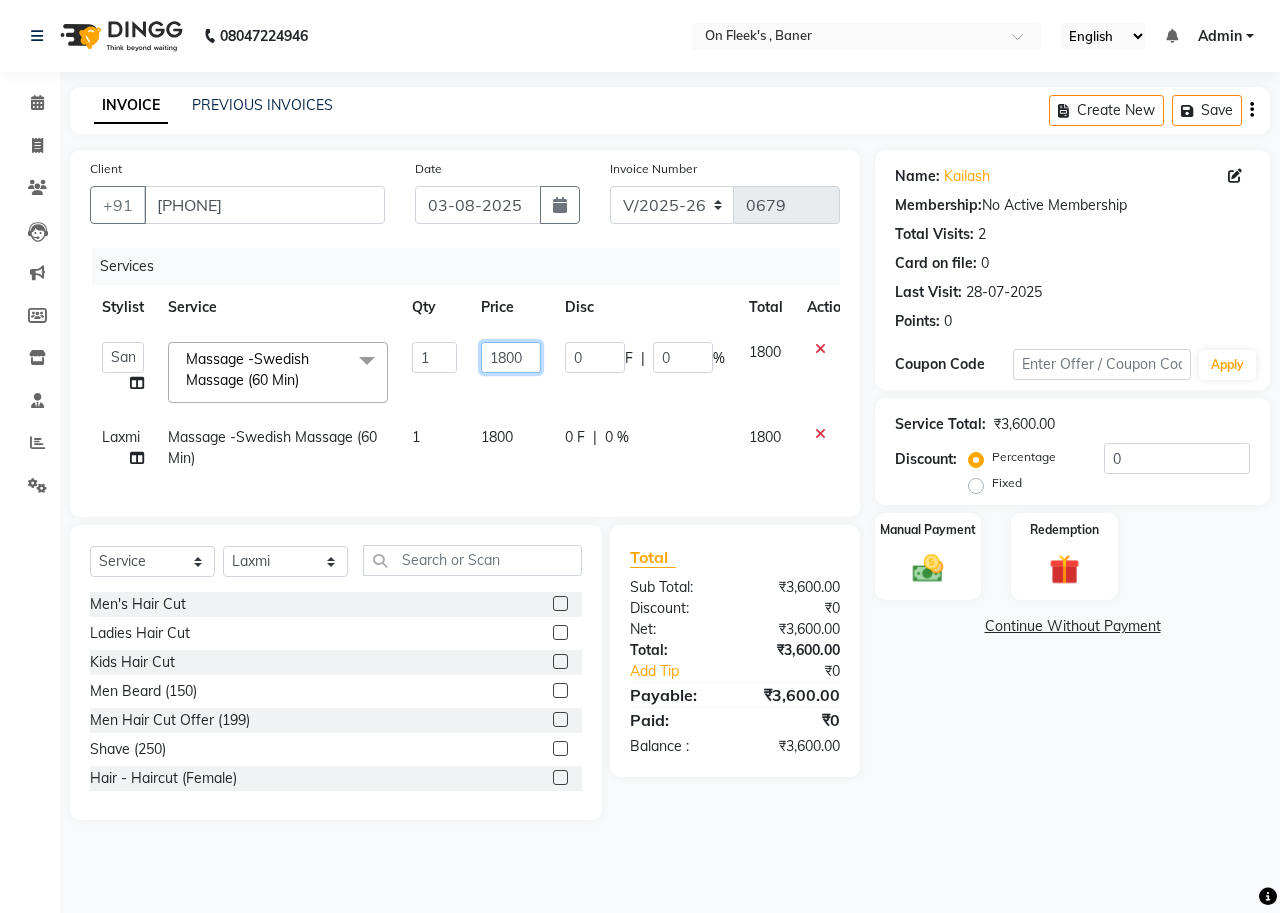 click on "1800" 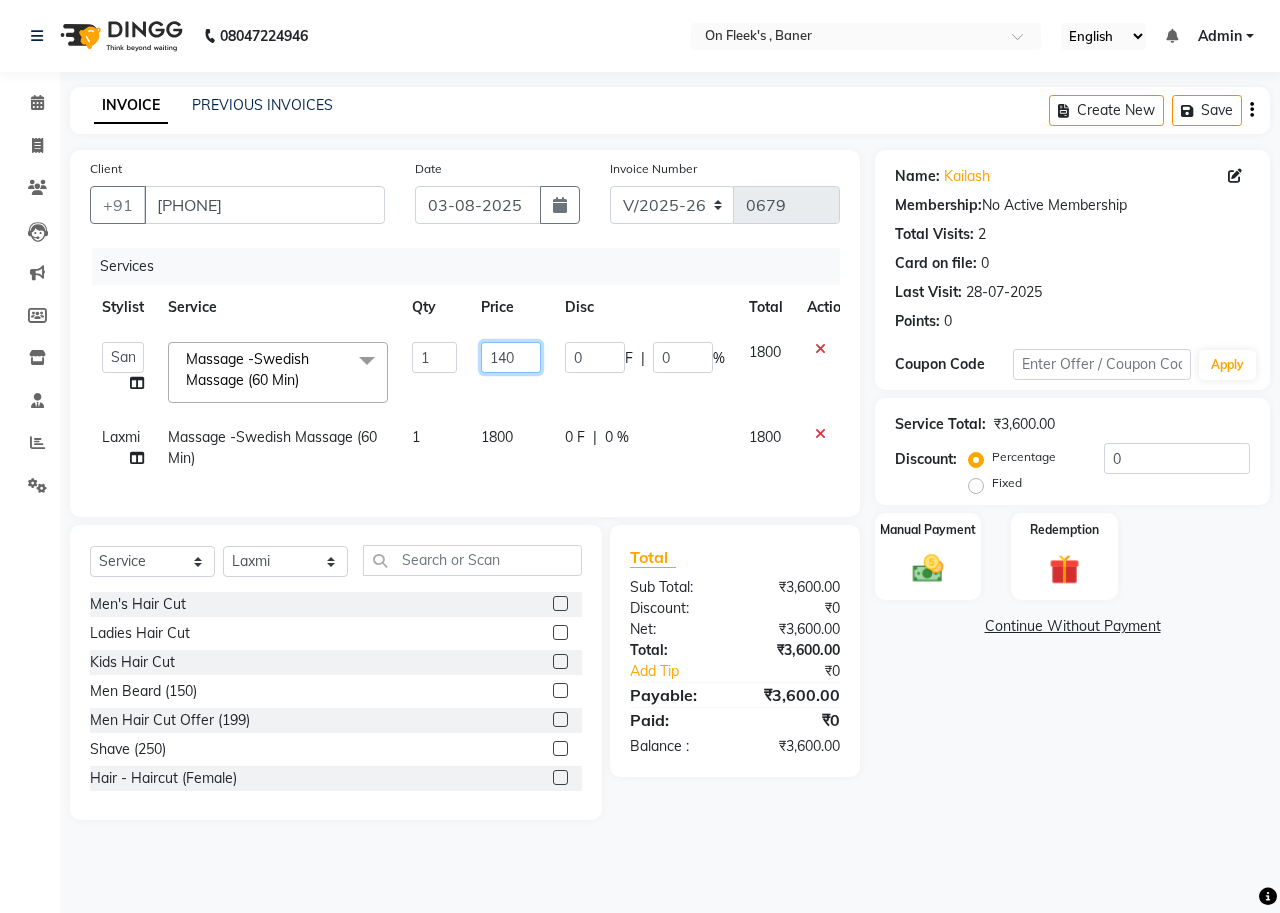 type on "1400" 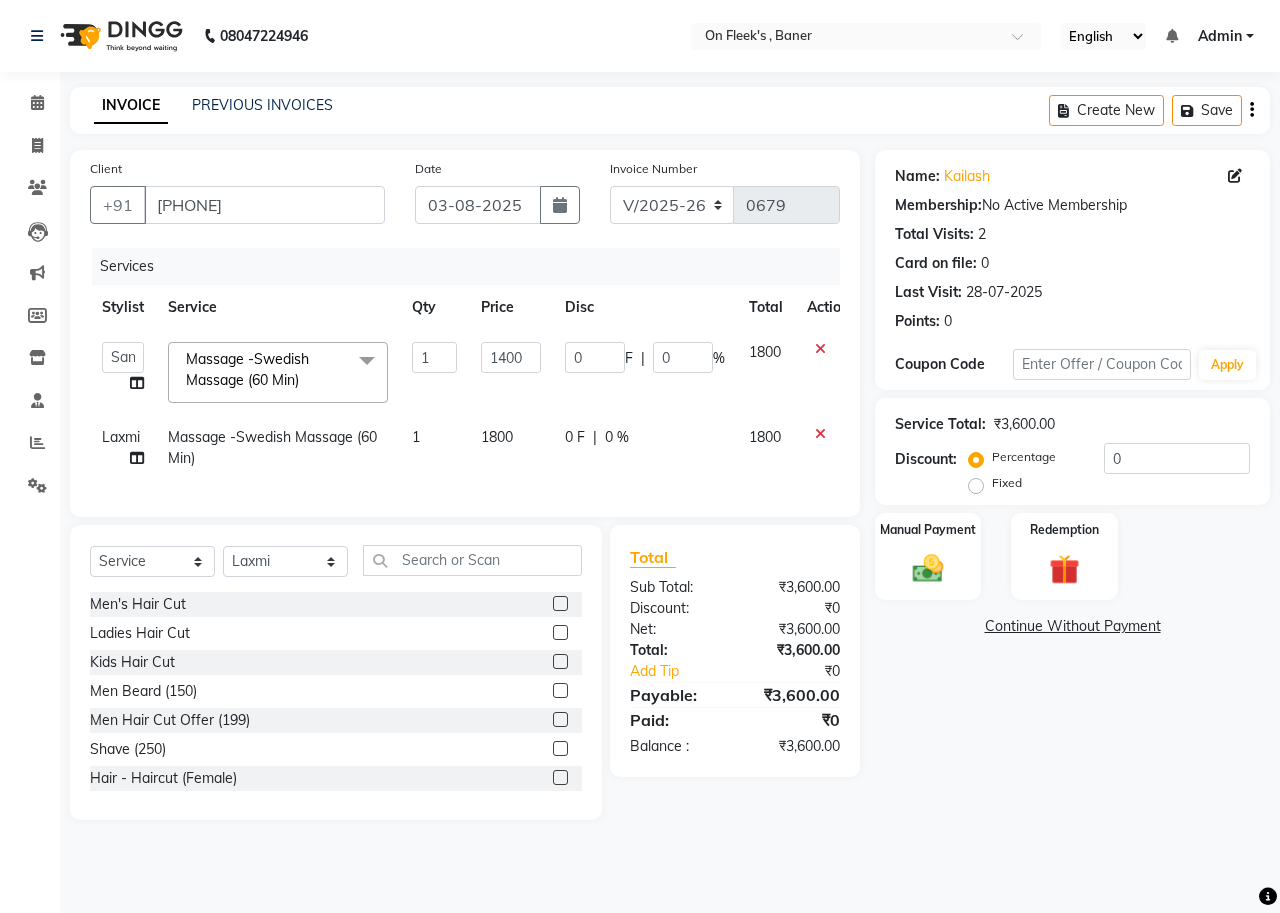 click on "1800" 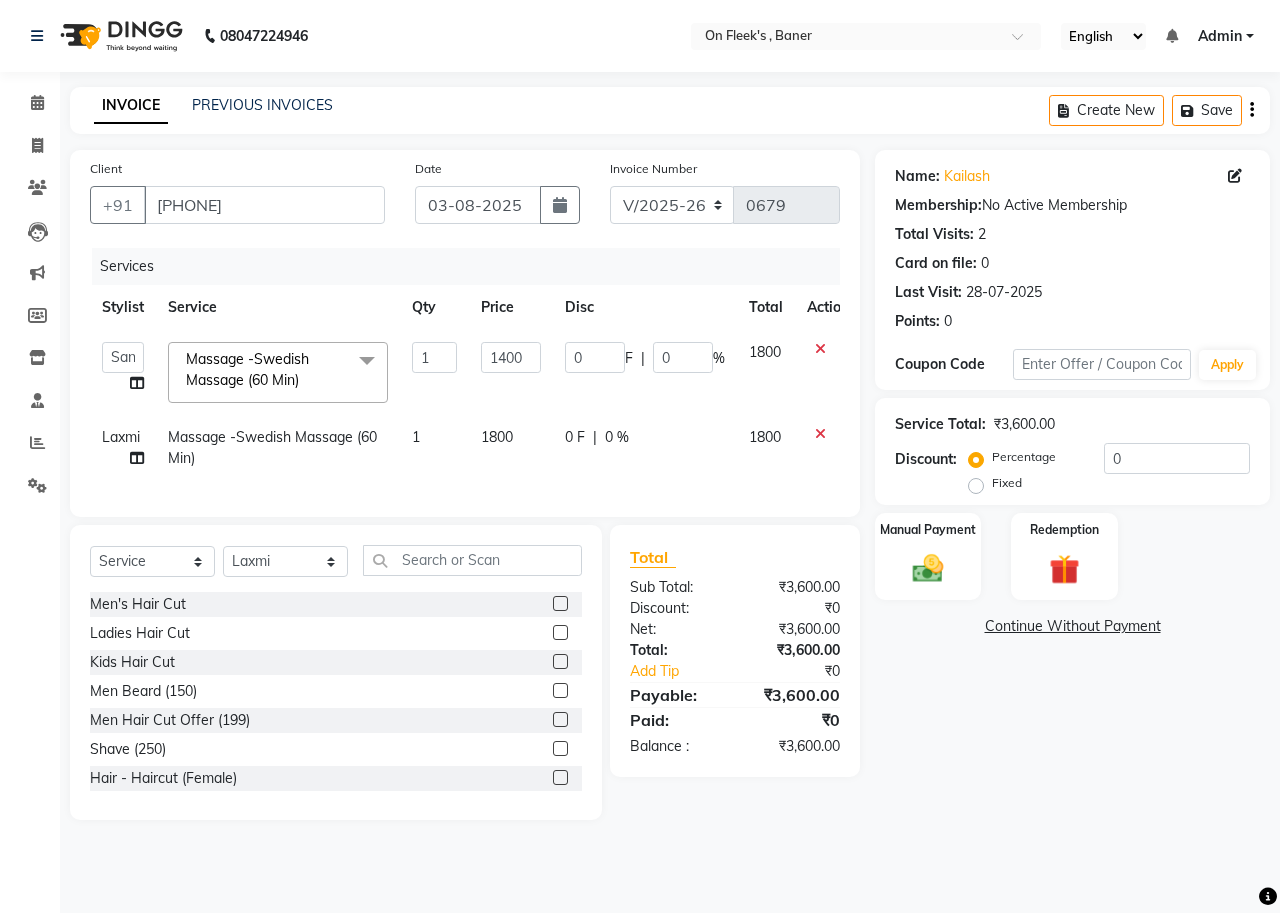 select on "40790" 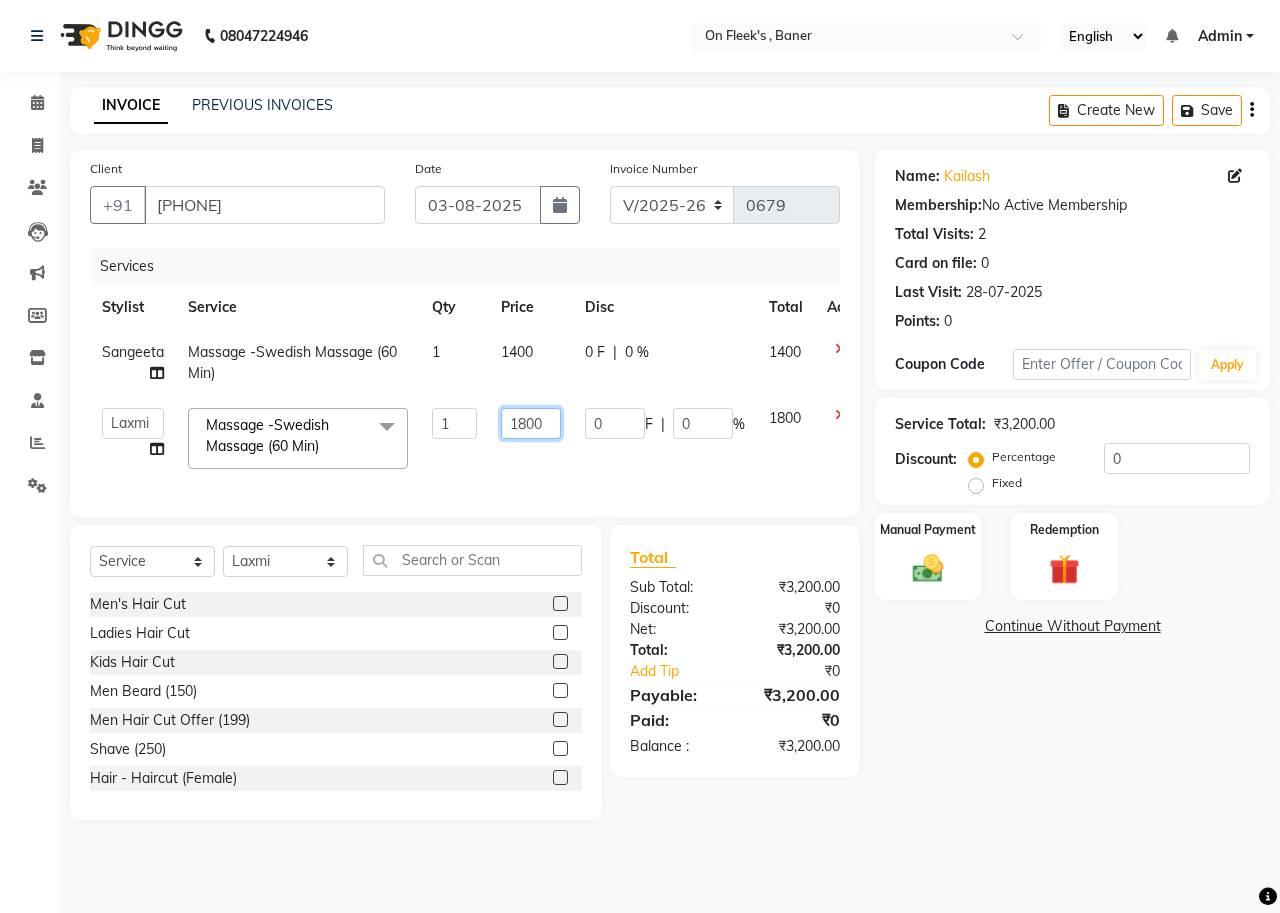click on "1800" 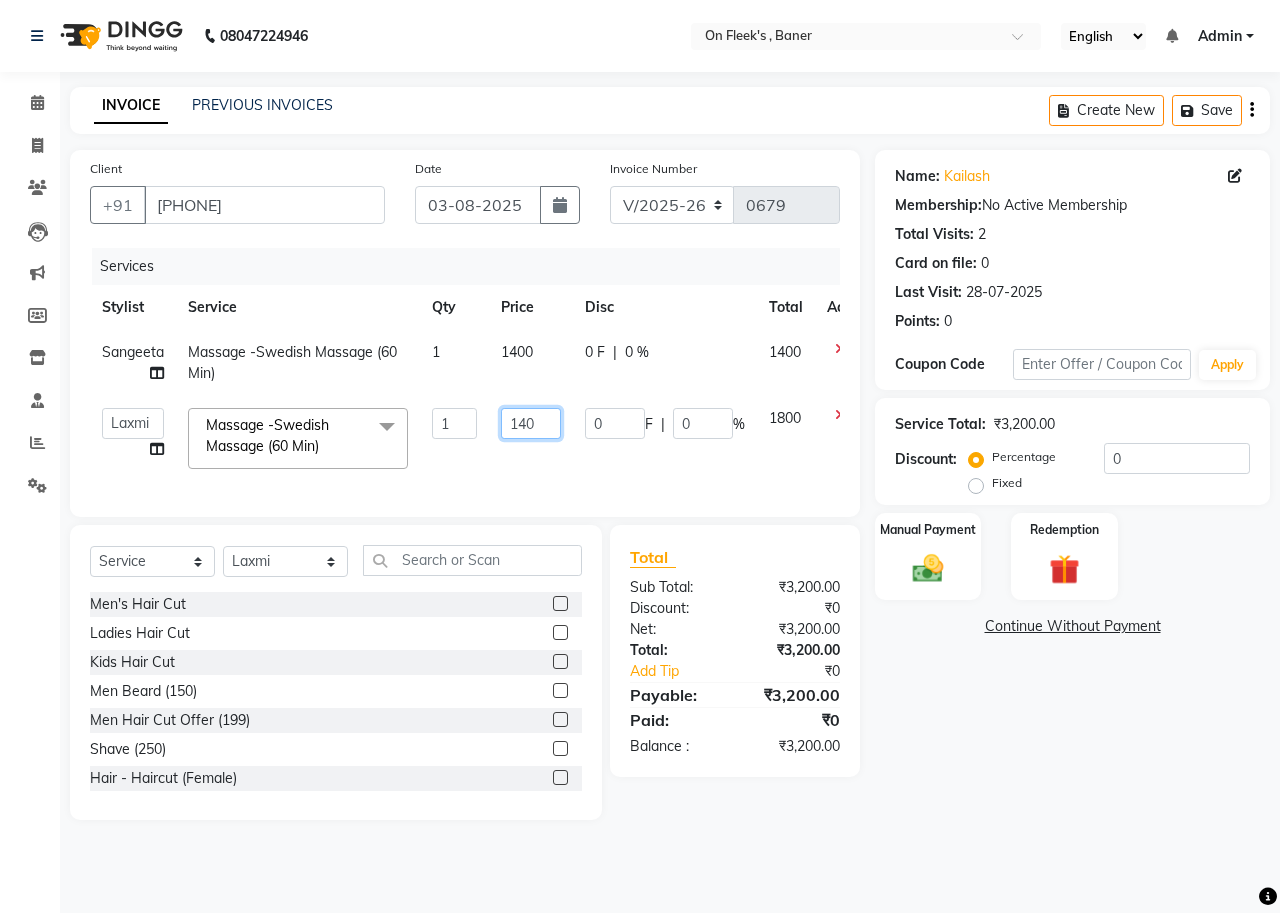 type on "1400" 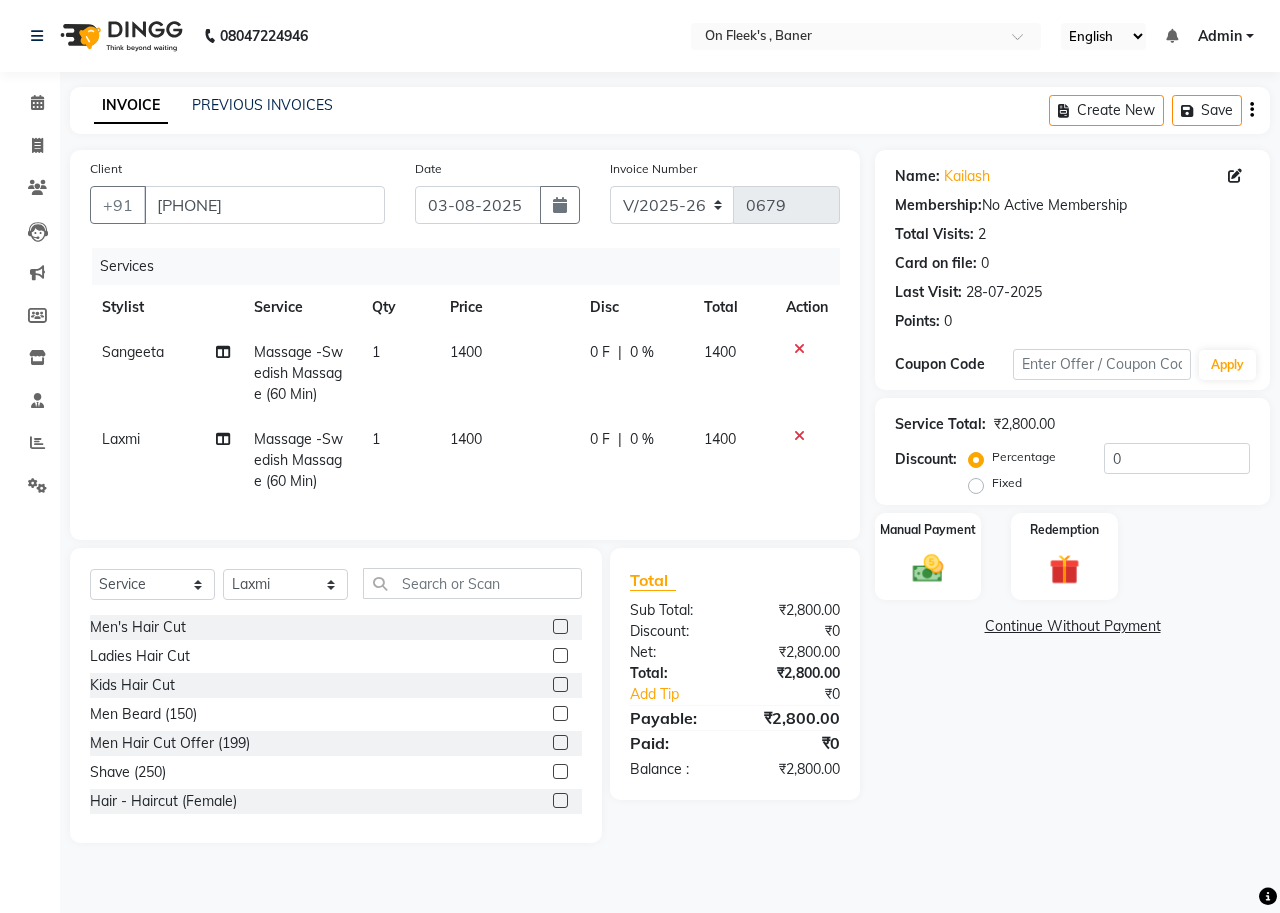 click on "Name: [NAME]  Membership:  No Active Membership  Total Visits:  2 Card on file:  0 Last Visit:   28-07-2025 Points:   0  Coupon Code Apply Service Total:  ₹2,800.00  Discount:  Percentage   Fixed  0 Manual Payment Redemption  Continue Without Payment" 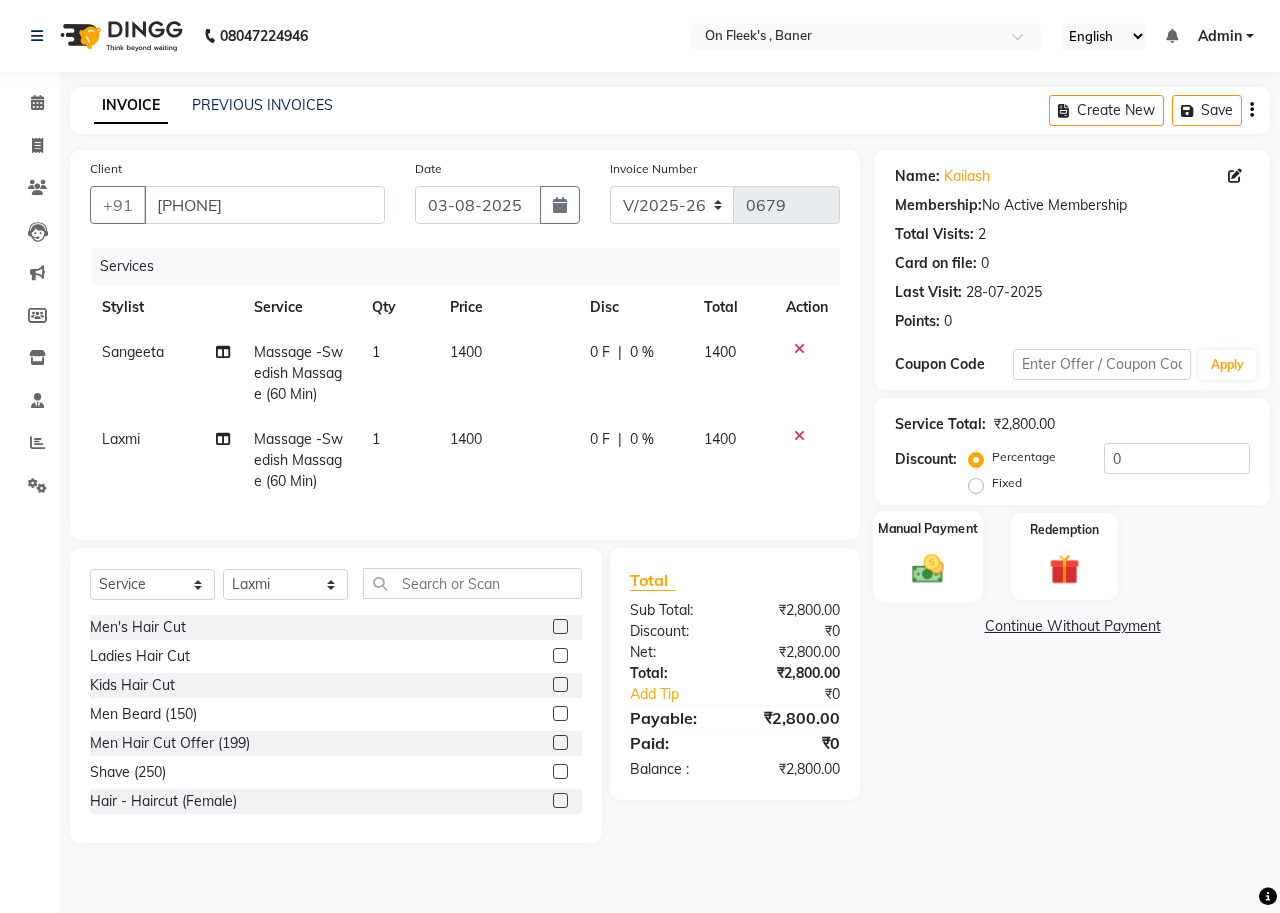 click on "Manual Payment" 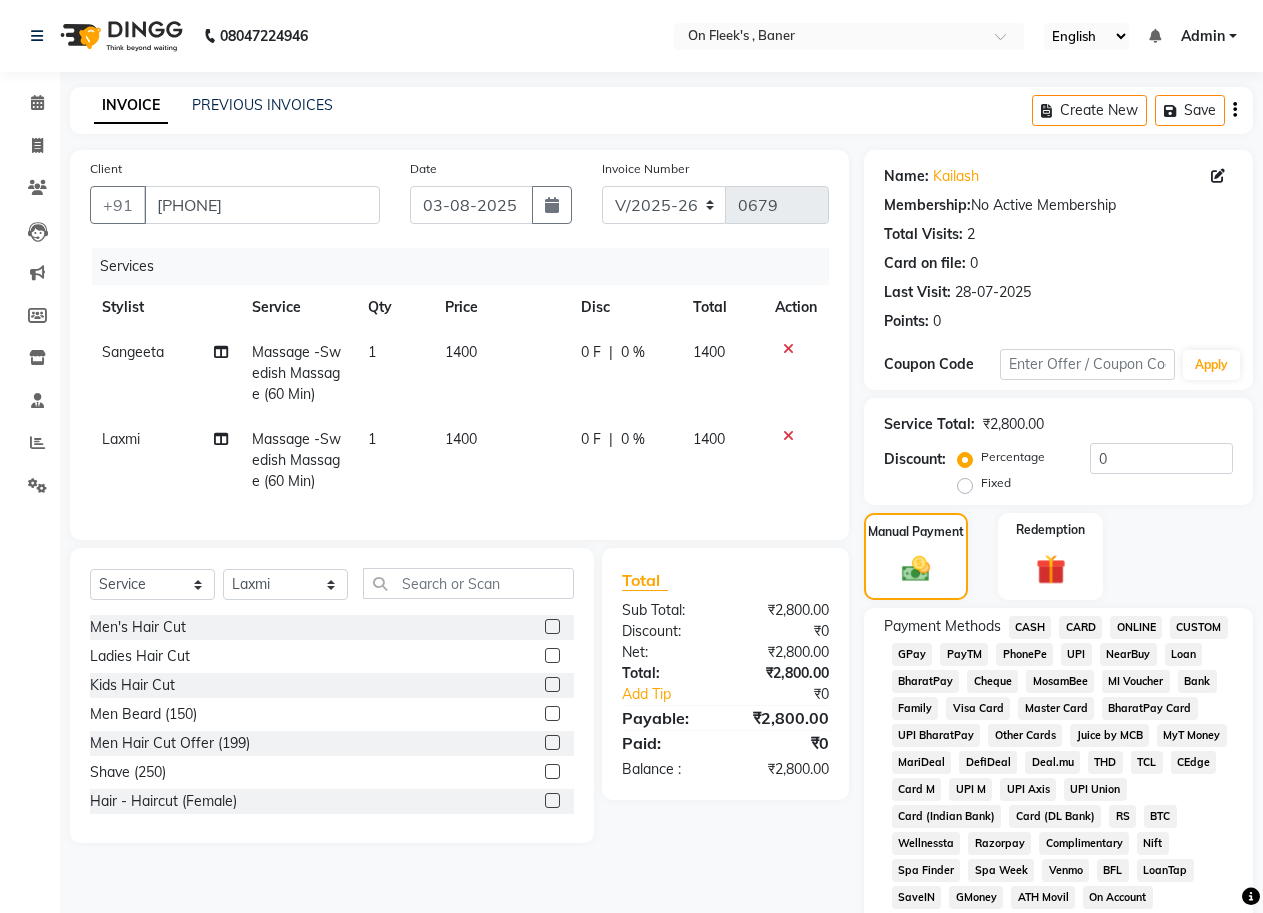click on "CASH" 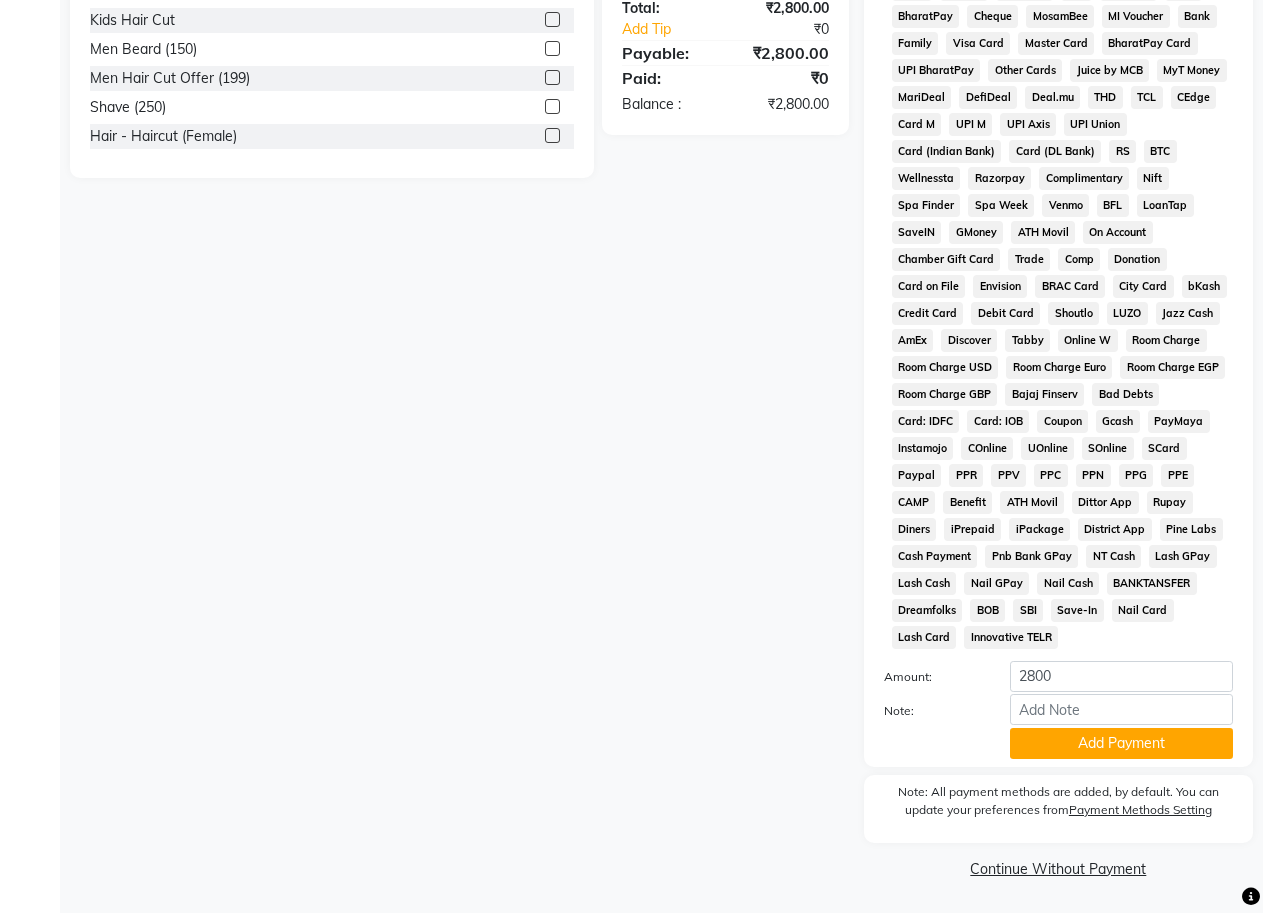 scroll, scrollTop: 666, scrollLeft: 0, axis: vertical 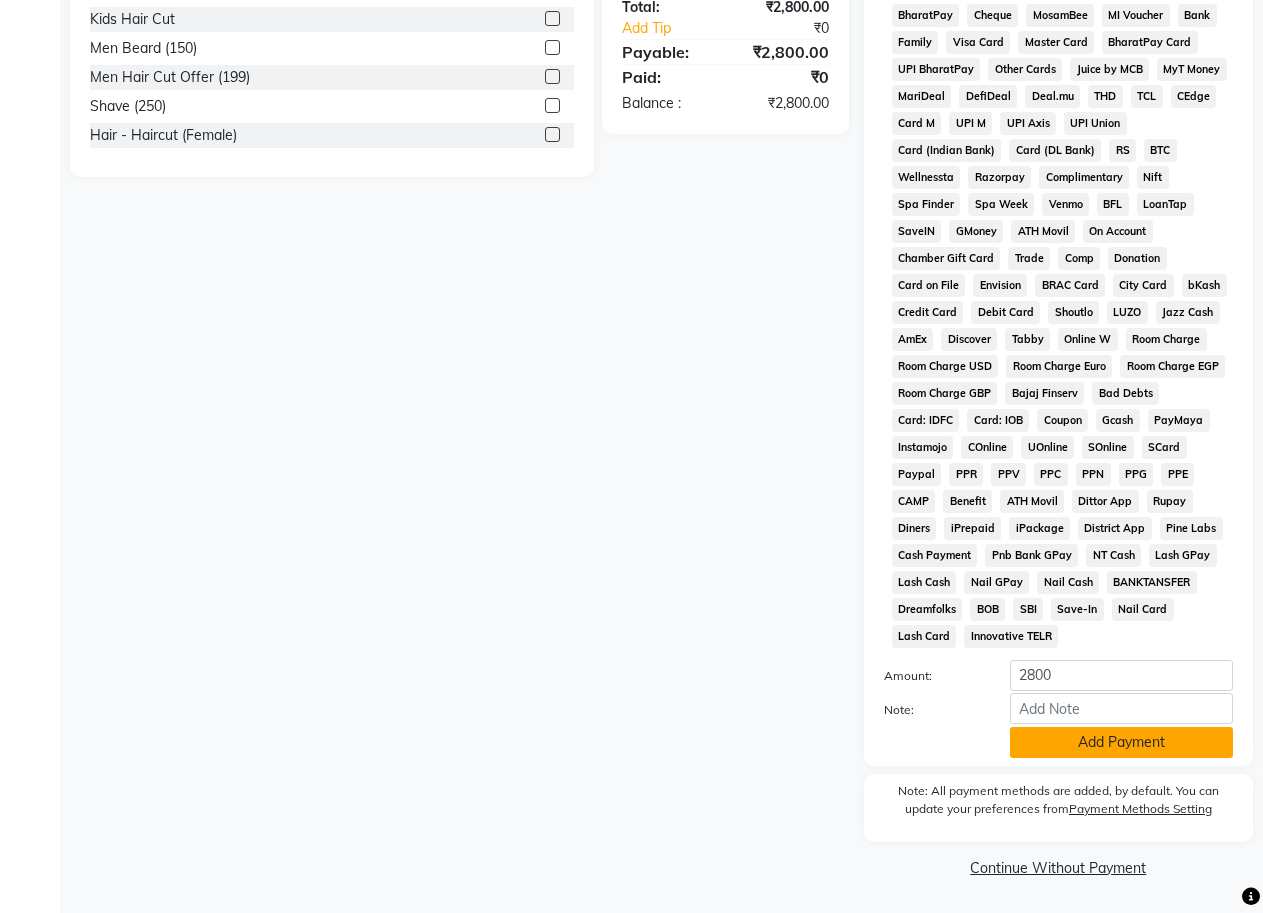 click on "Add Payment" 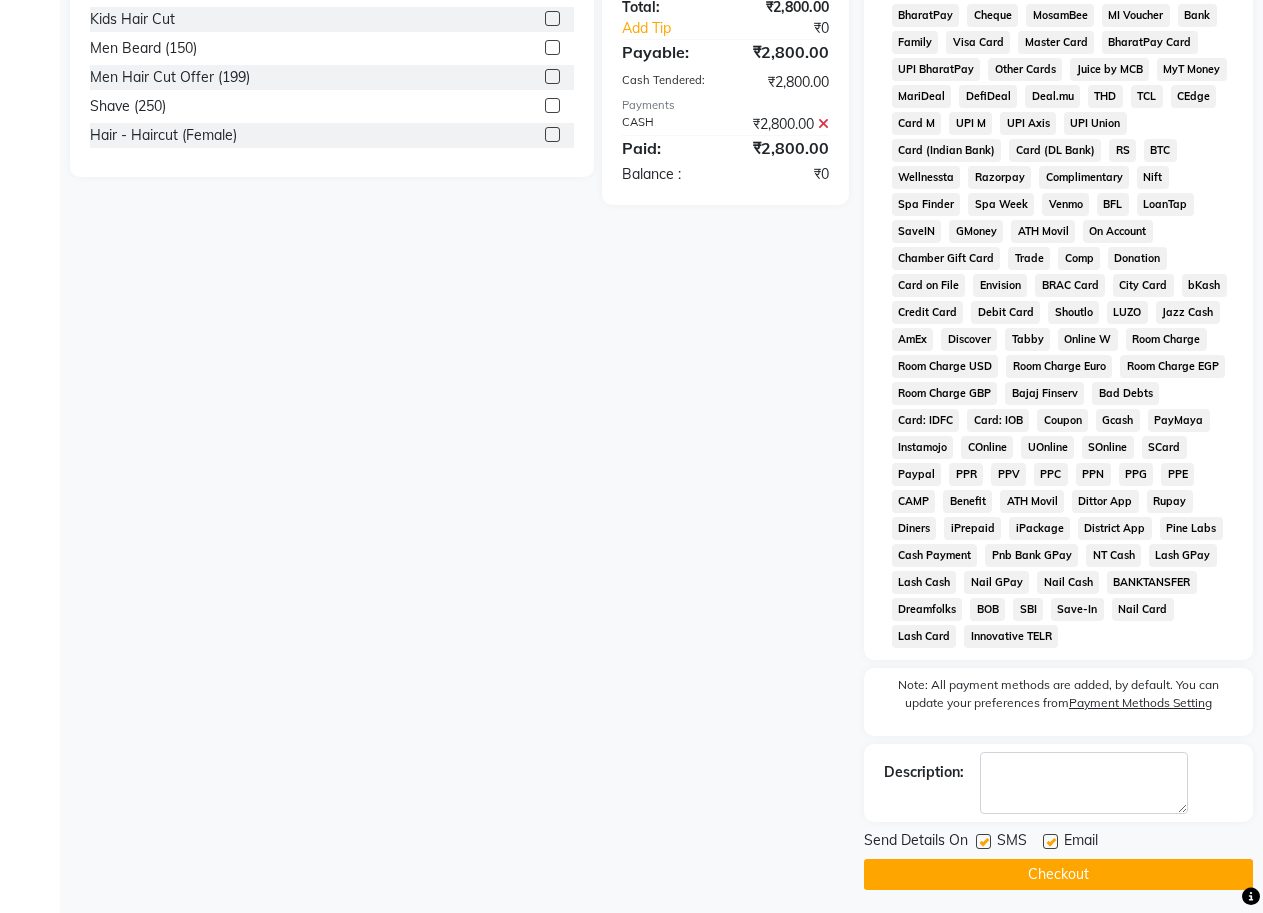 click 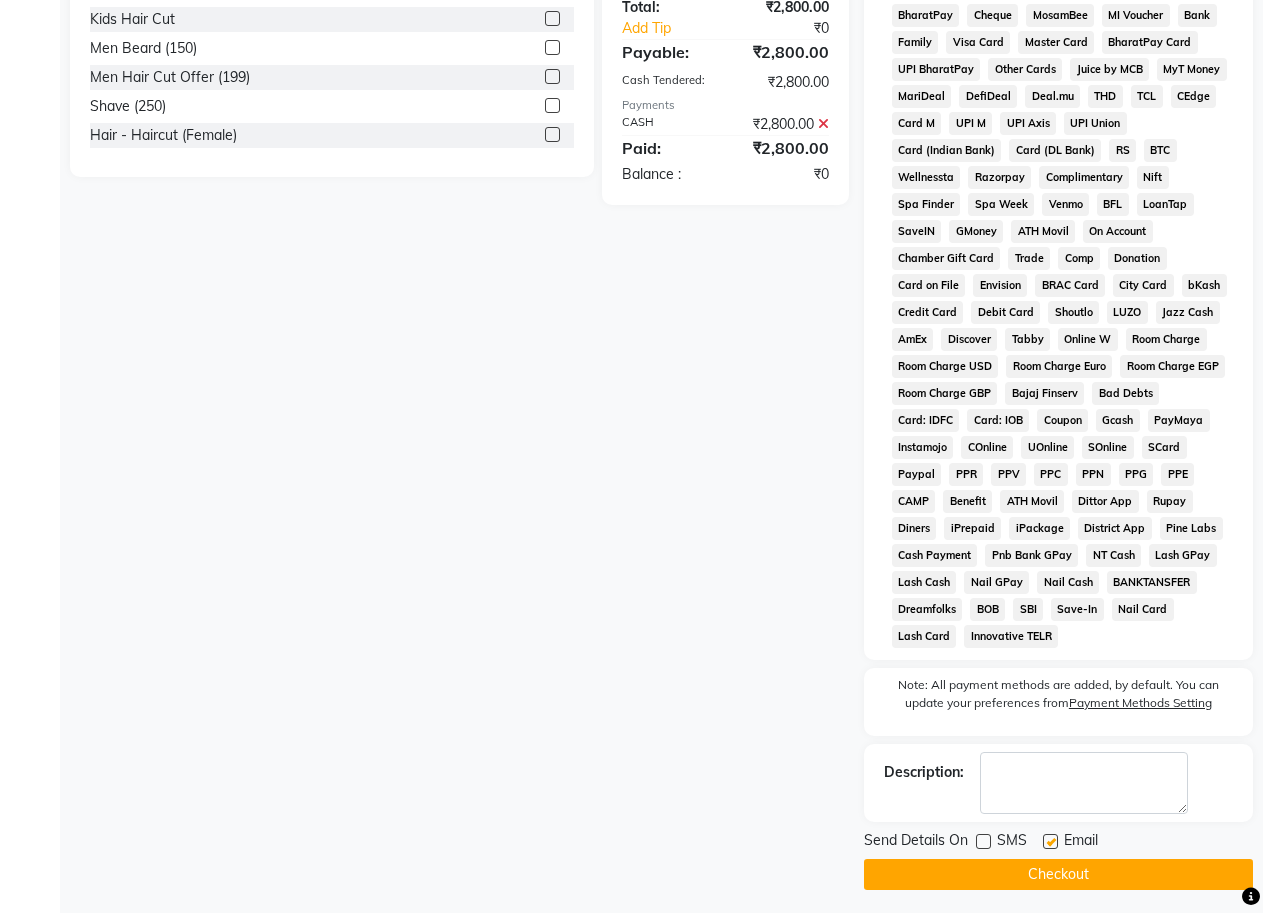 click on "Checkout" 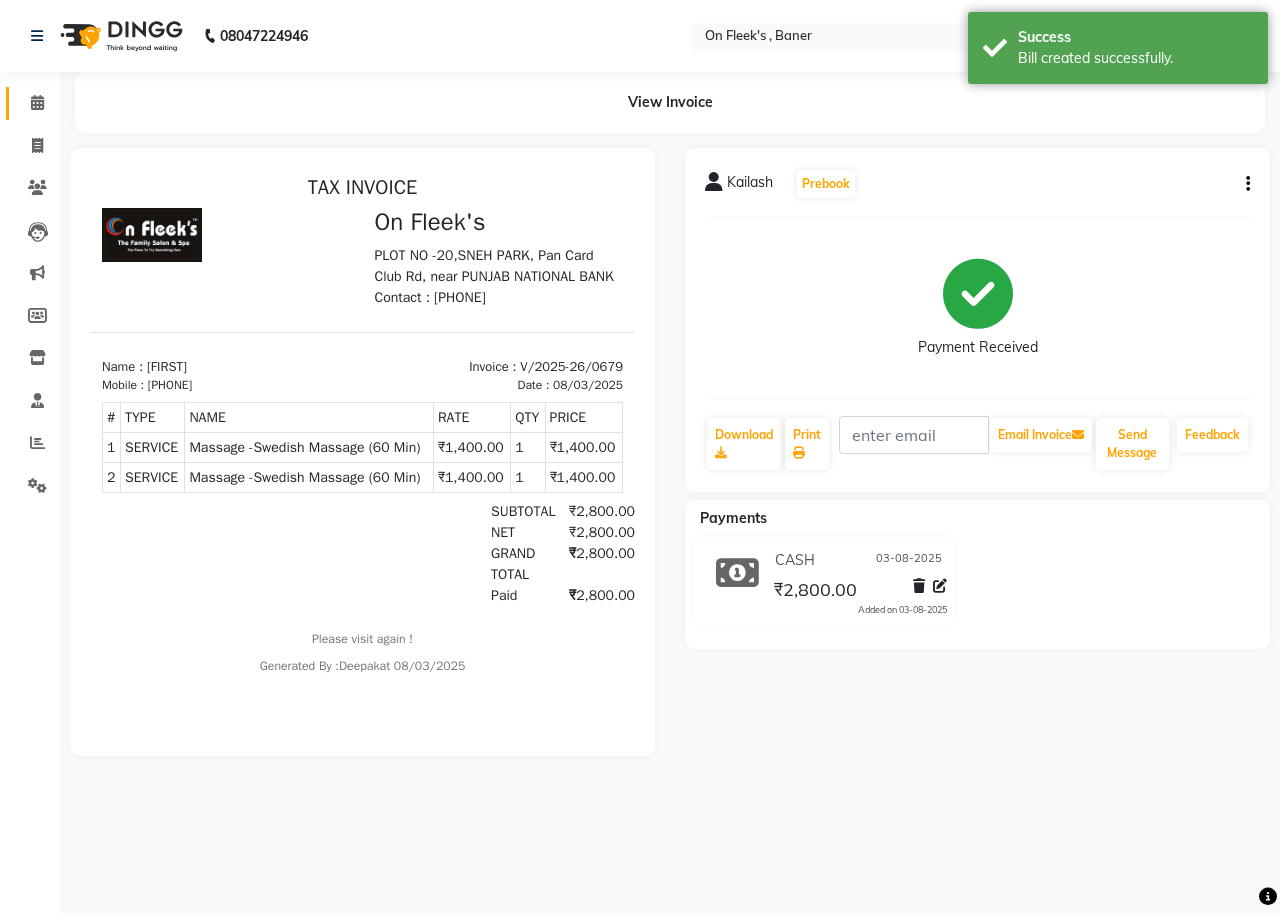 scroll, scrollTop: 0, scrollLeft: 0, axis: both 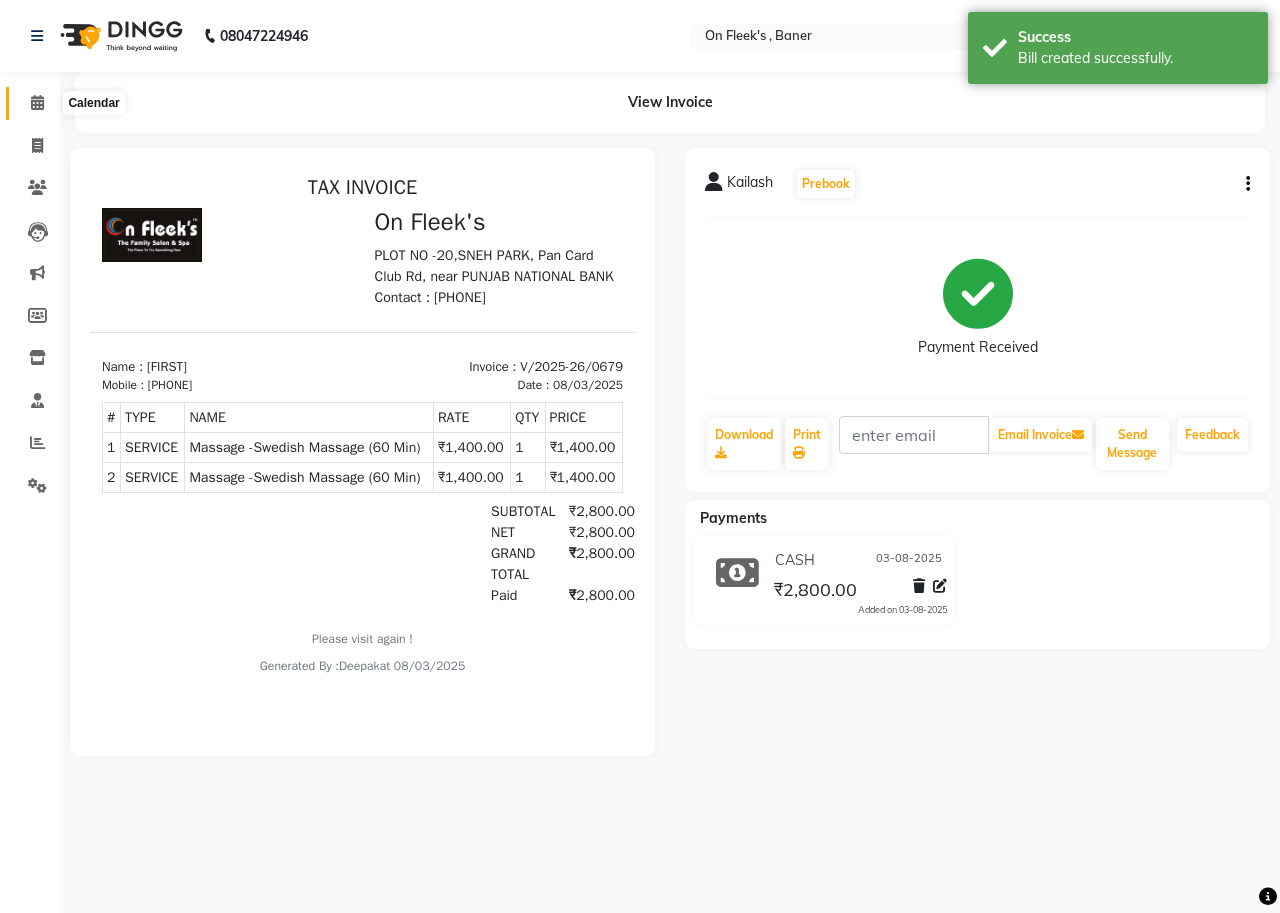 click 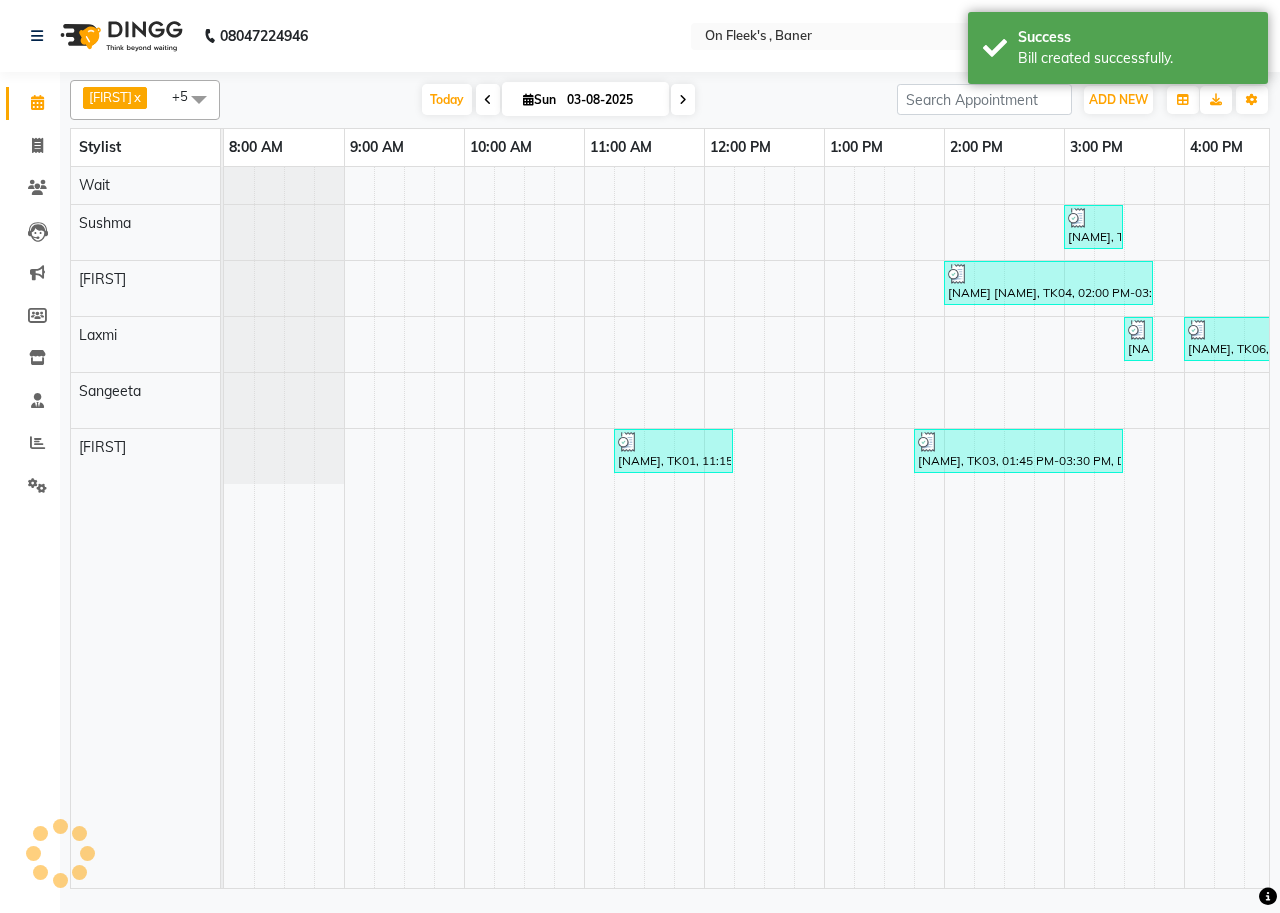 scroll, scrollTop: 0, scrollLeft: 0, axis: both 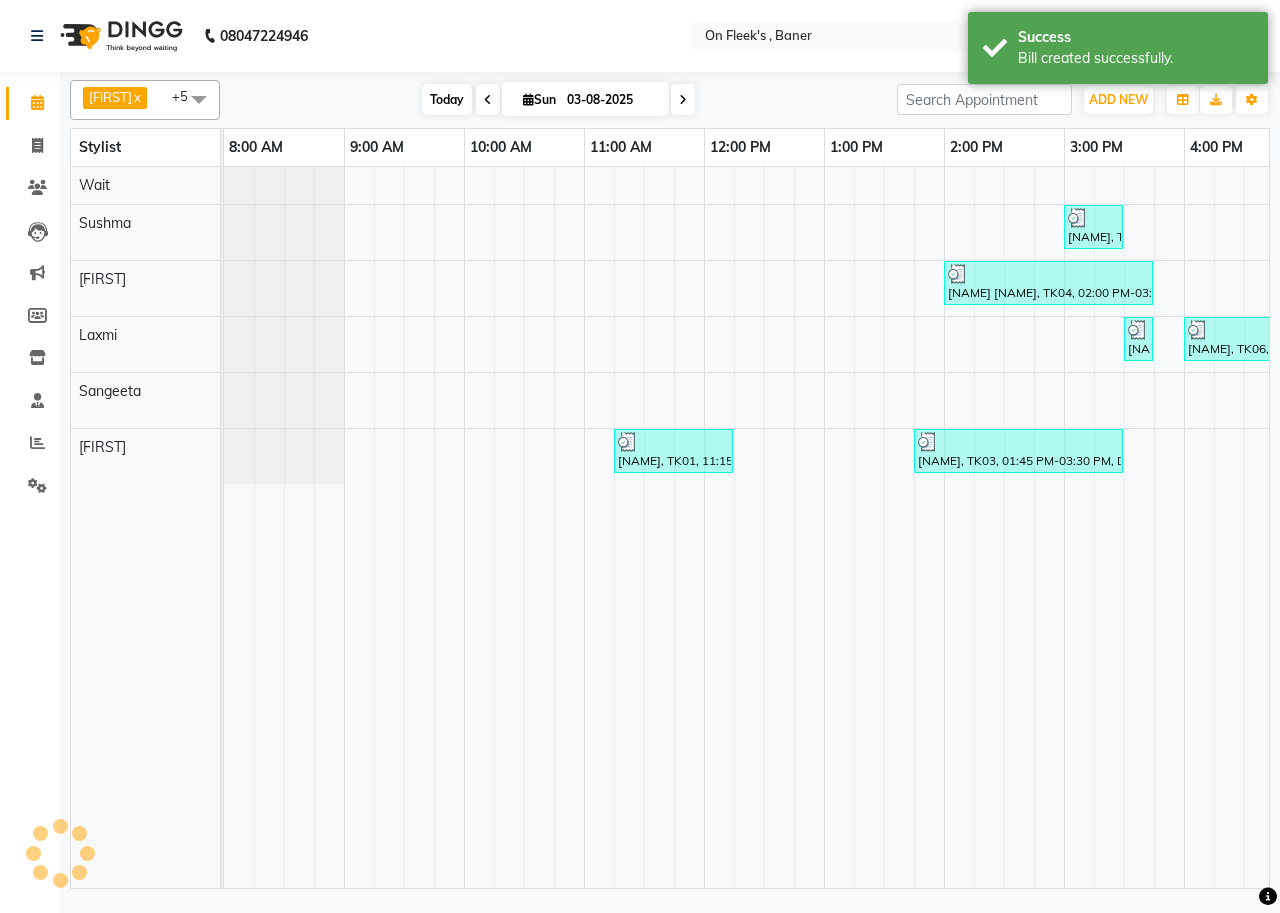 click on "Today" at bounding box center (447, 99) 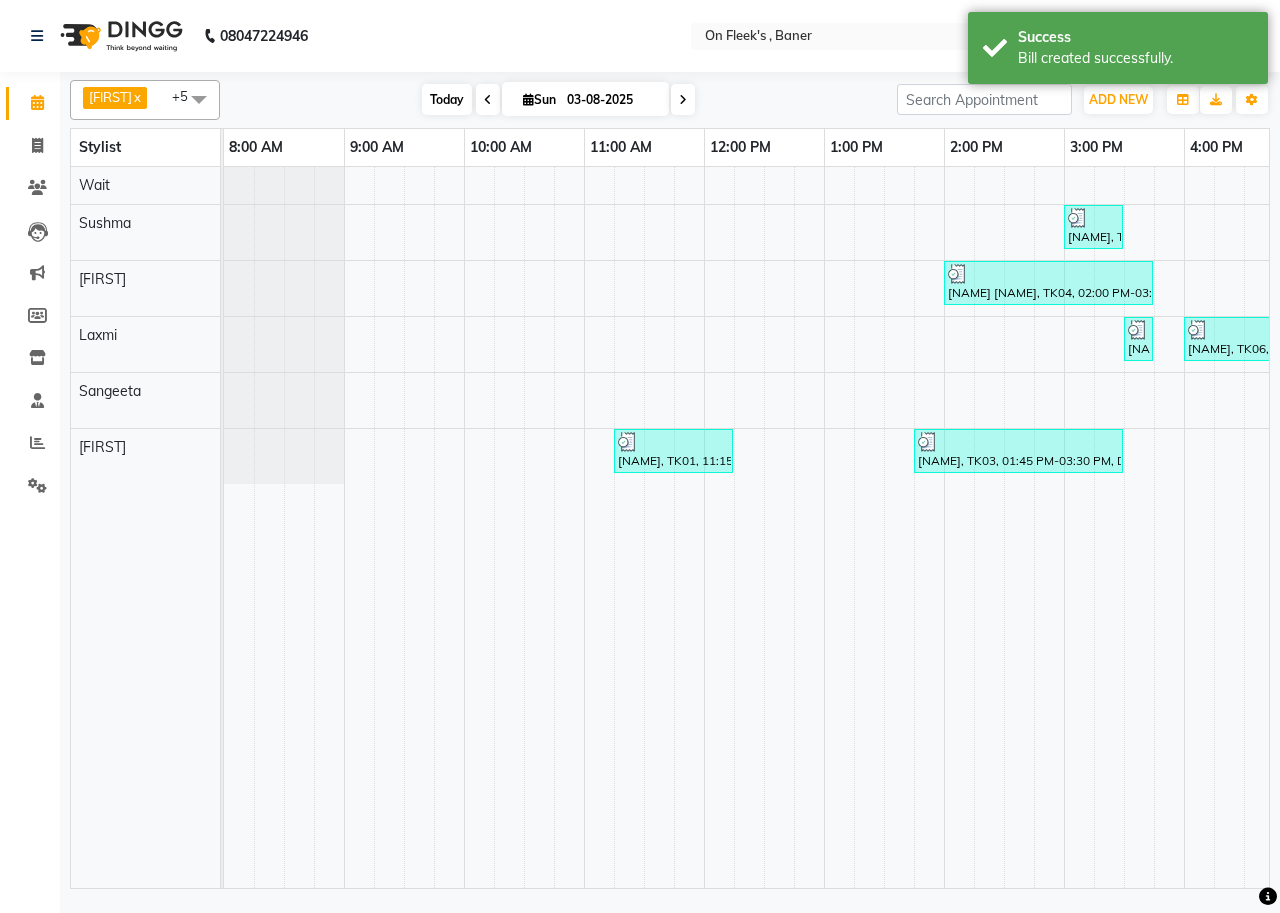 scroll, scrollTop: 0, scrollLeft: 755, axis: horizontal 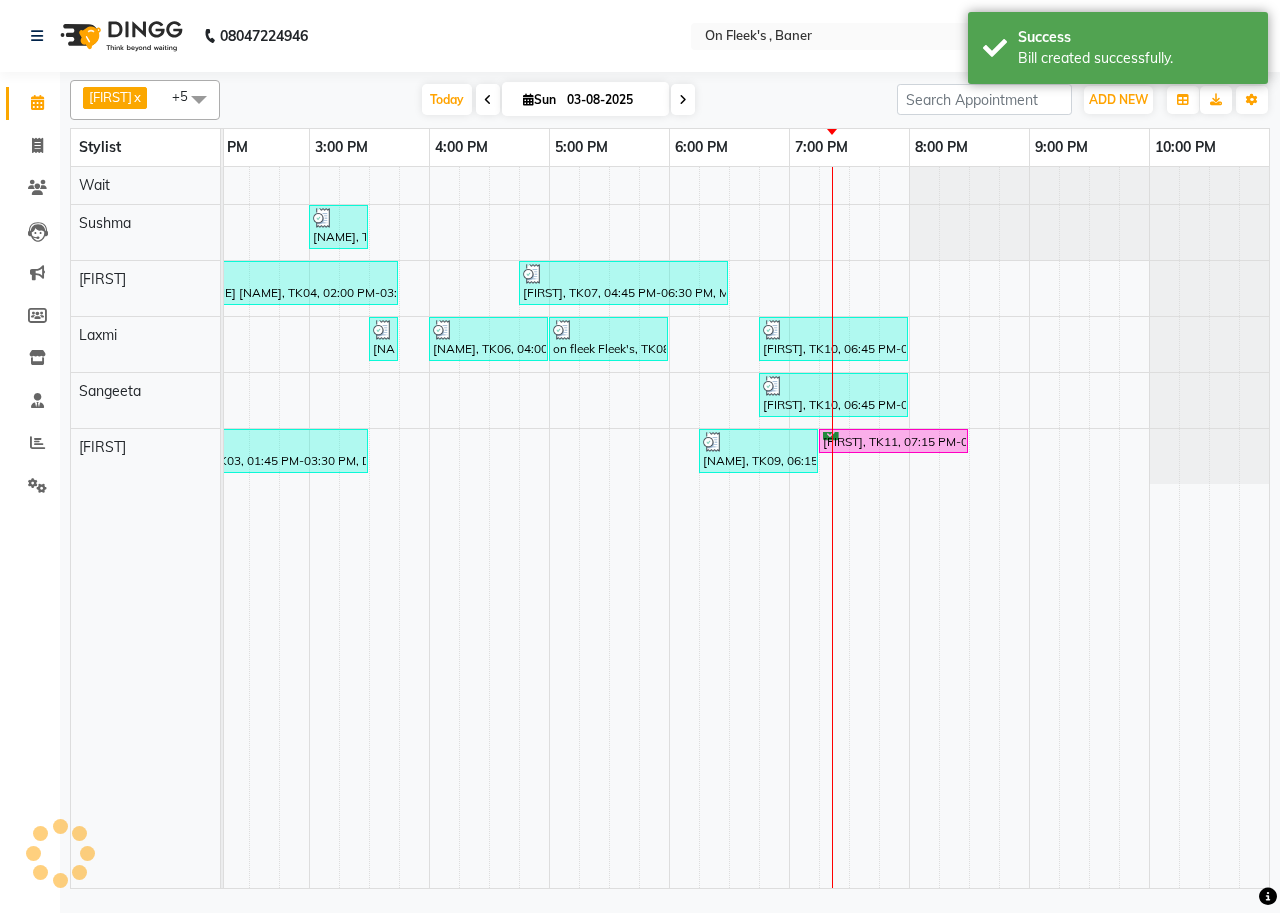 click on "[NAME] x [NAME] x [NAME] x [NAME] x [NAME] x Wait x +5 Select All [NAME] [NAME] [NAME] [NAME] [NAME] [NAME] Wait Group By  Staff View   Room View  View as Vertical  Vertical - Week View  Horizontal  Horizontal - Week View  List  Toggle Dropdown Calendar Settings Manage Tags   Arrange Stylists   Reset Stylists  Full Screen  Show Available Stylist  Appointment Form Zoom 100% Stylist 8:00 AM 9:00 AM 10:00 AM 11:00 AM 12:00 PM 1:00 PM 2:00 PM 3:00 PM 4:00 PM 5:00 PM 6:00 PM 7:00 PM 8:00 PM 9:00 PM 10:00 PM Wait [NAME] [NAME] [NAME] [NAME] [NAME]" 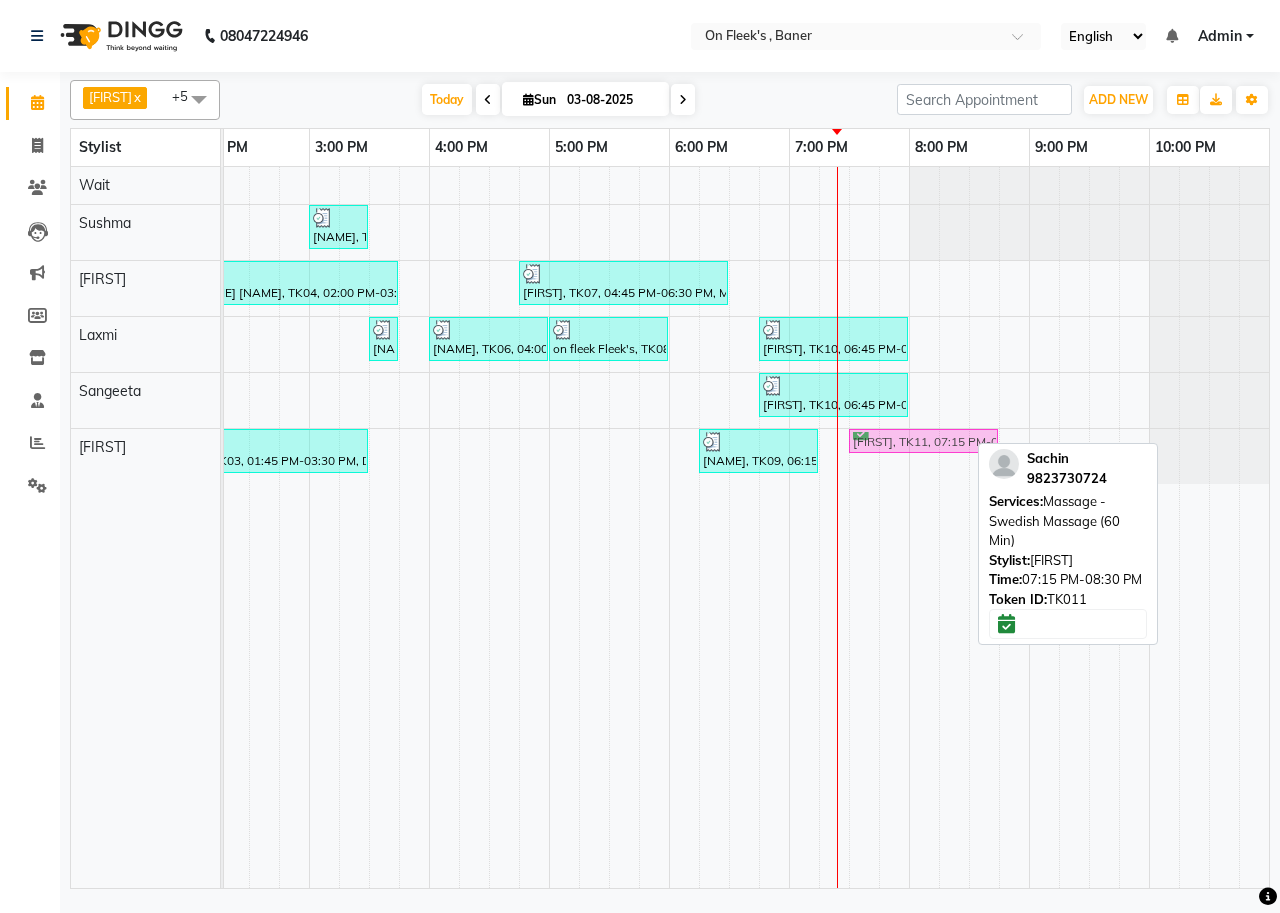 click on "[NAME], TK01, 11:15 AM-12:15 PM, Massage - Deep Tissue Massage (60 Min)     [NAME], TK03, 01:45 PM-03:30 PM, Deep Tissue Full Body Massage (90 mins)      [NAME], TK09, 06:15 PM-07:15 PM, Aroma massage (45 min)      [NAME], TK11, 07:15 PM-08:30 PM, Massage -Swedish  Massage (60 Min)     [NAME], TK11, 07:15 PM-08:30 PM, Massage -Swedish  Massage (60 Min)" at bounding box center [-531, 456] 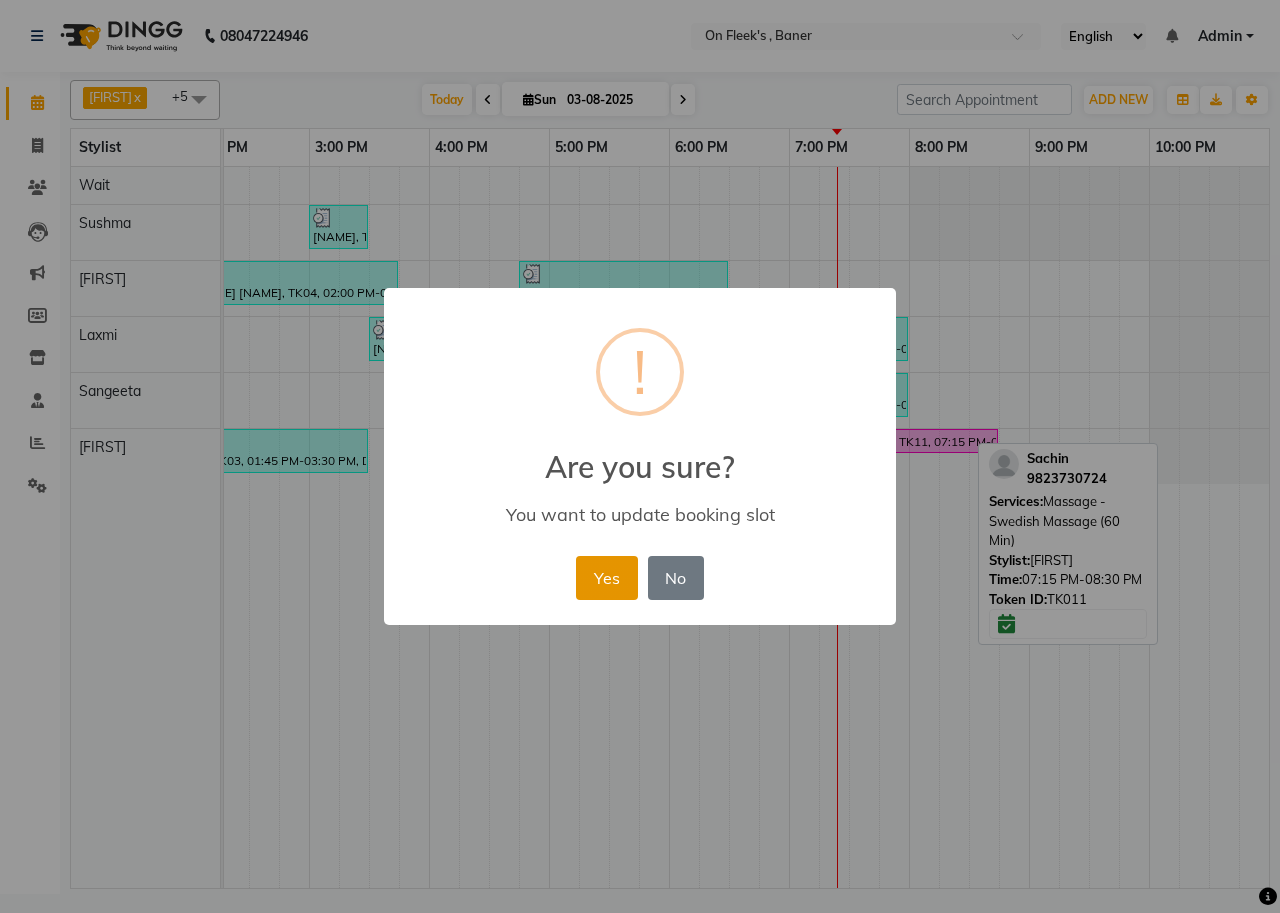 click on "Yes" at bounding box center (606, 578) 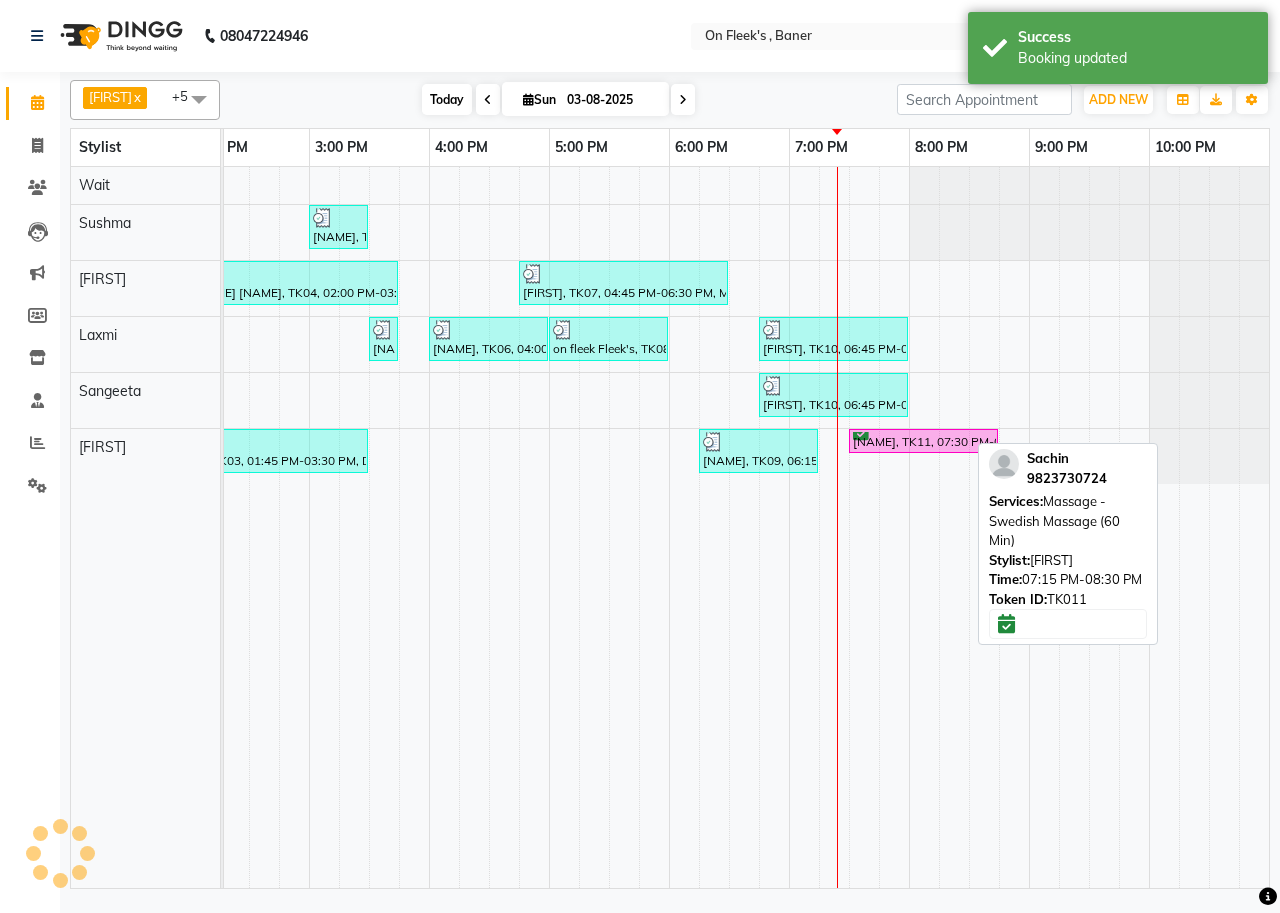 click on "Today" at bounding box center [447, 99] 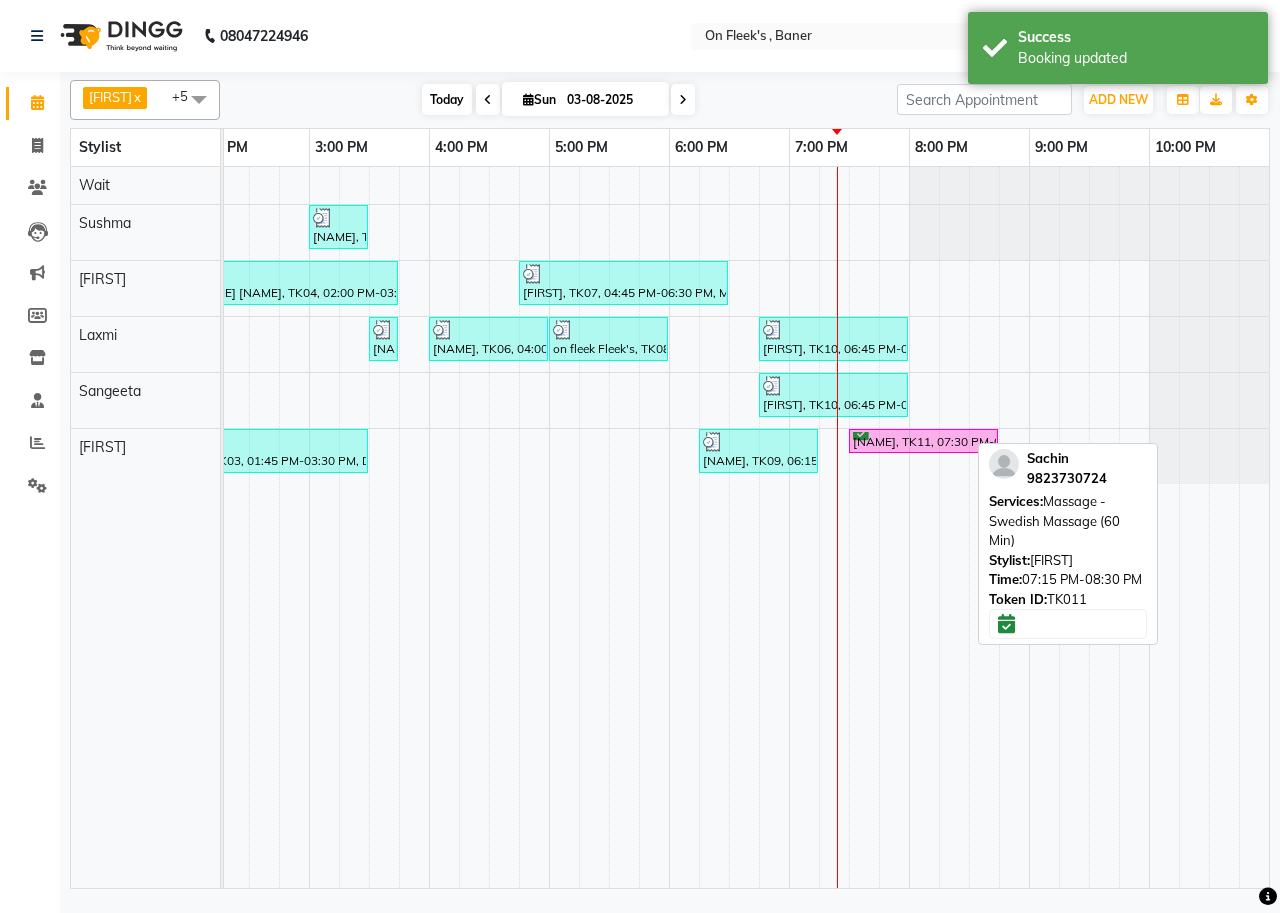 scroll, scrollTop: 0, scrollLeft: 0, axis: both 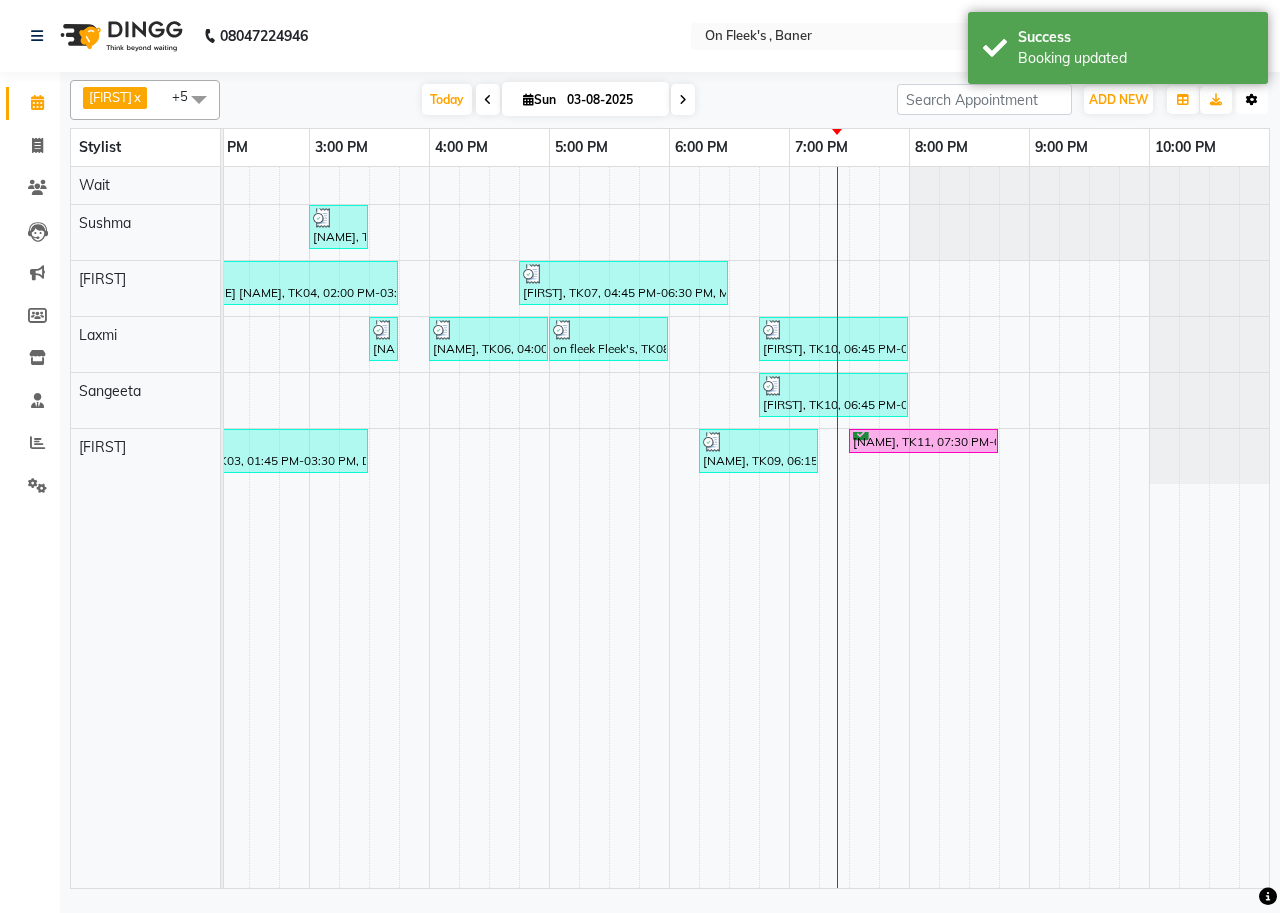 click on "Toggle Dropdown" at bounding box center [1252, 100] 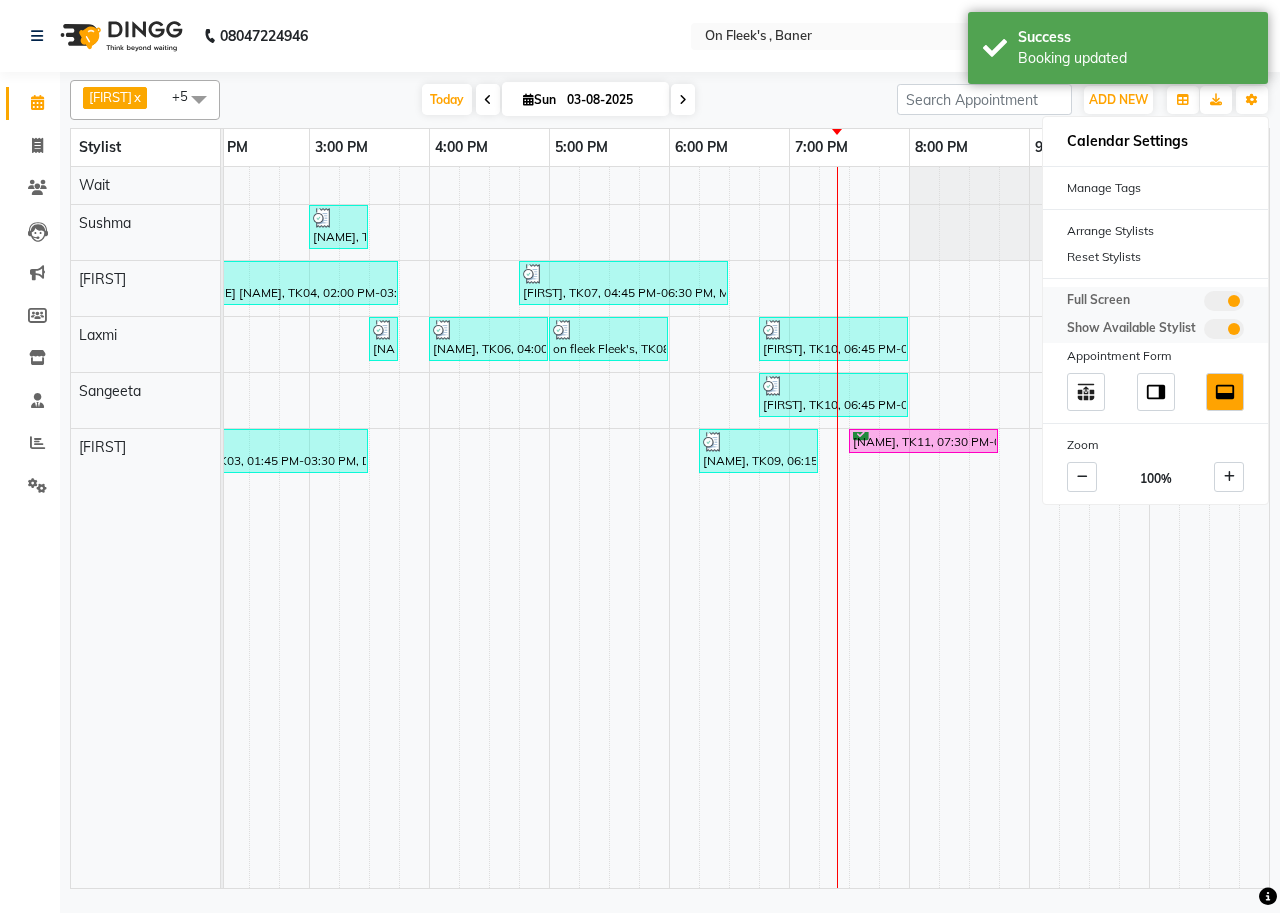 click at bounding box center [1224, 301] 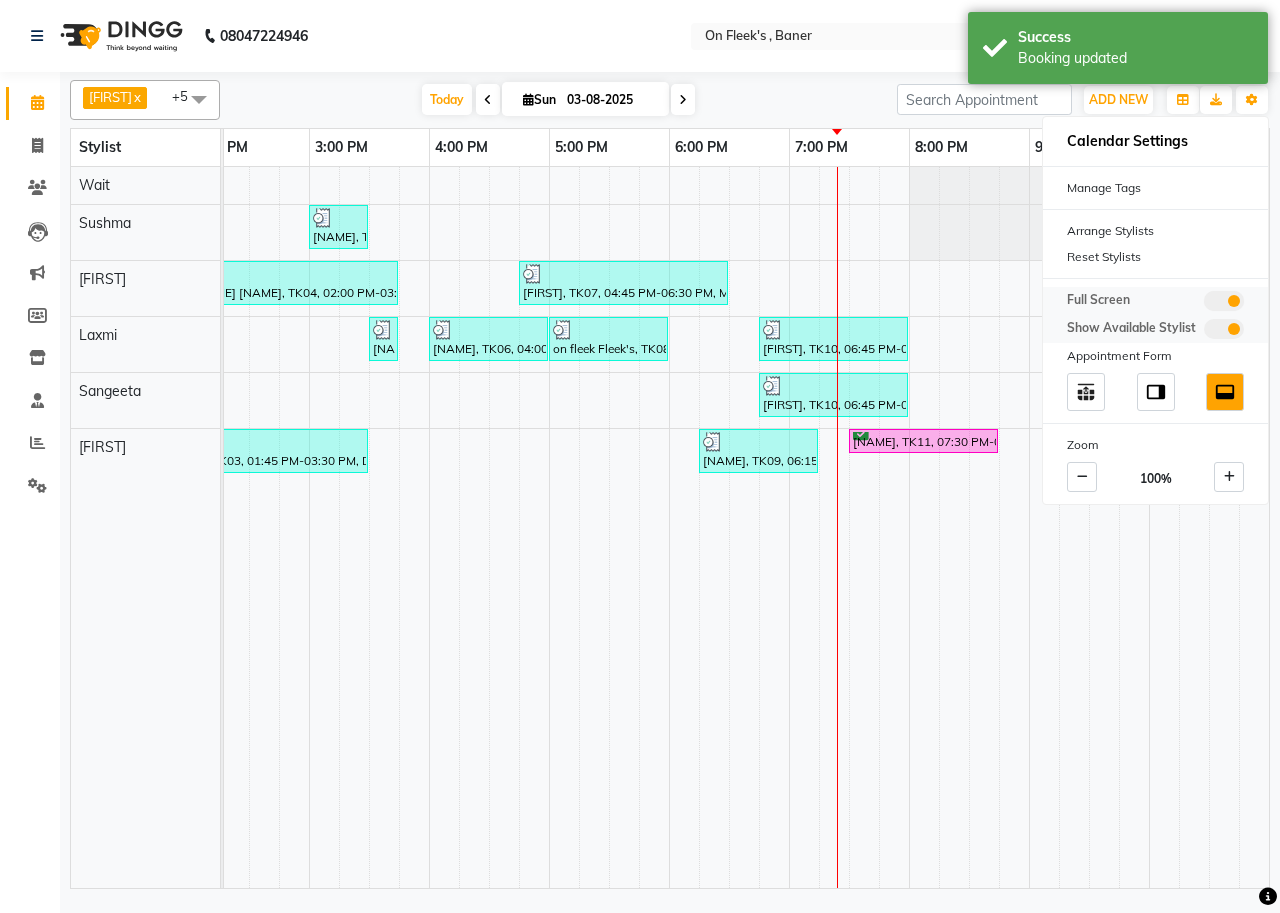 click at bounding box center (1204, 304) 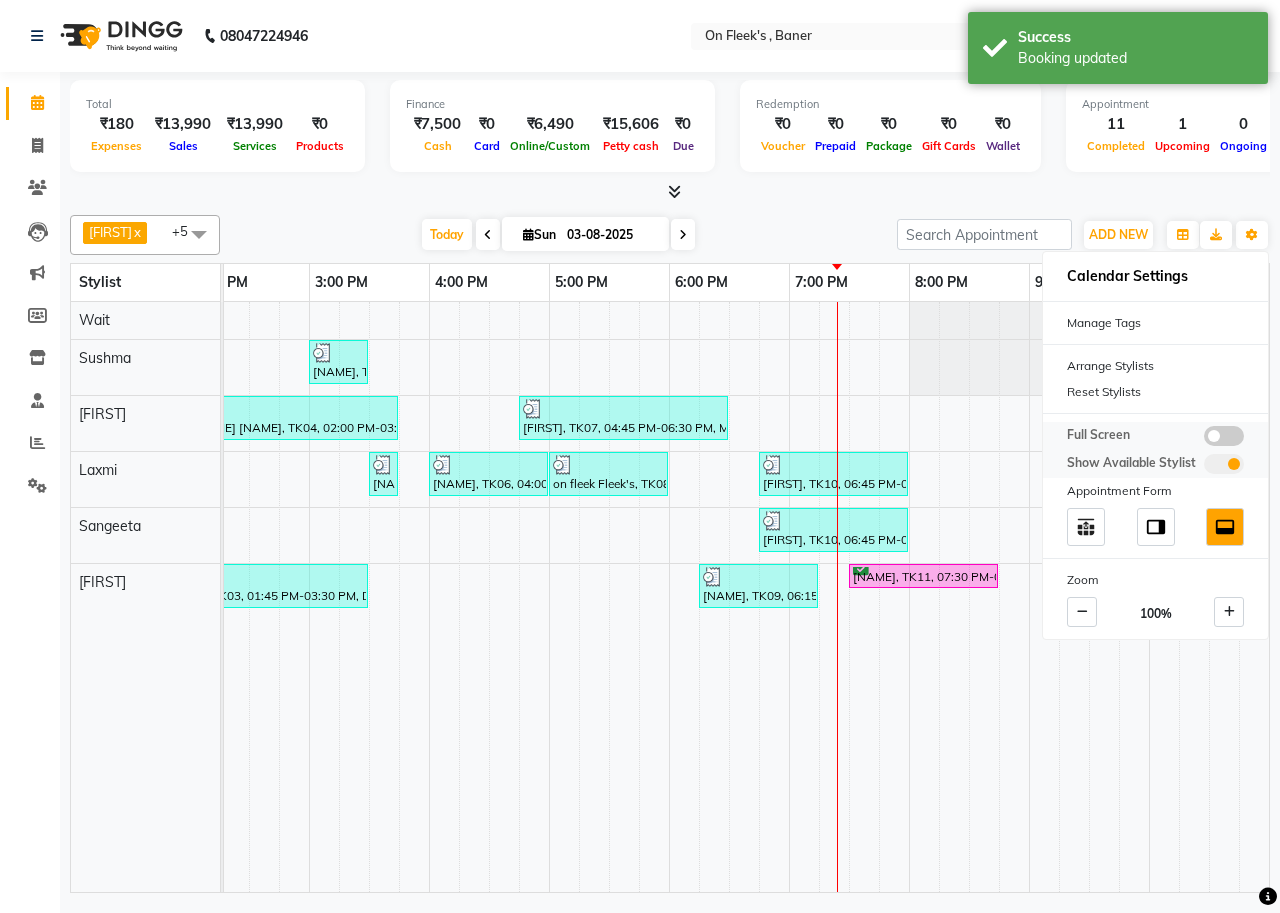 click at bounding box center [1224, 436] 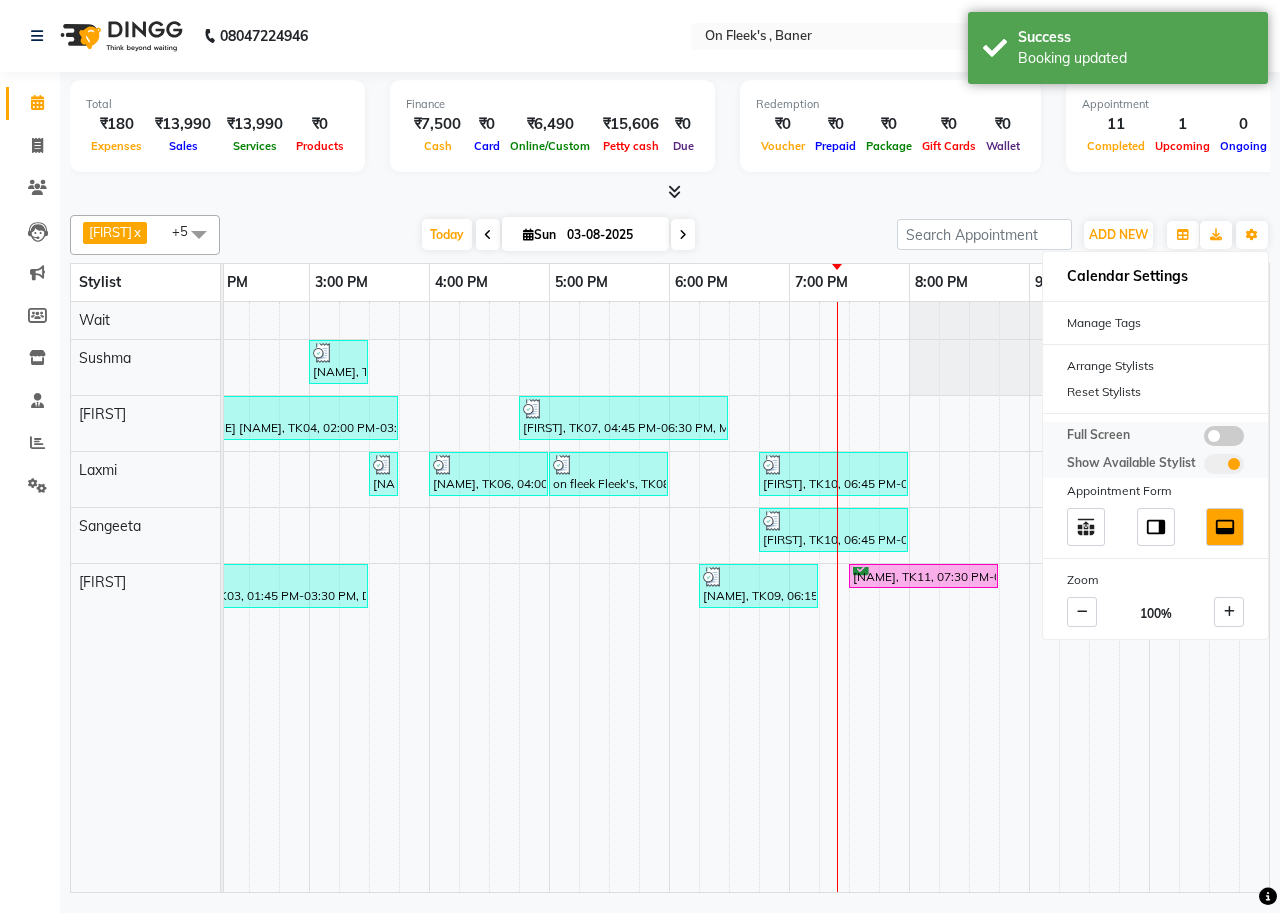 click at bounding box center [1204, 439] 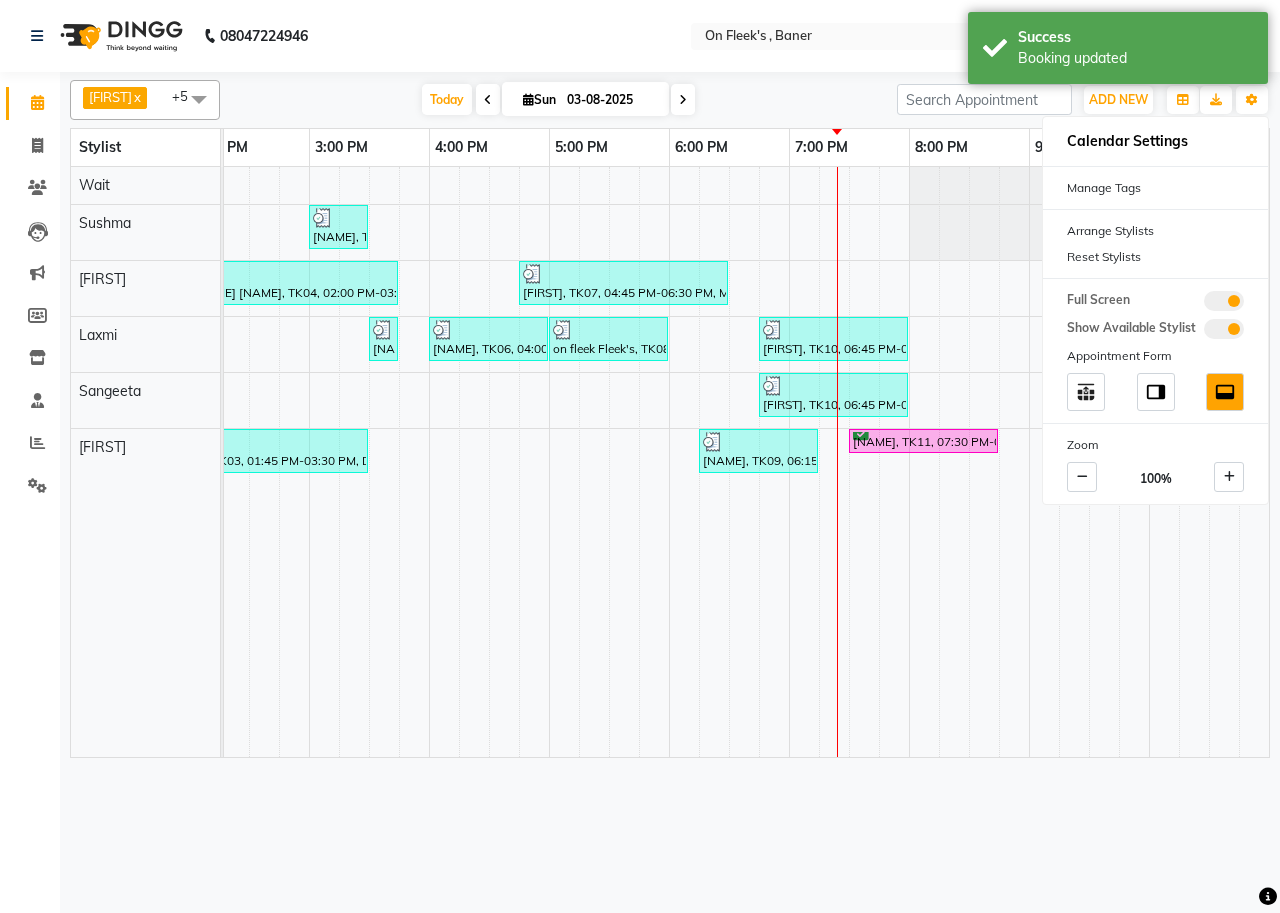 click on "[PHONE] Select Location × On Fleek's , Baner English ENGLISH Español العربية मराठी हिंदी ગુજરાતી தமிழ் 中文 Notifications nothing to show Admin Manage Profile Change Password Sign out  Version:3.15.11" 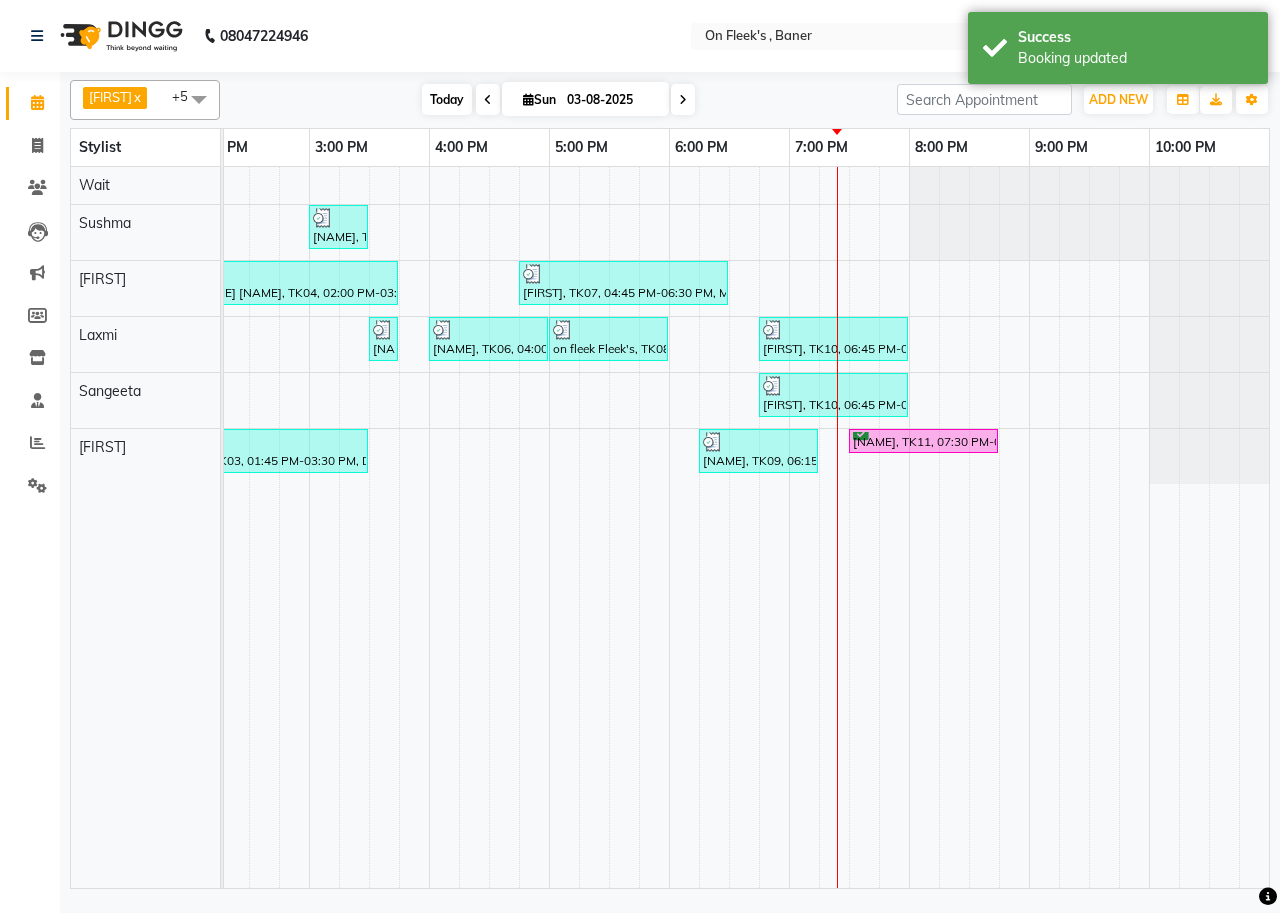 click on "Today" at bounding box center [447, 99] 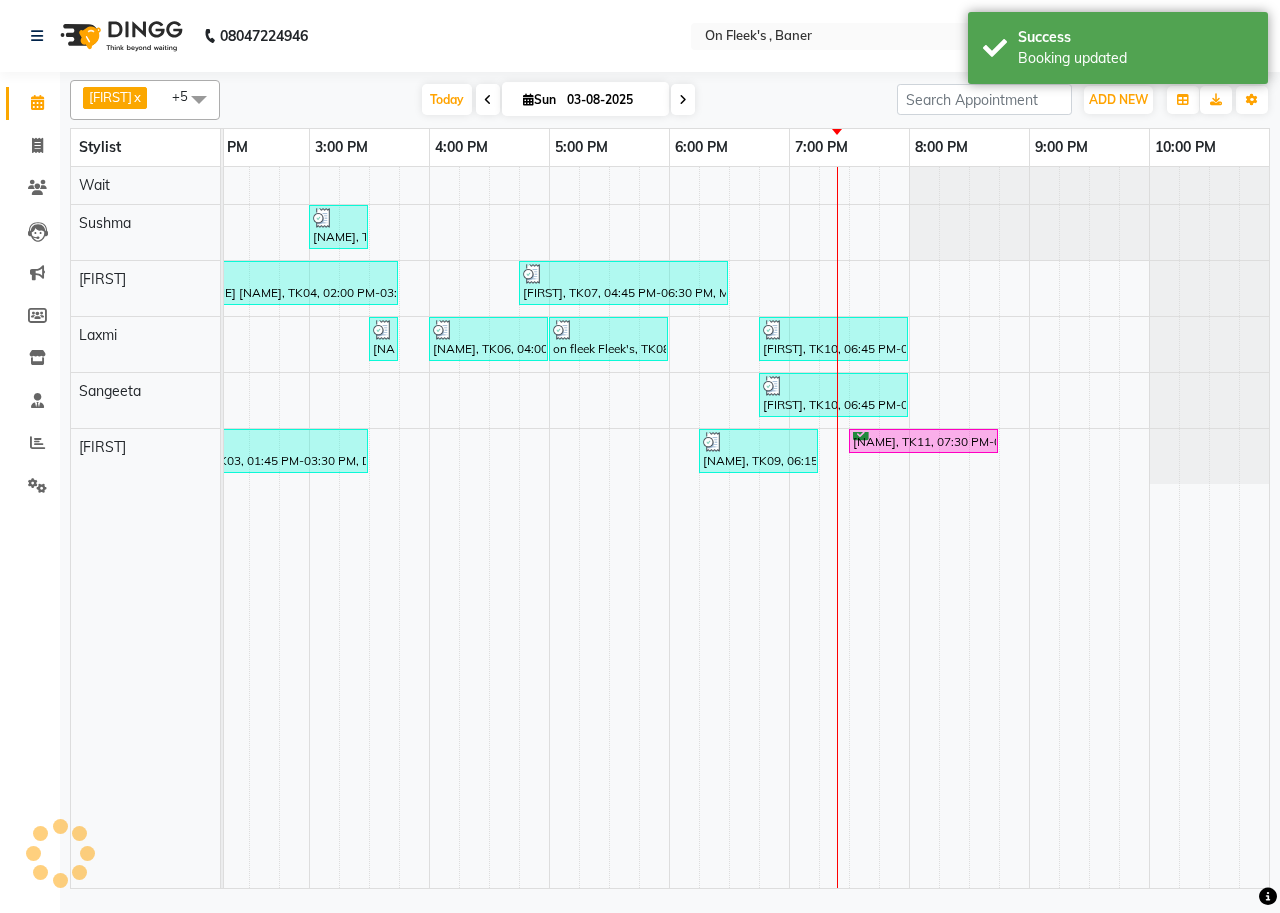 scroll, scrollTop: 0, scrollLeft: 755, axis: horizontal 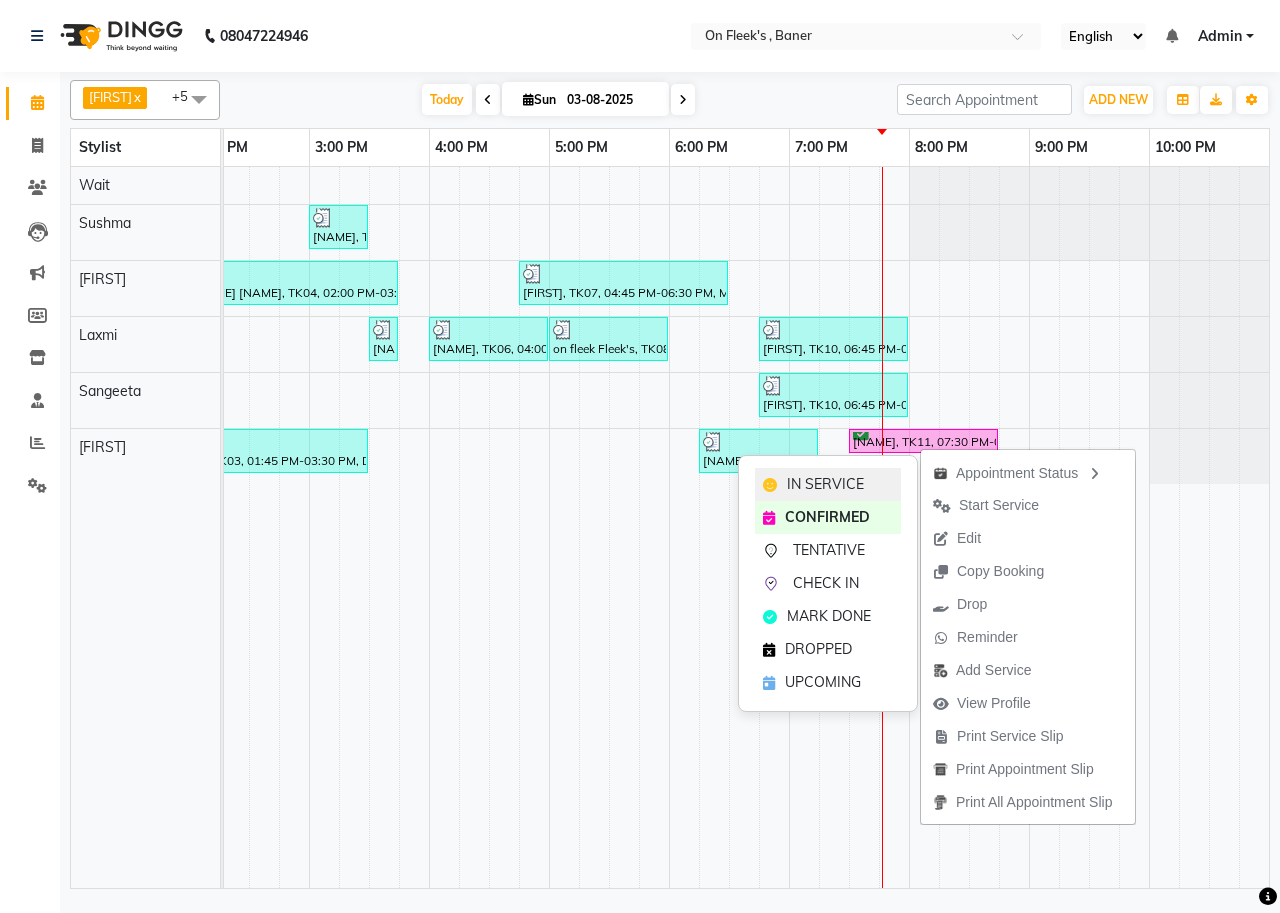 click on "IN SERVICE" 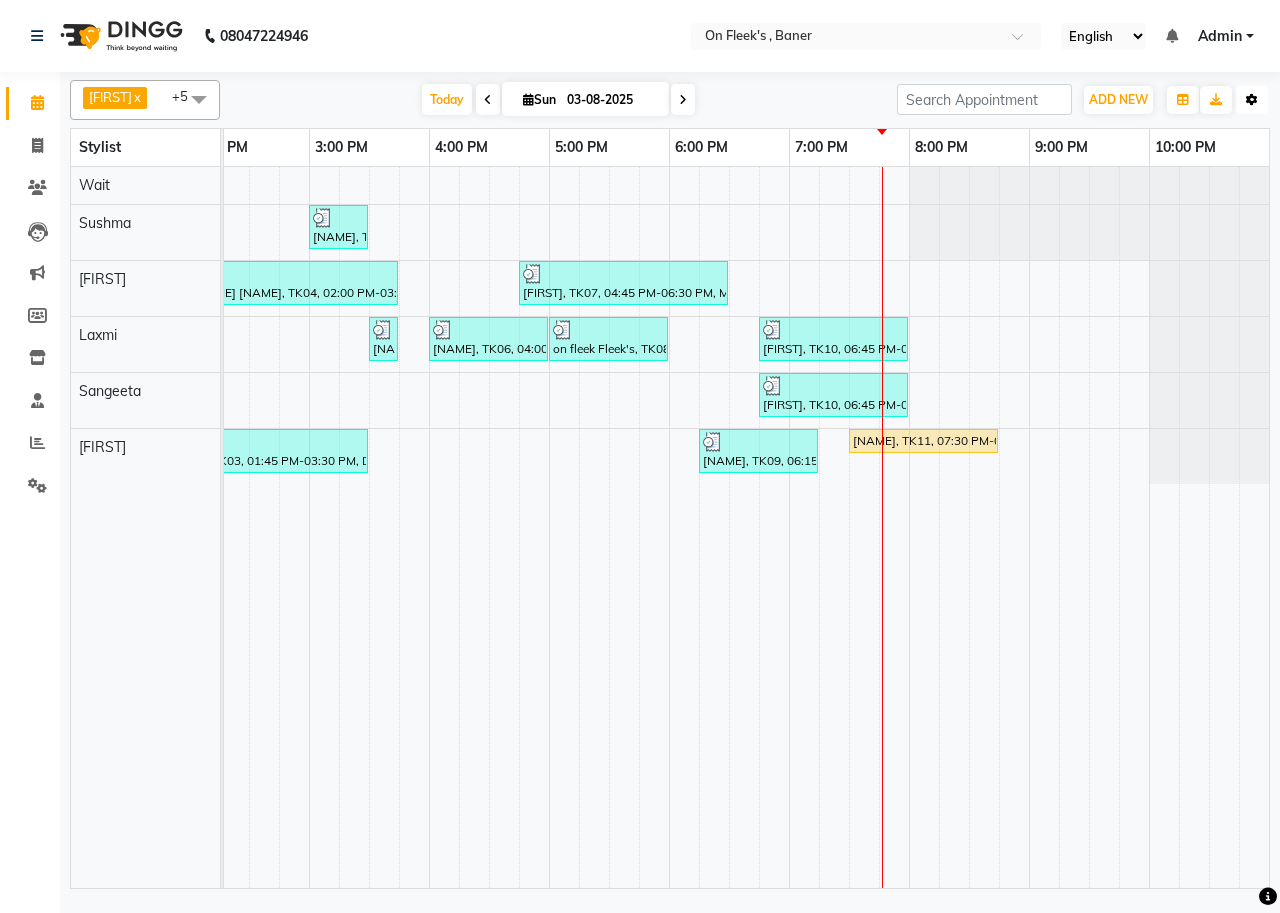click on "Toggle Dropdown" at bounding box center [1252, 100] 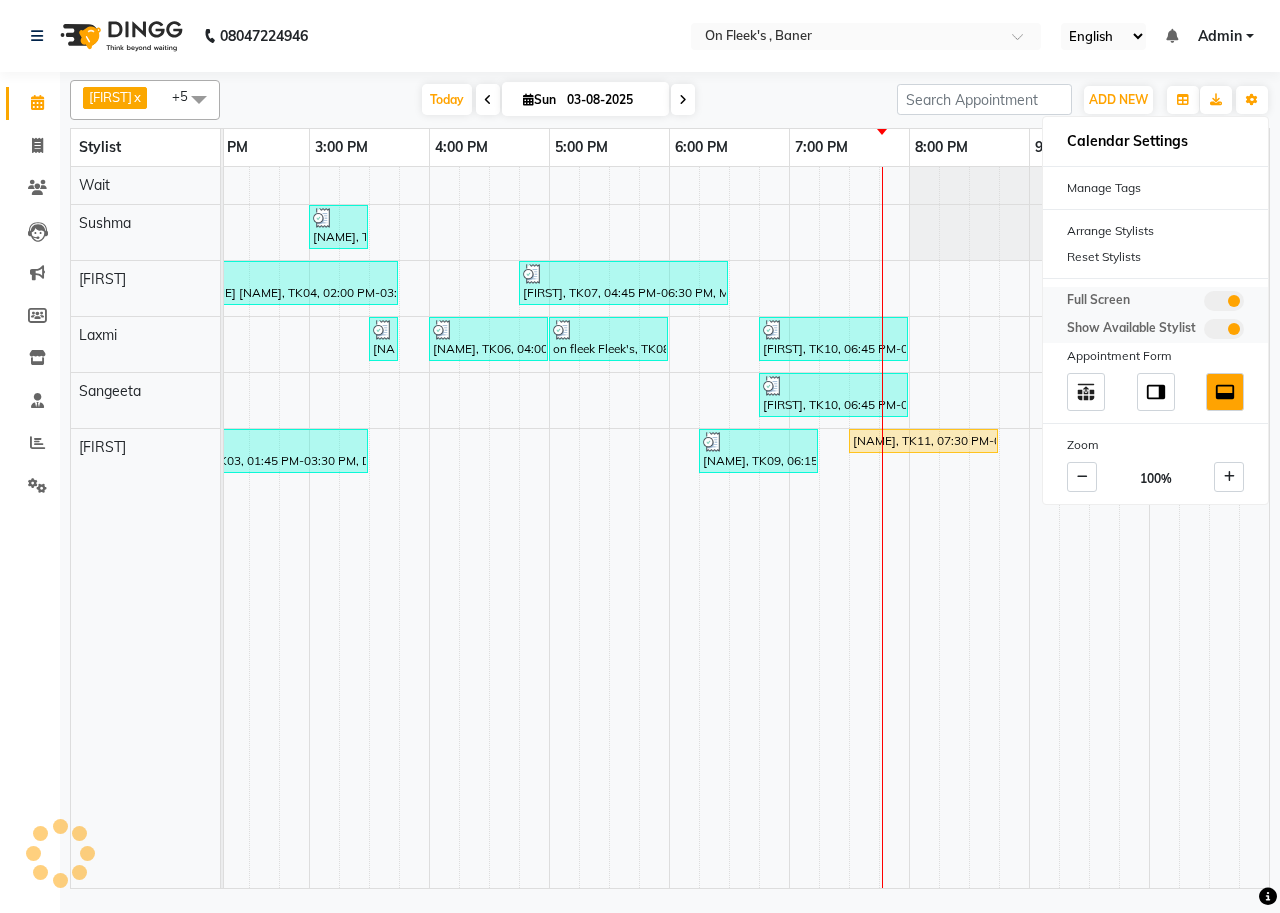 click at bounding box center [1224, 301] 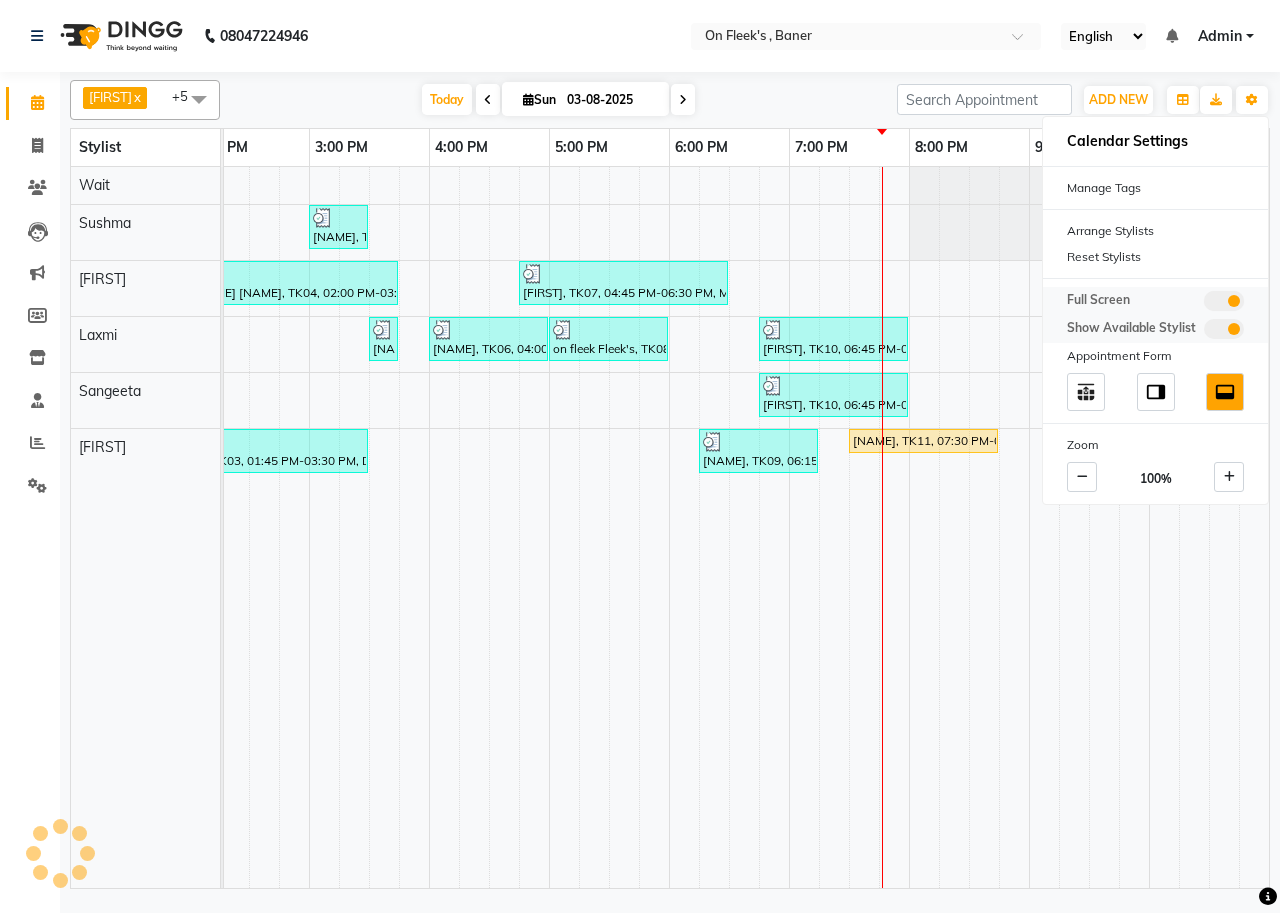 click at bounding box center [1204, 304] 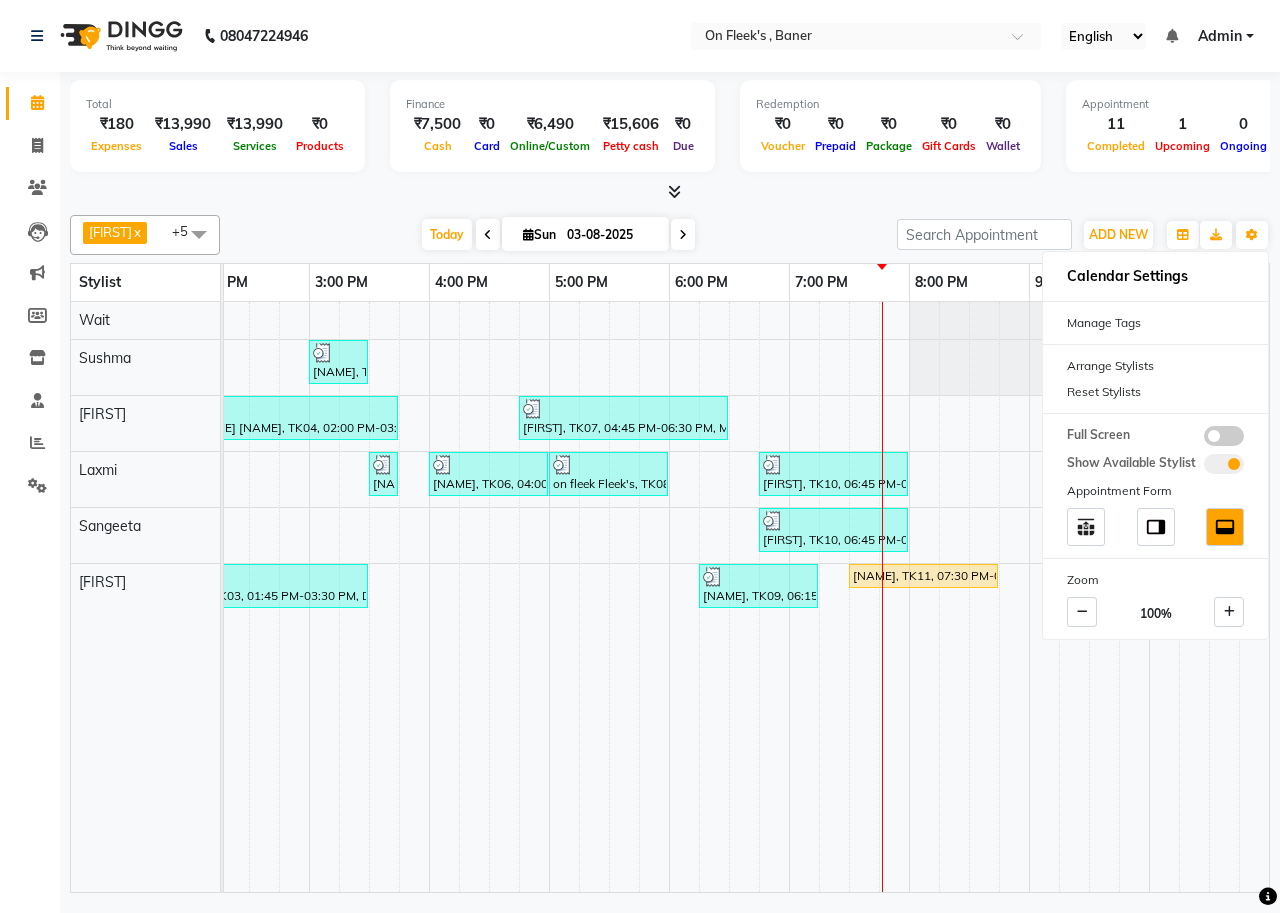 click at bounding box center [674, 191] 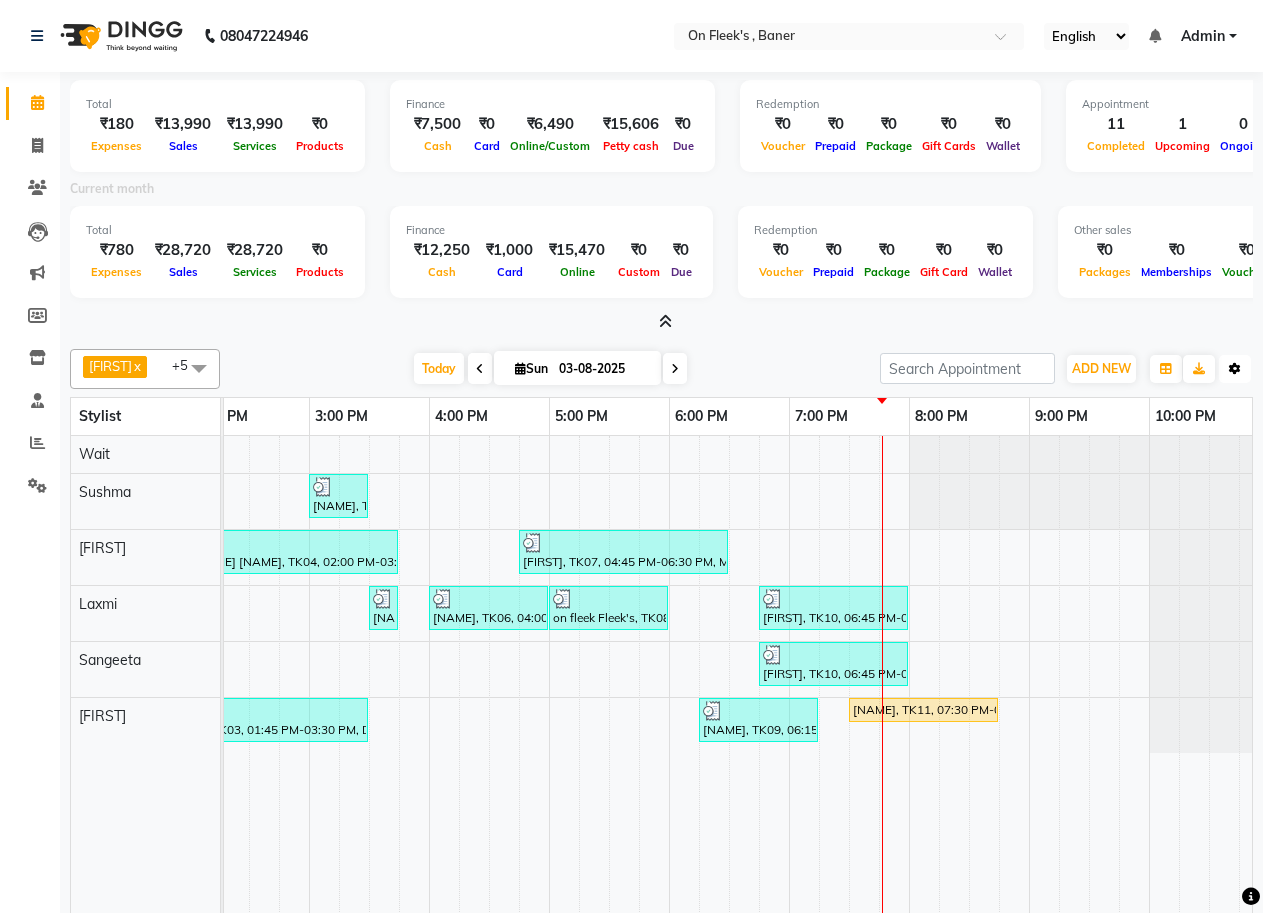 click on "Toggle Dropdown" at bounding box center [1235, 369] 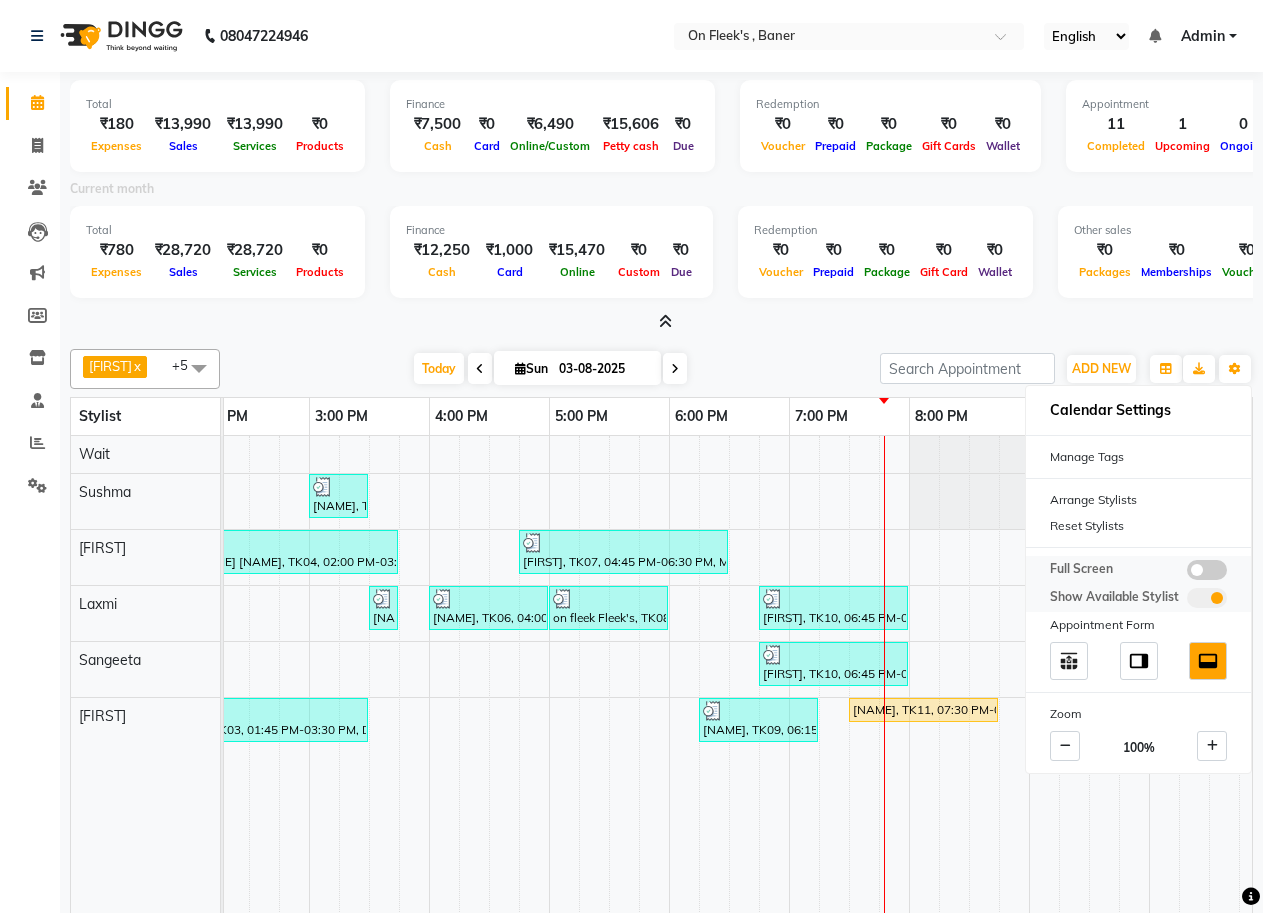 click at bounding box center (1207, 570) 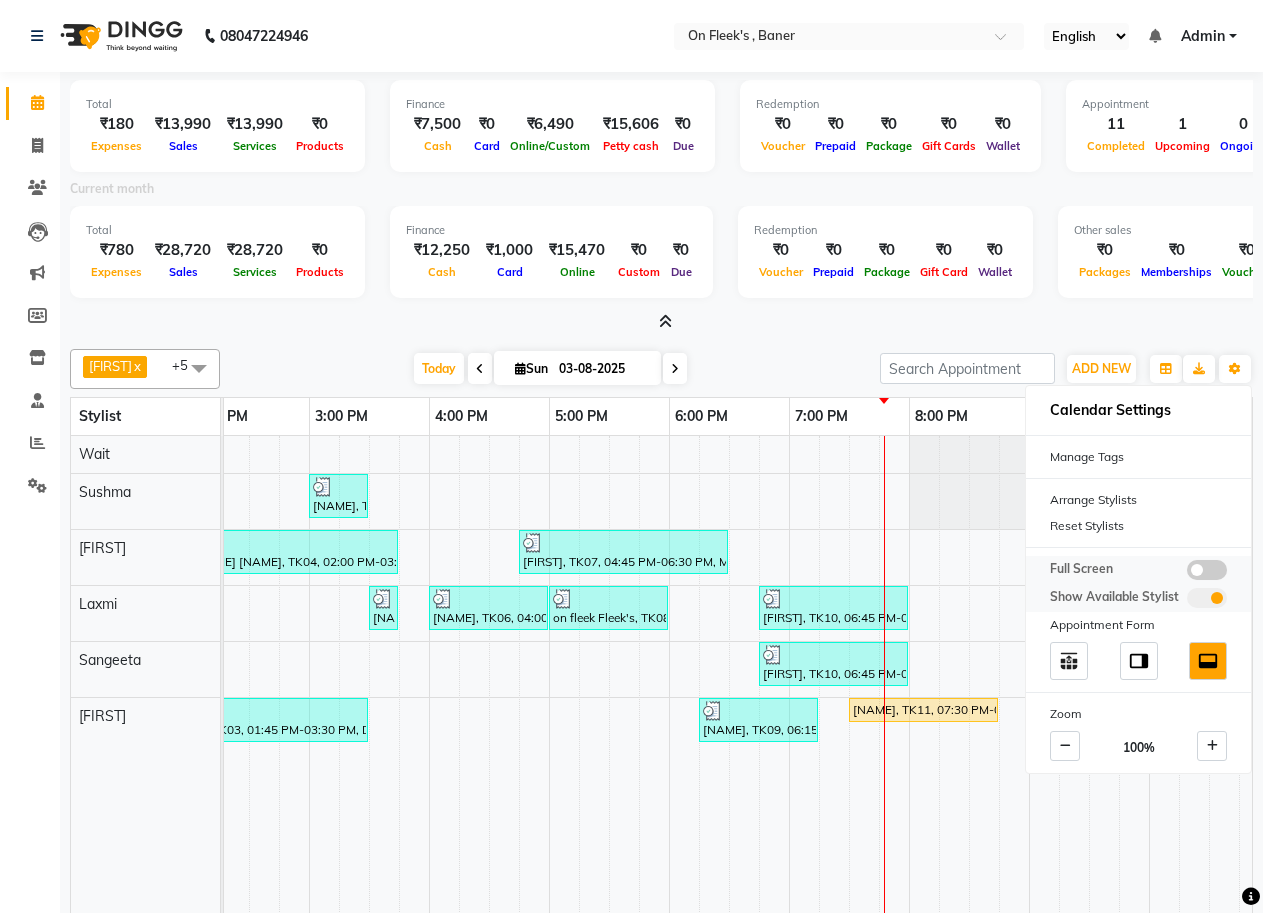 click at bounding box center (1187, 573) 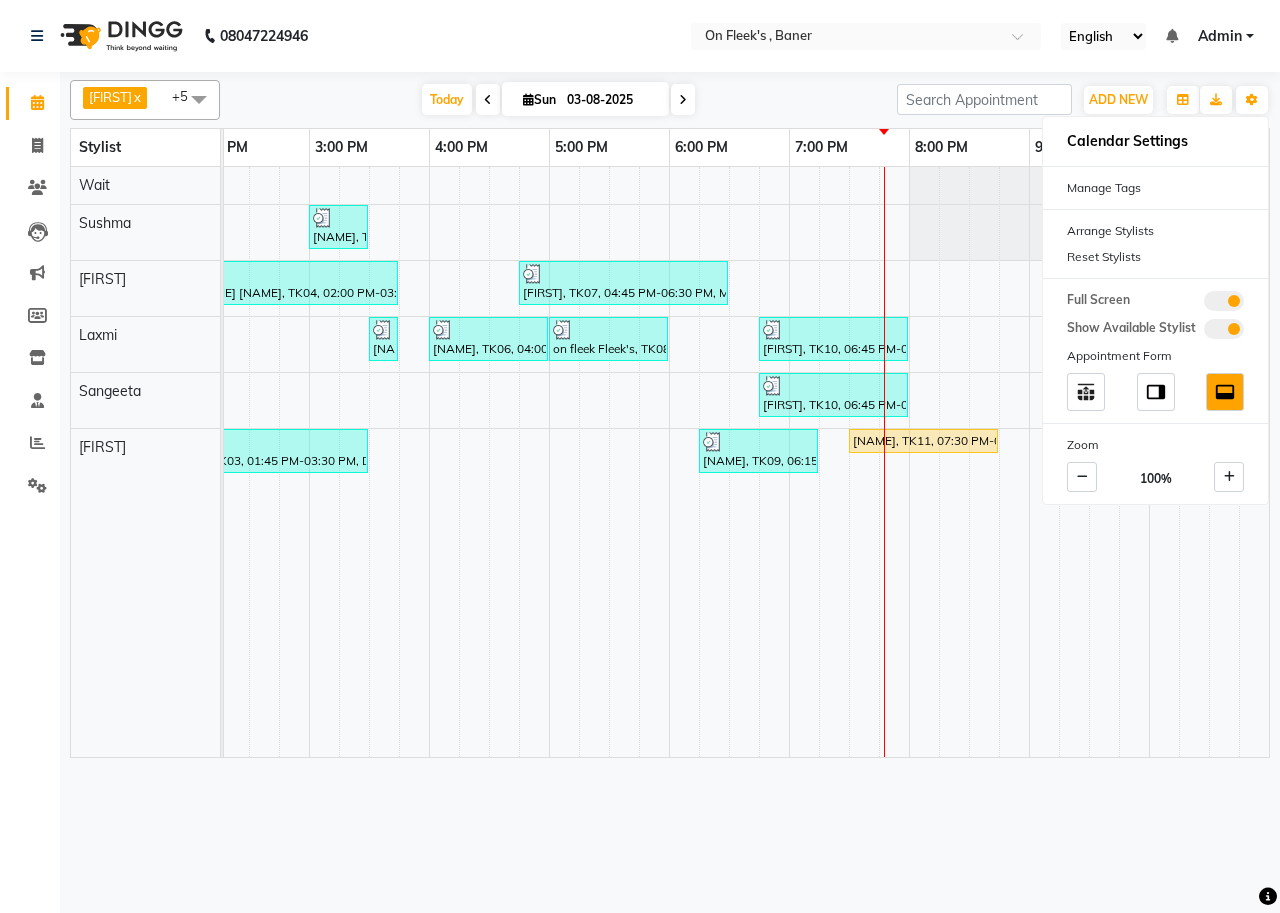 click on "Today  Sun 03-08-2025" at bounding box center (558, 100) 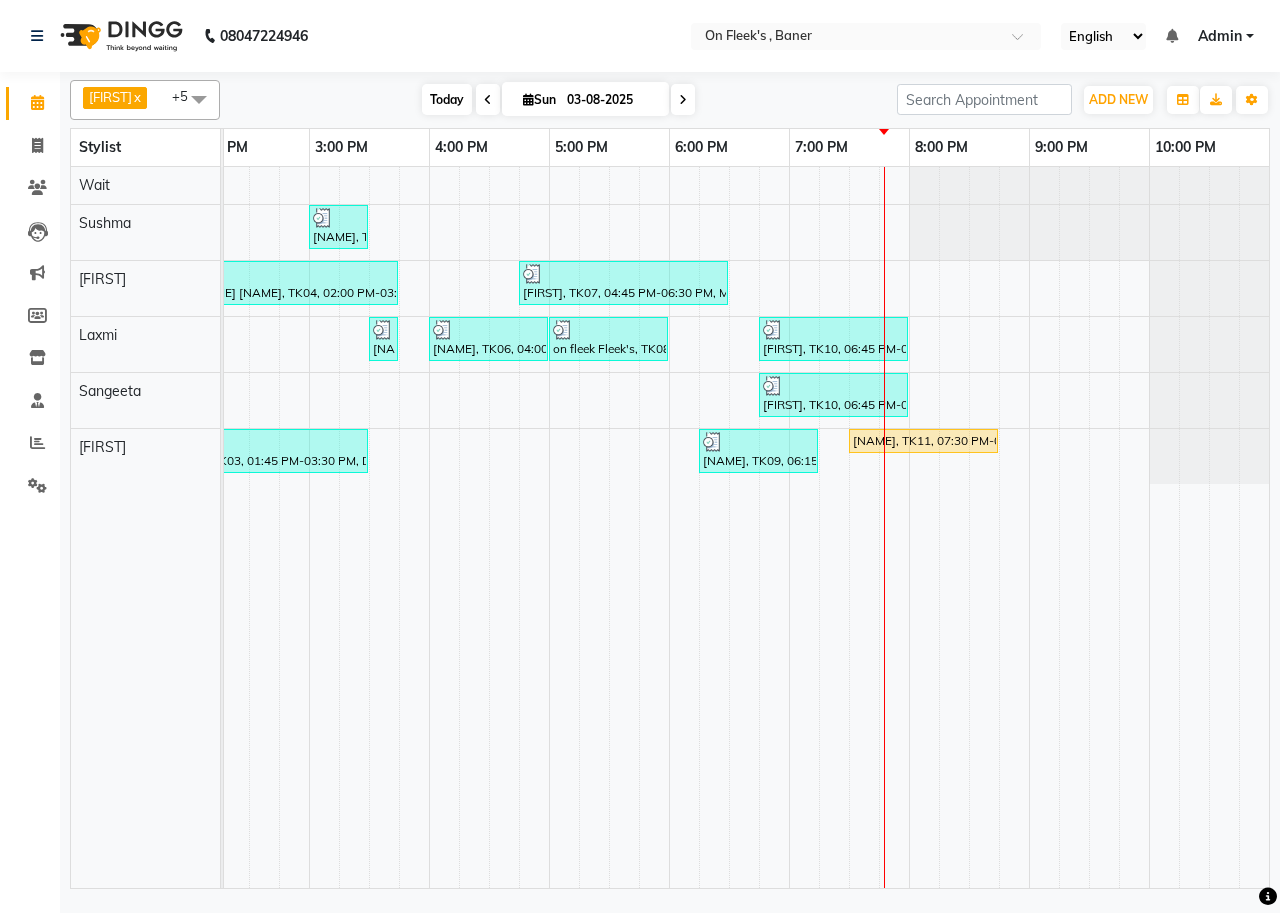 click on "Today" at bounding box center (447, 99) 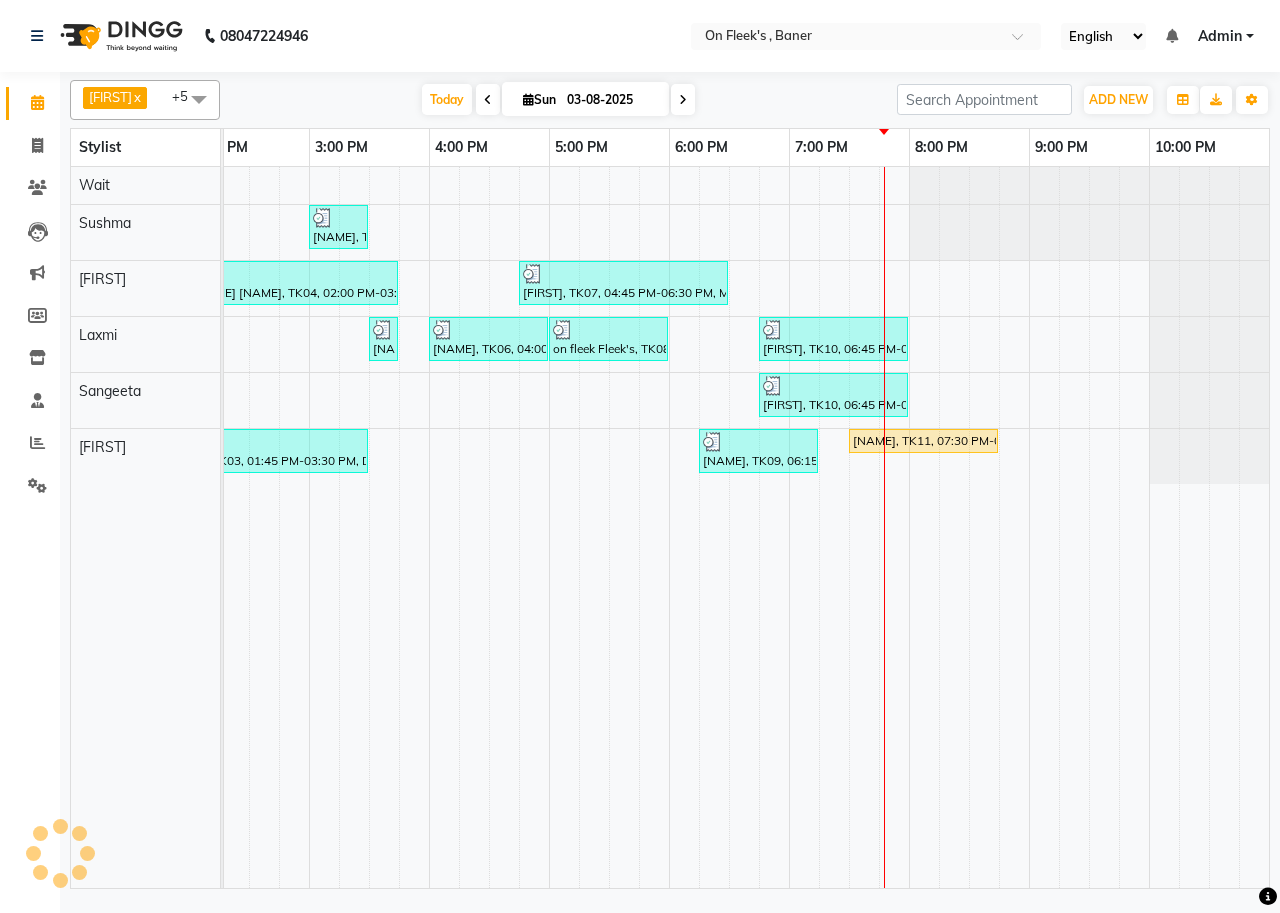scroll, scrollTop: 0, scrollLeft: 755, axis: horizontal 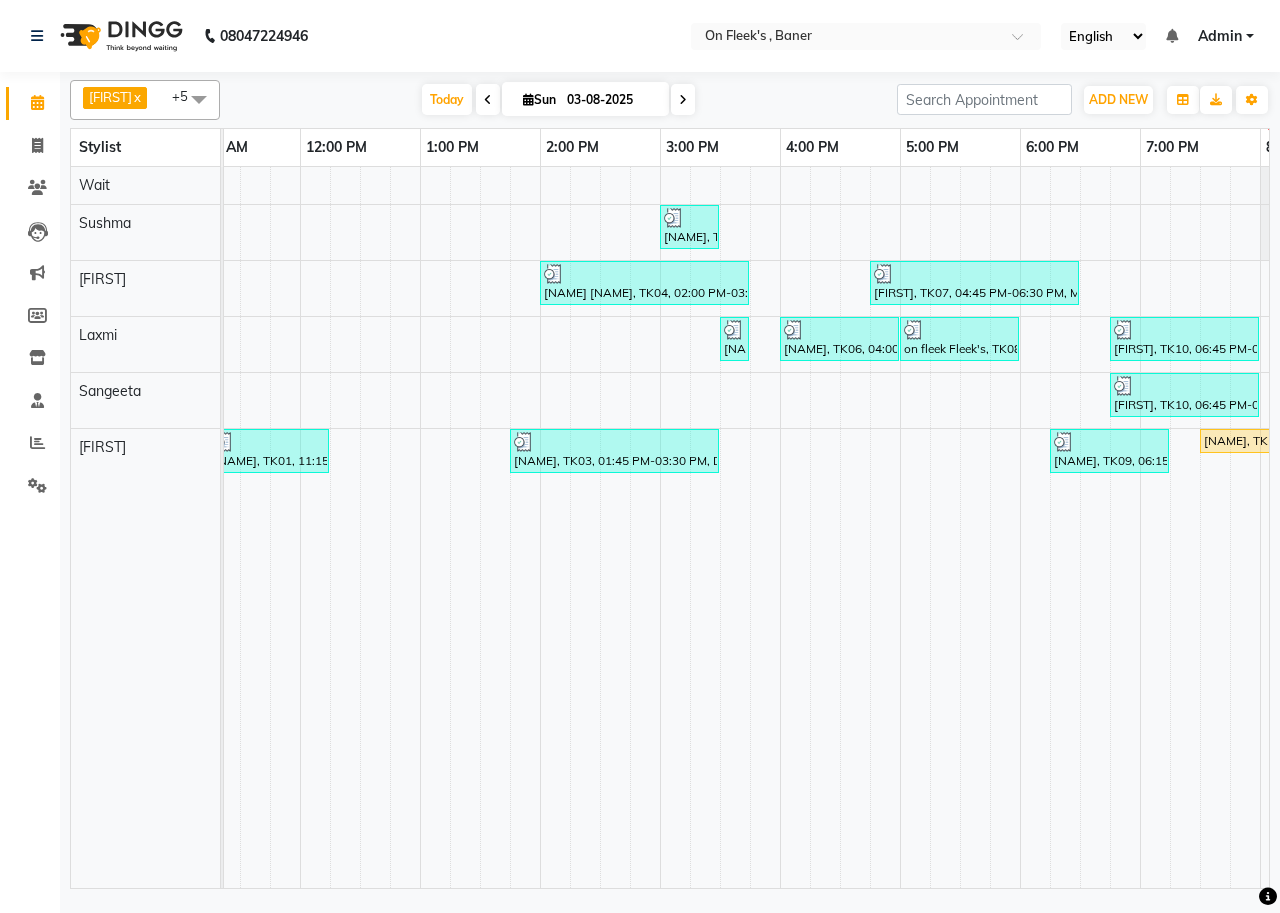 click on "[NAME], TK03, 01:45 PM-03:30 PM, Deep Tissue Full Body Massage (90 mins)" at bounding box center [614, 451] 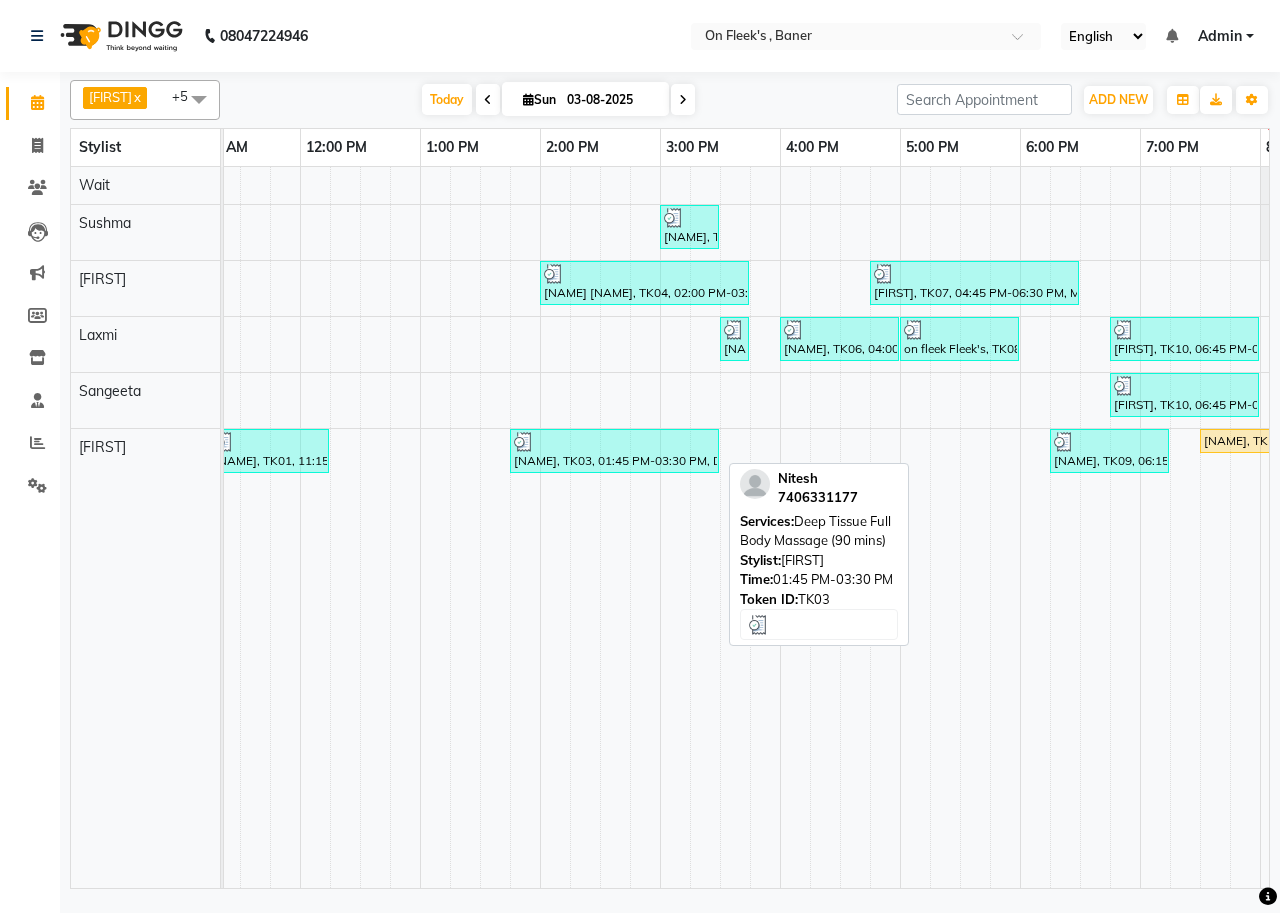click on "[NAME], TK03, 01:45 PM-03:30 PM, Deep Tissue Full Body Massage (90 mins)" at bounding box center [614, 451] 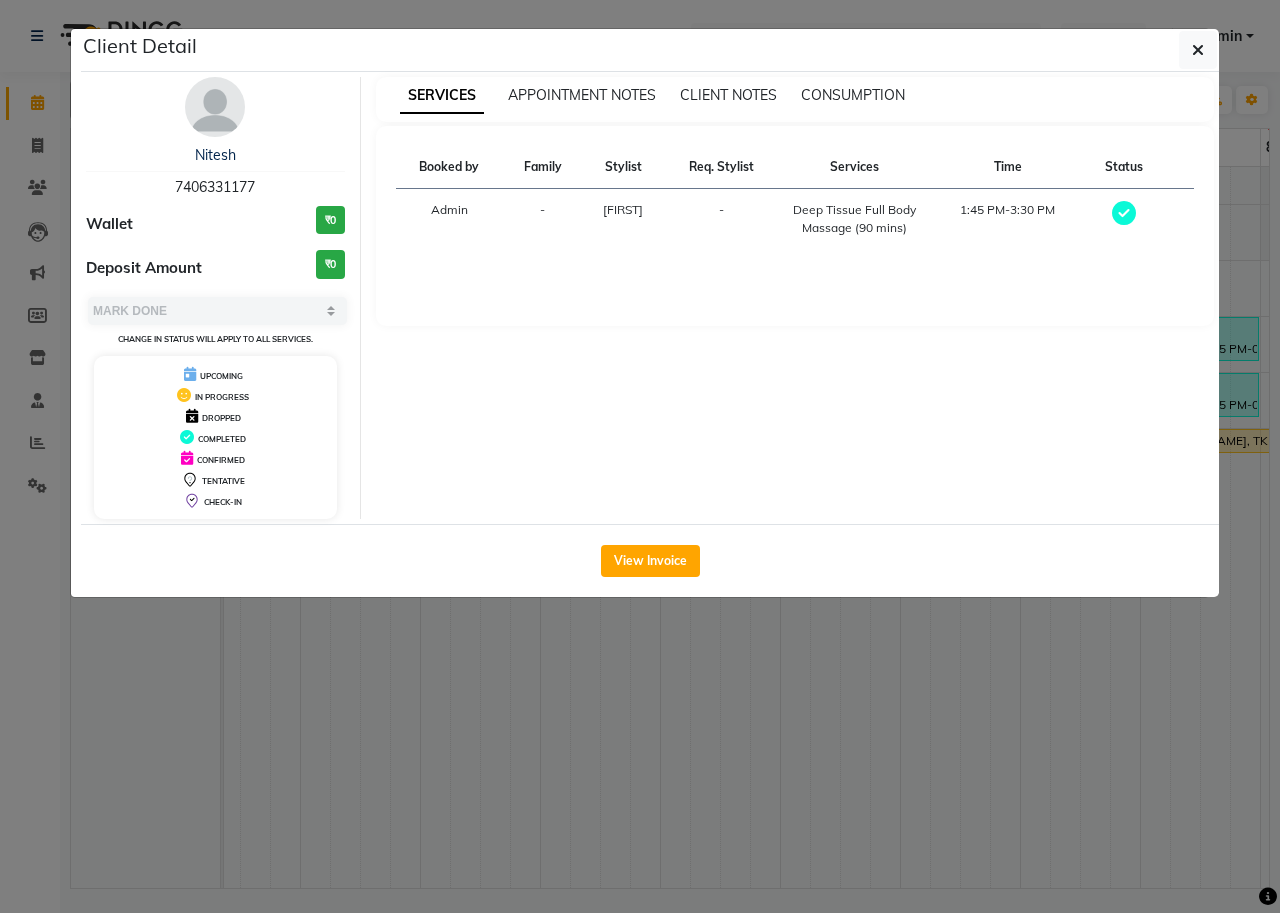 click at bounding box center [215, 107] 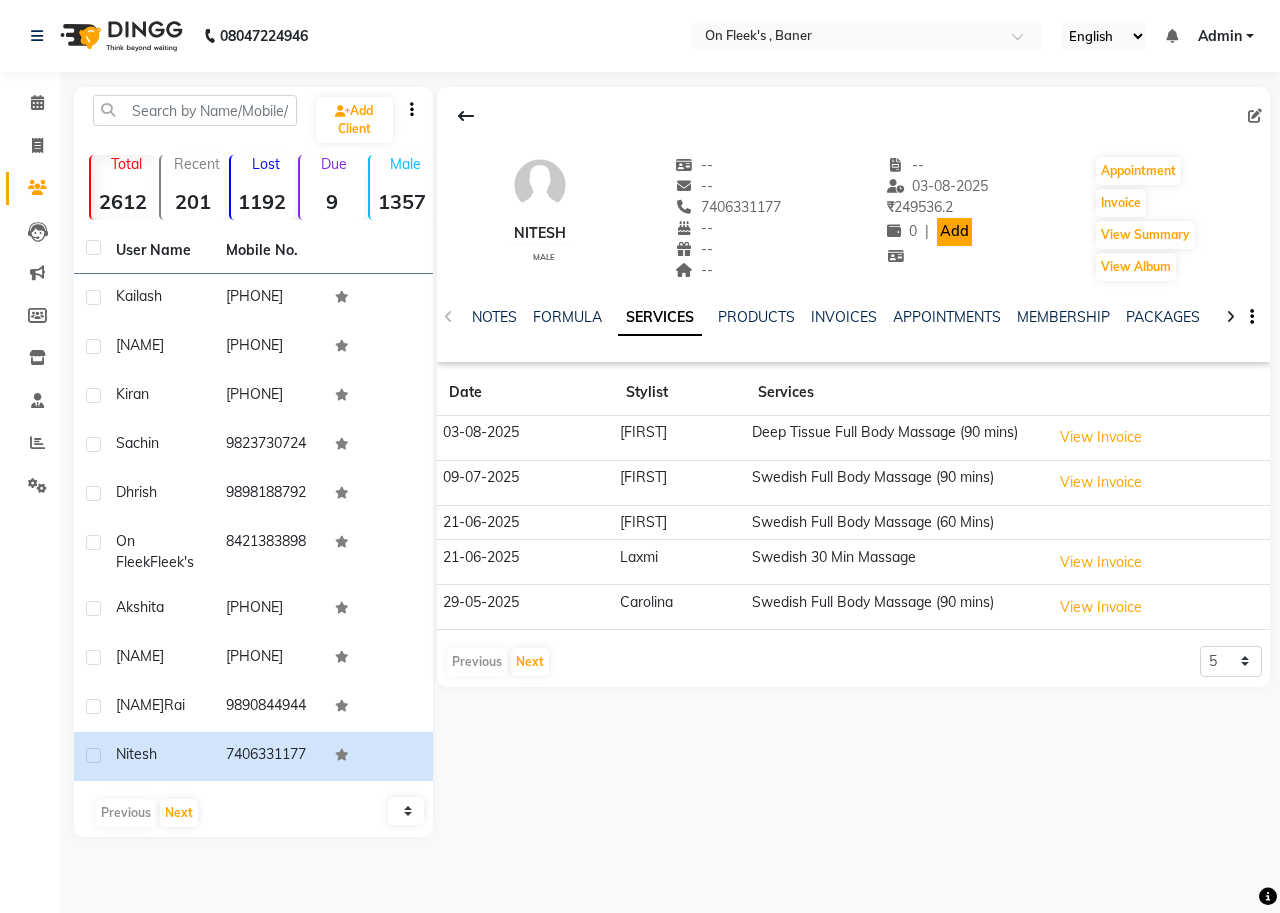 click on "Add" 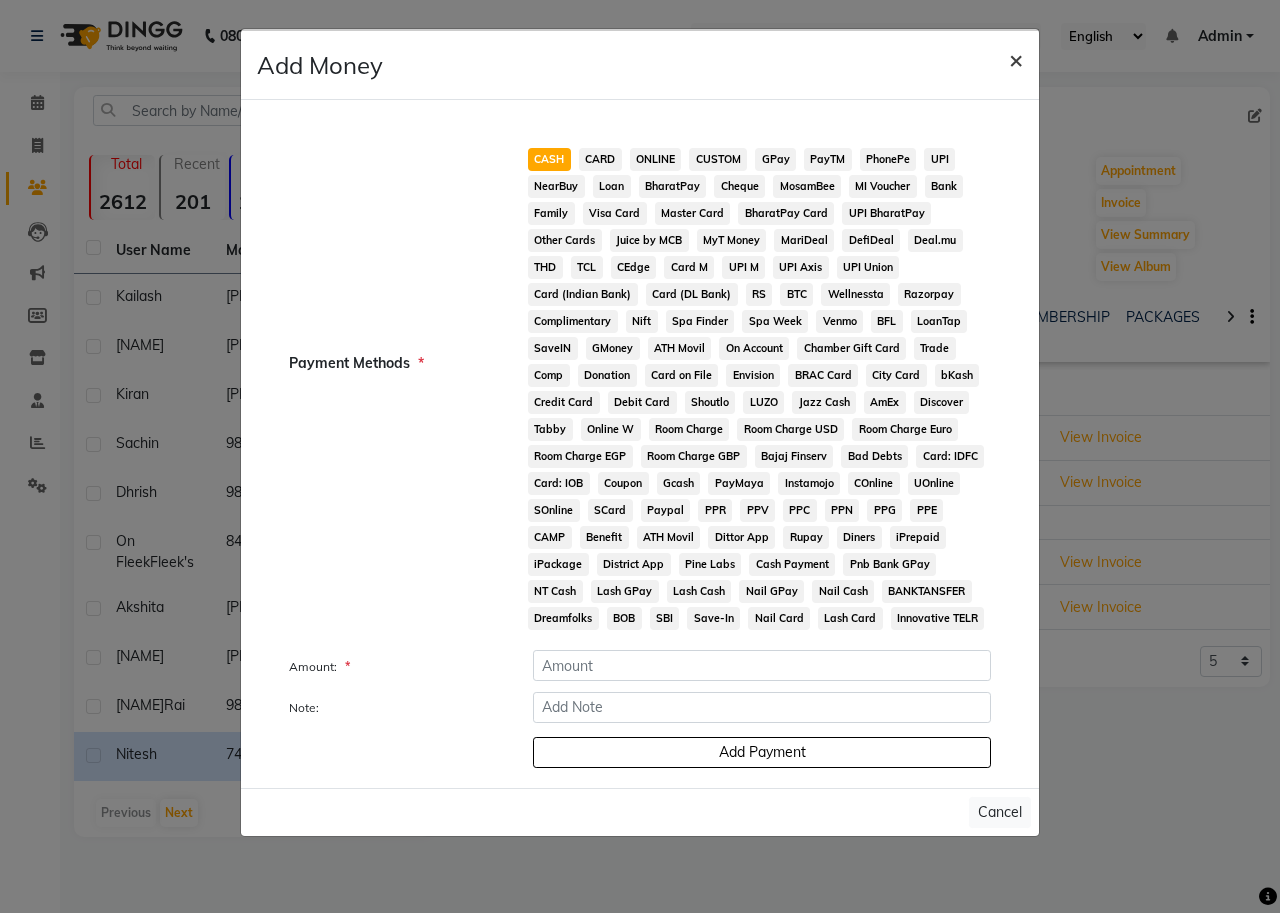 click on "×" 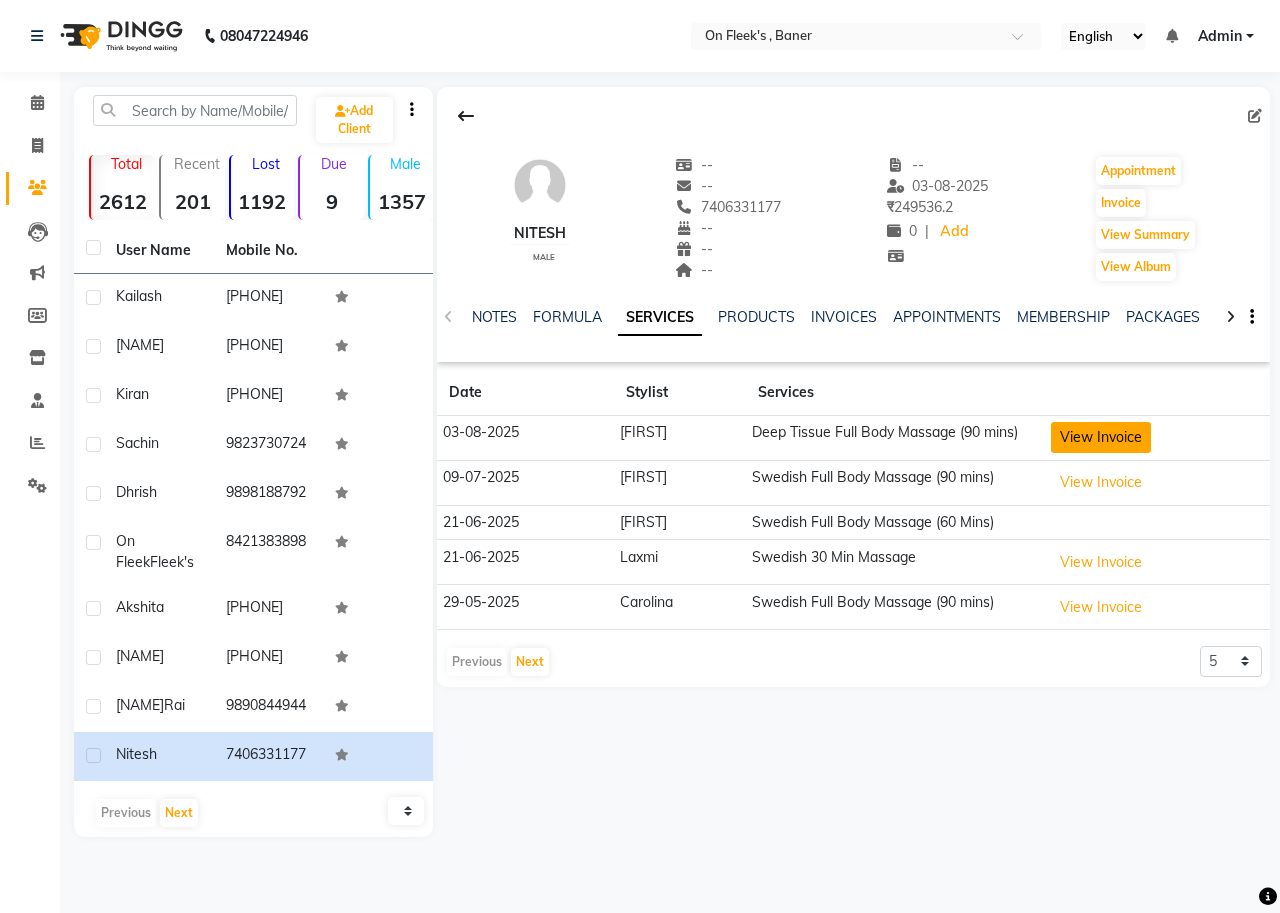 click on "View Invoice" 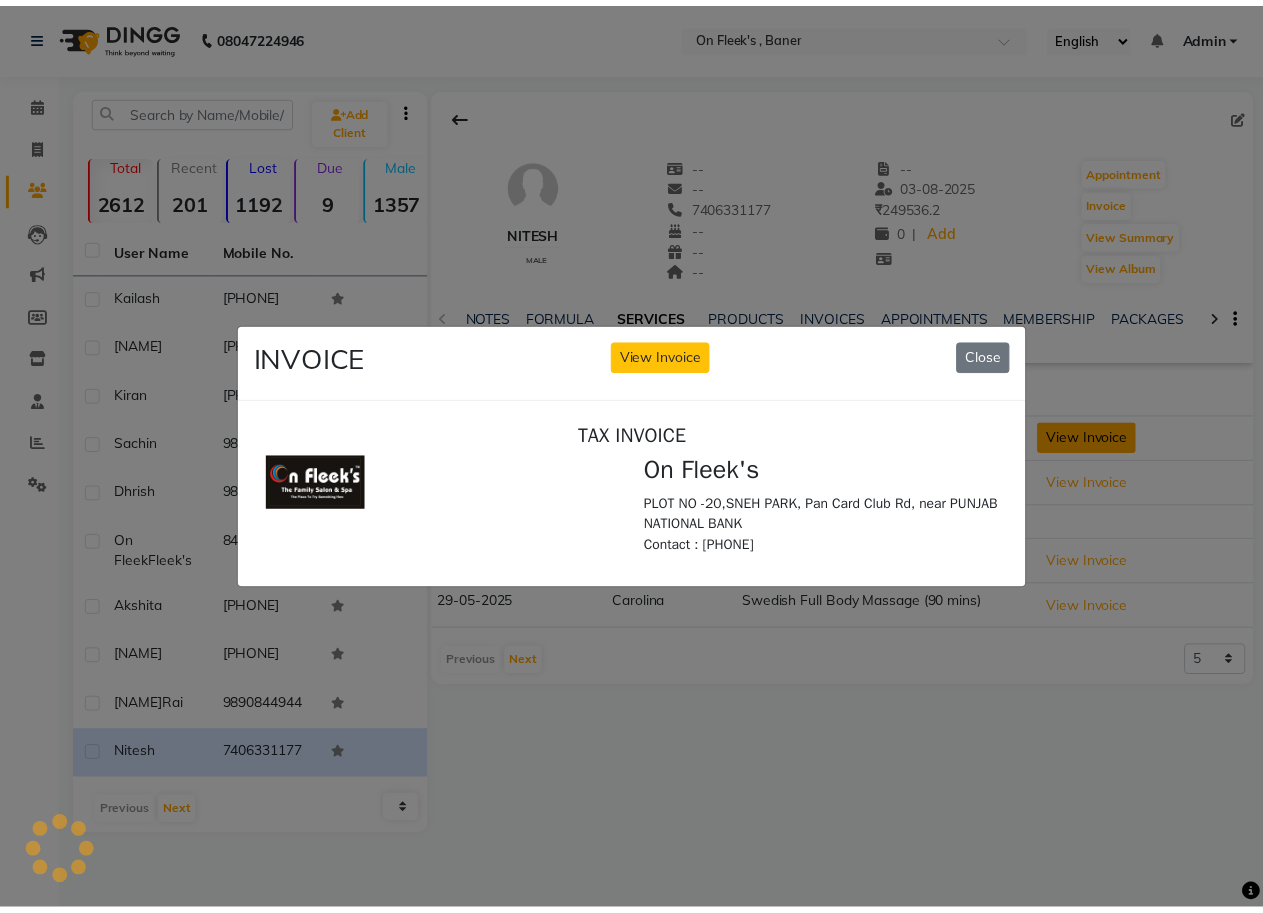 scroll, scrollTop: 0, scrollLeft: 0, axis: both 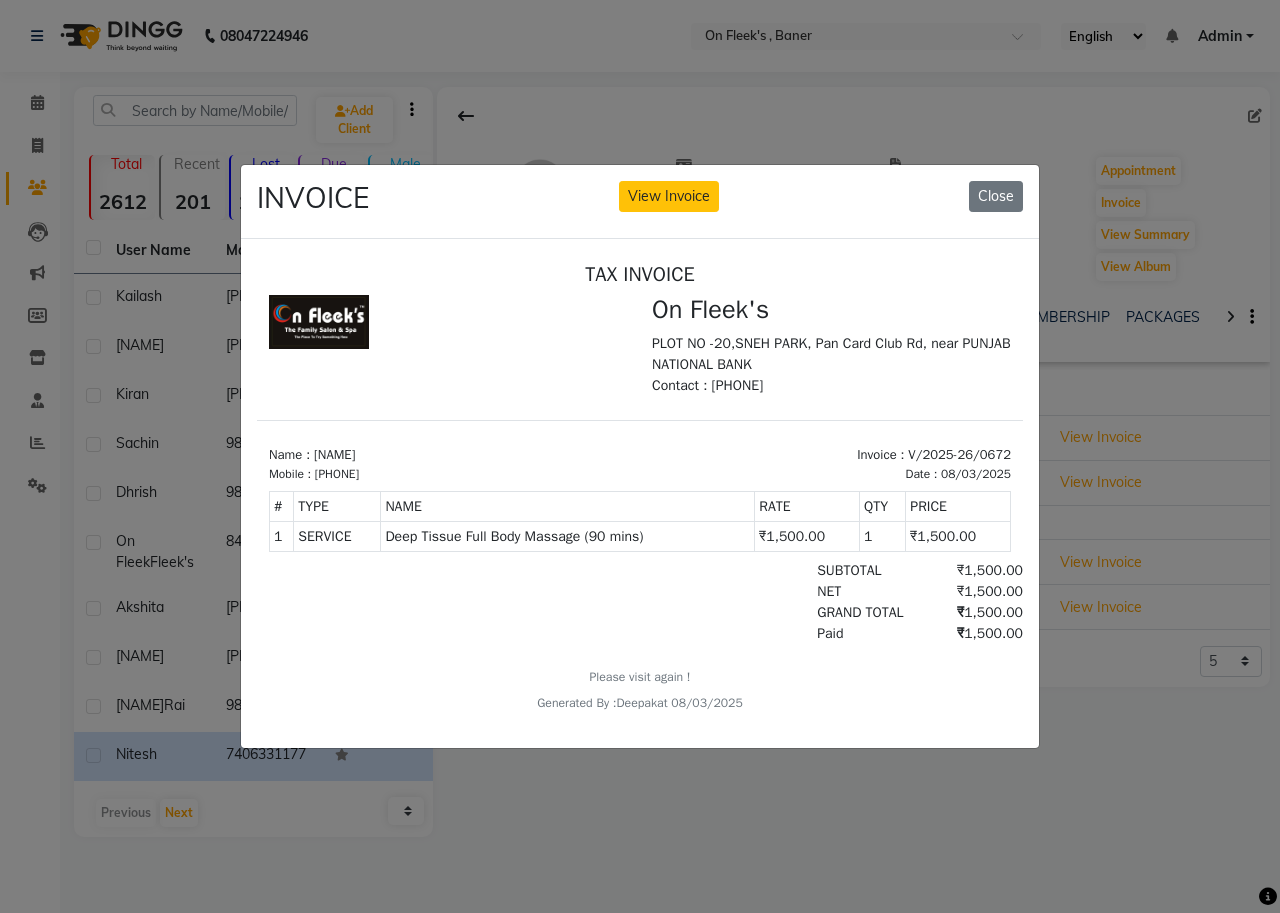 click on "[PHONE]" at bounding box center [337, 474] 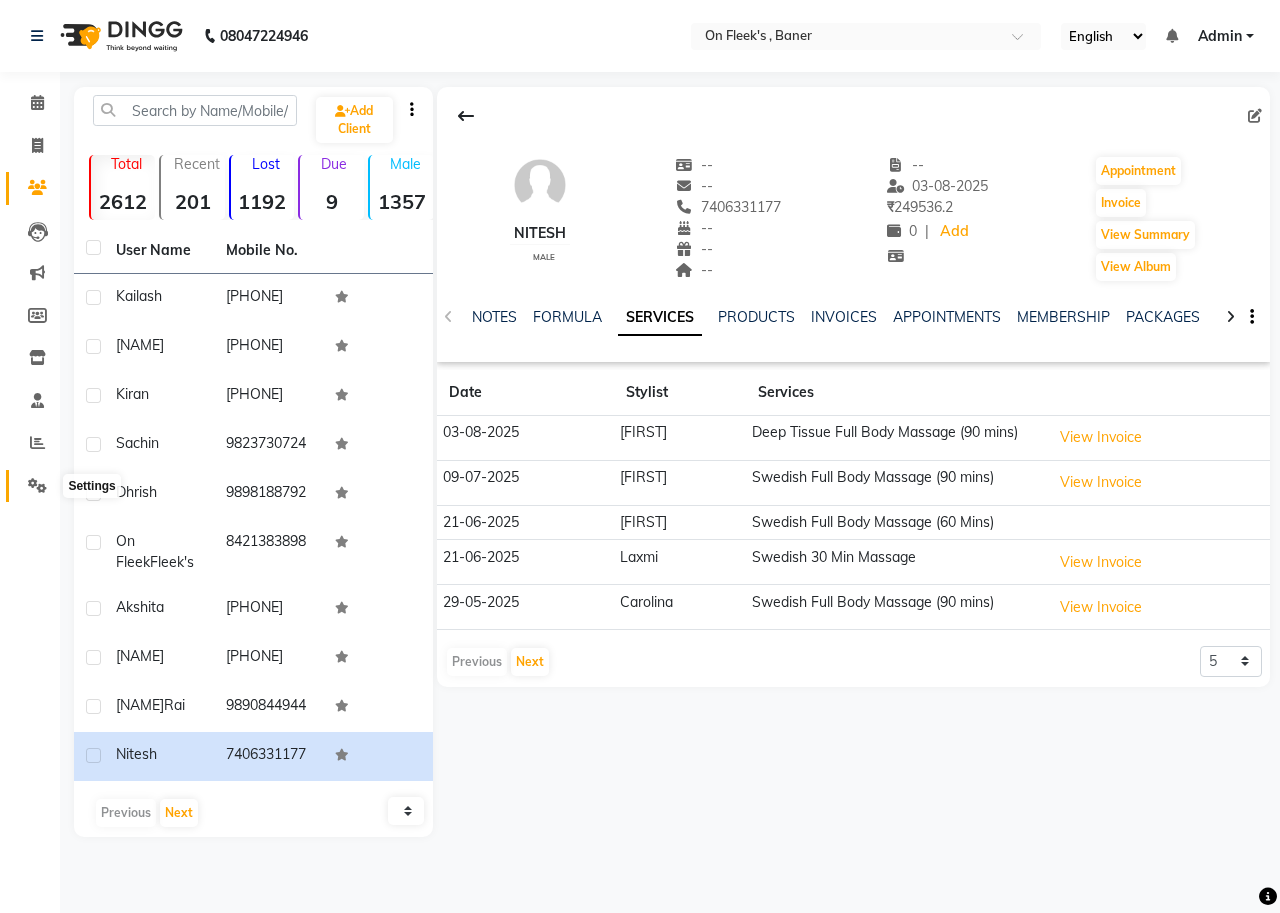 click 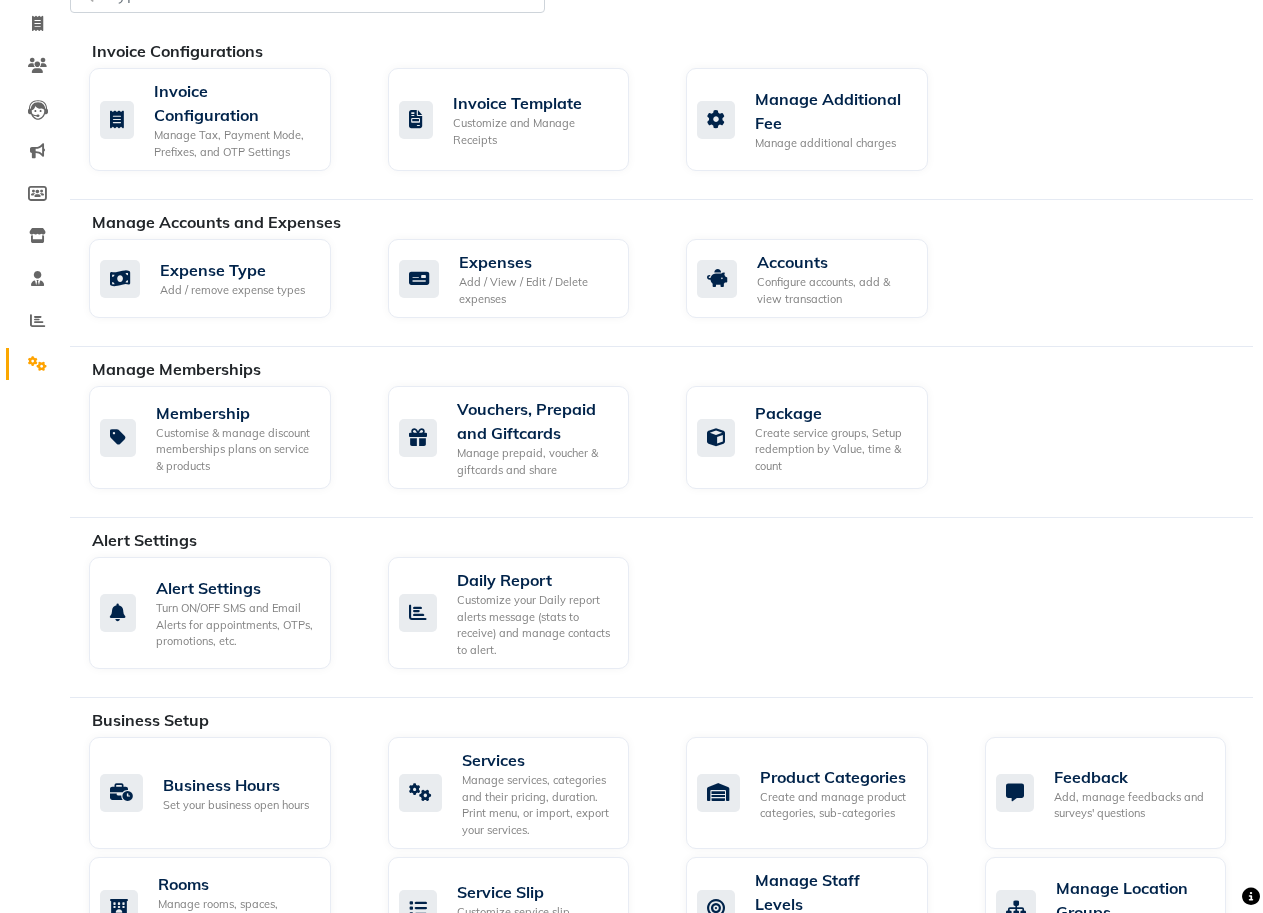 scroll, scrollTop: 86, scrollLeft: 0, axis: vertical 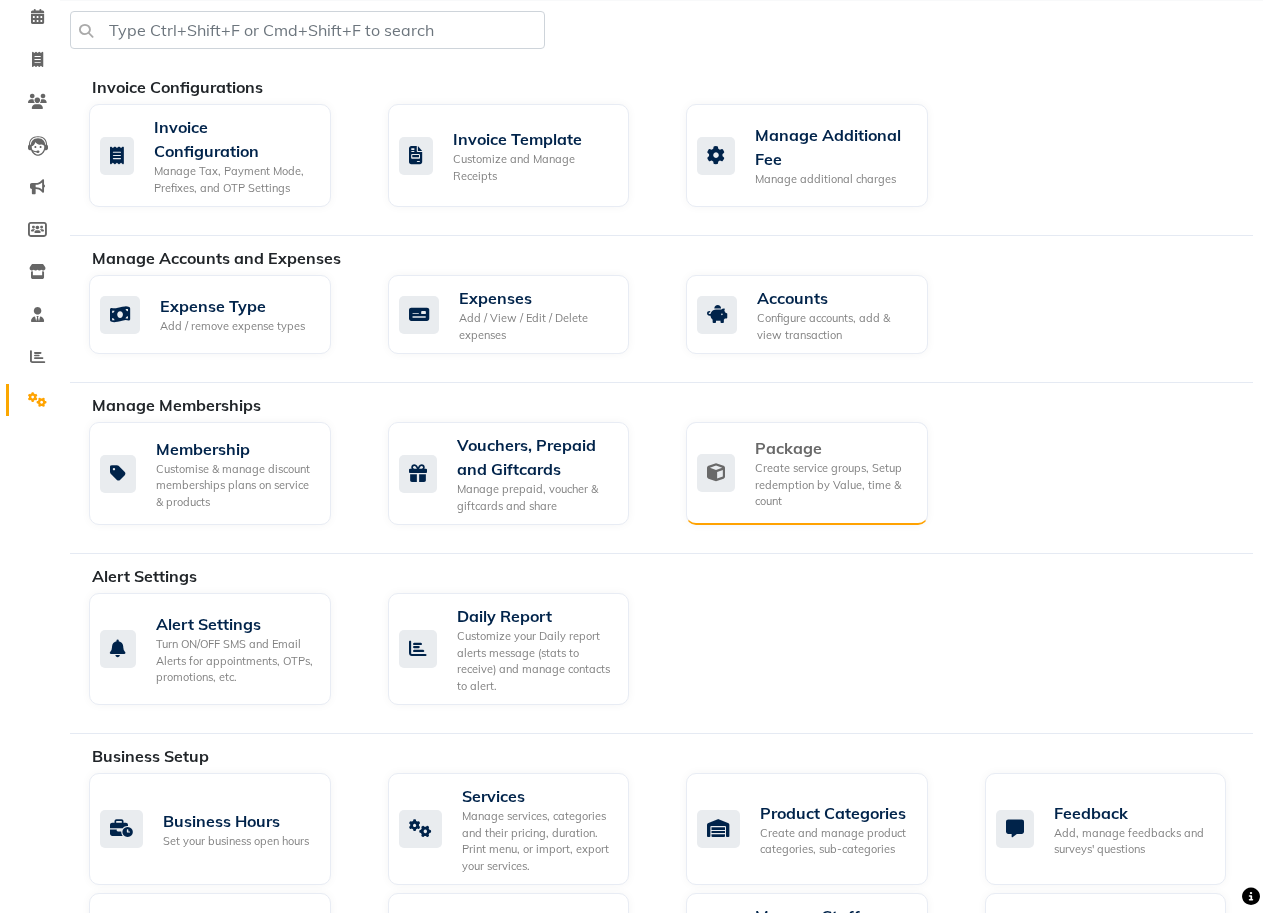 click on "Create service groups, Setup redemption by Value, time & count" 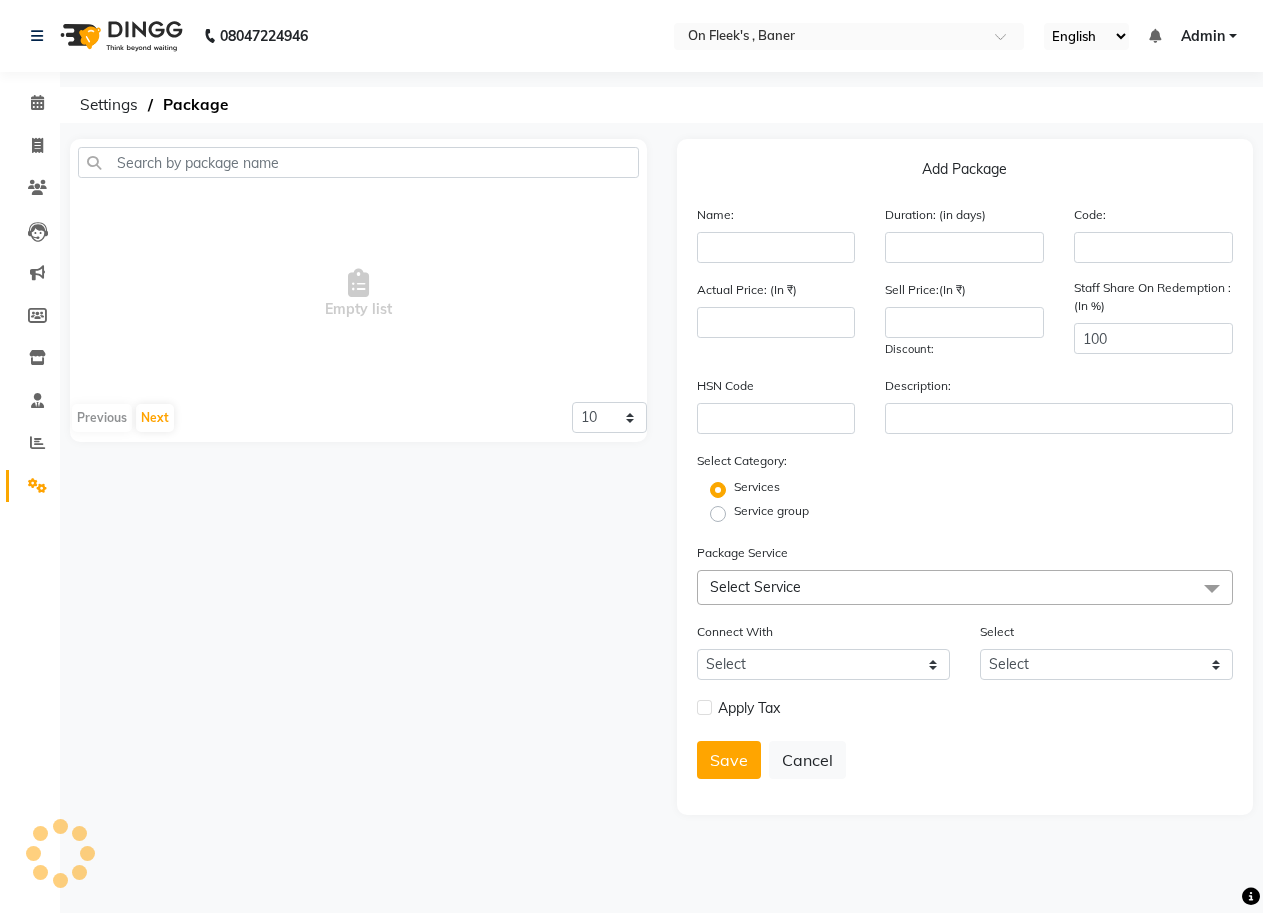 scroll, scrollTop: 0, scrollLeft: 0, axis: both 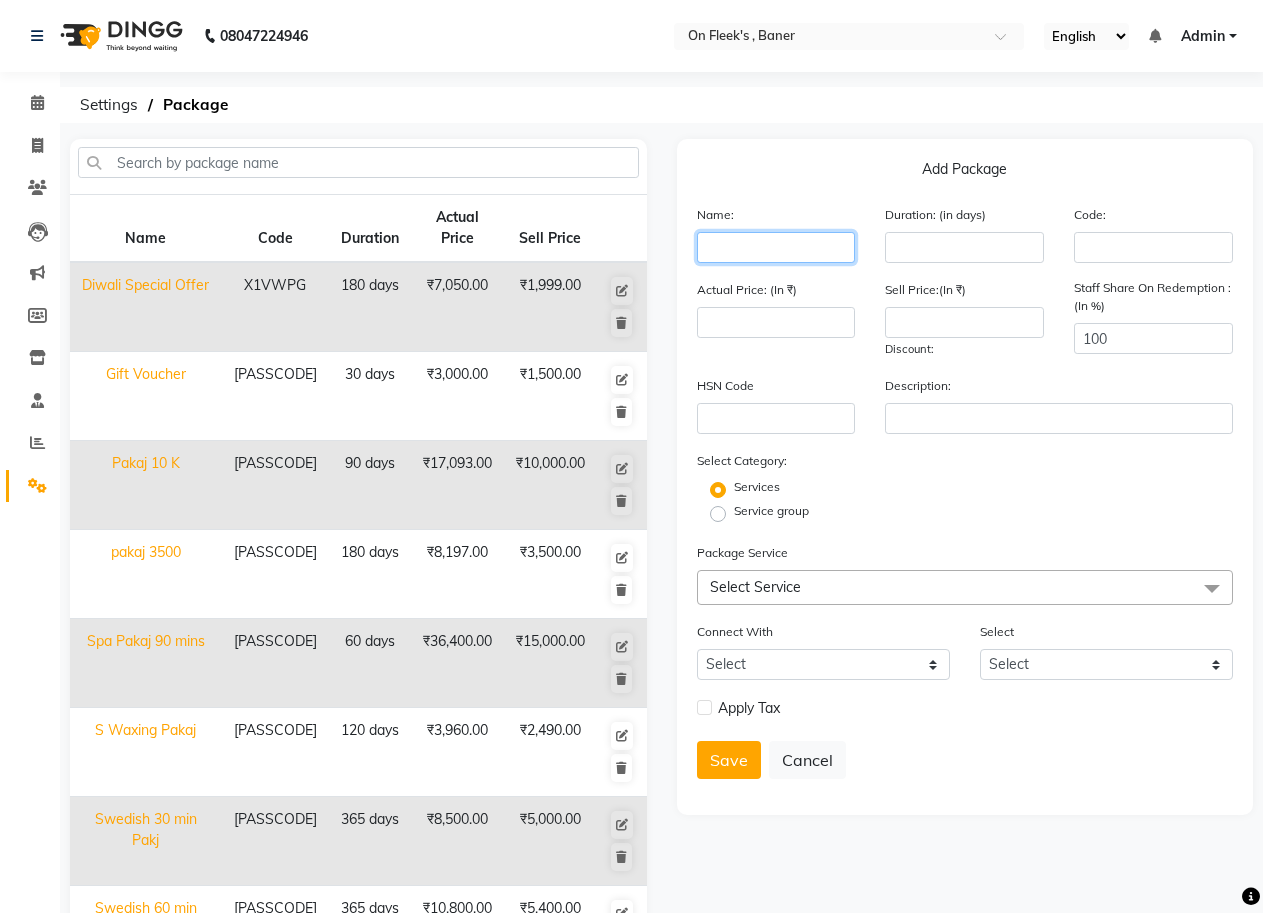 click 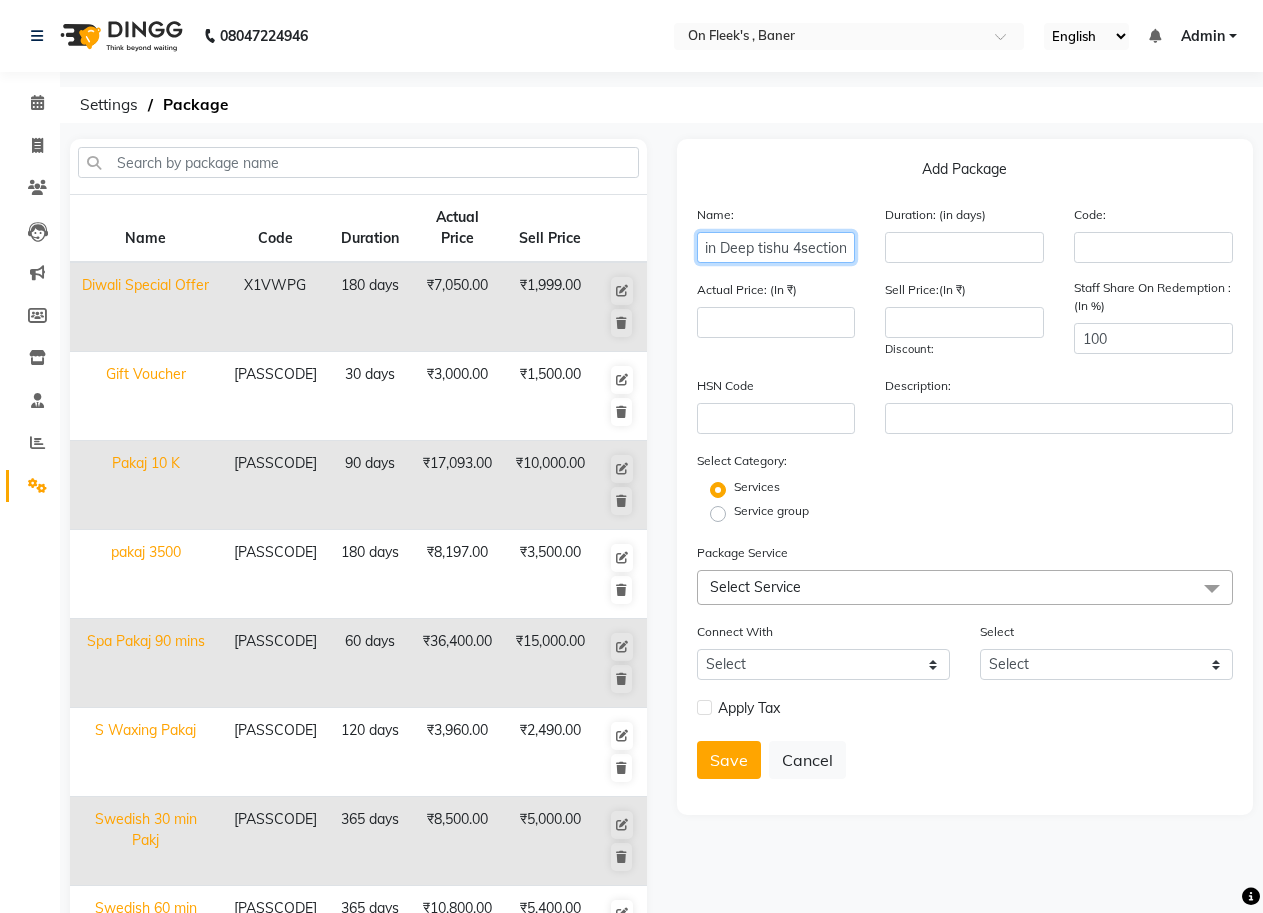 scroll, scrollTop: 0, scrollLeft: 37, axis: horizontal 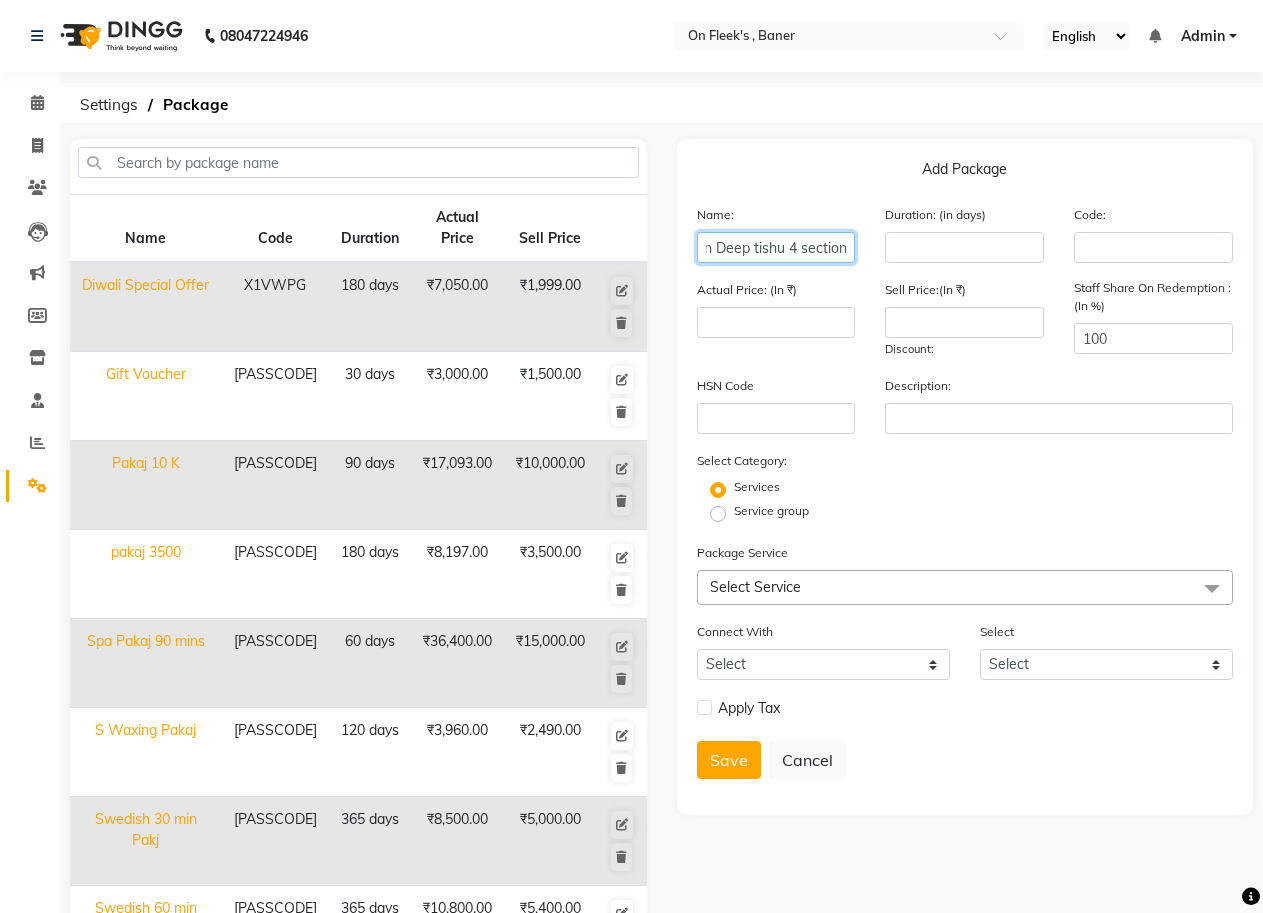 click on "90 Min Deep tishu 4 section" 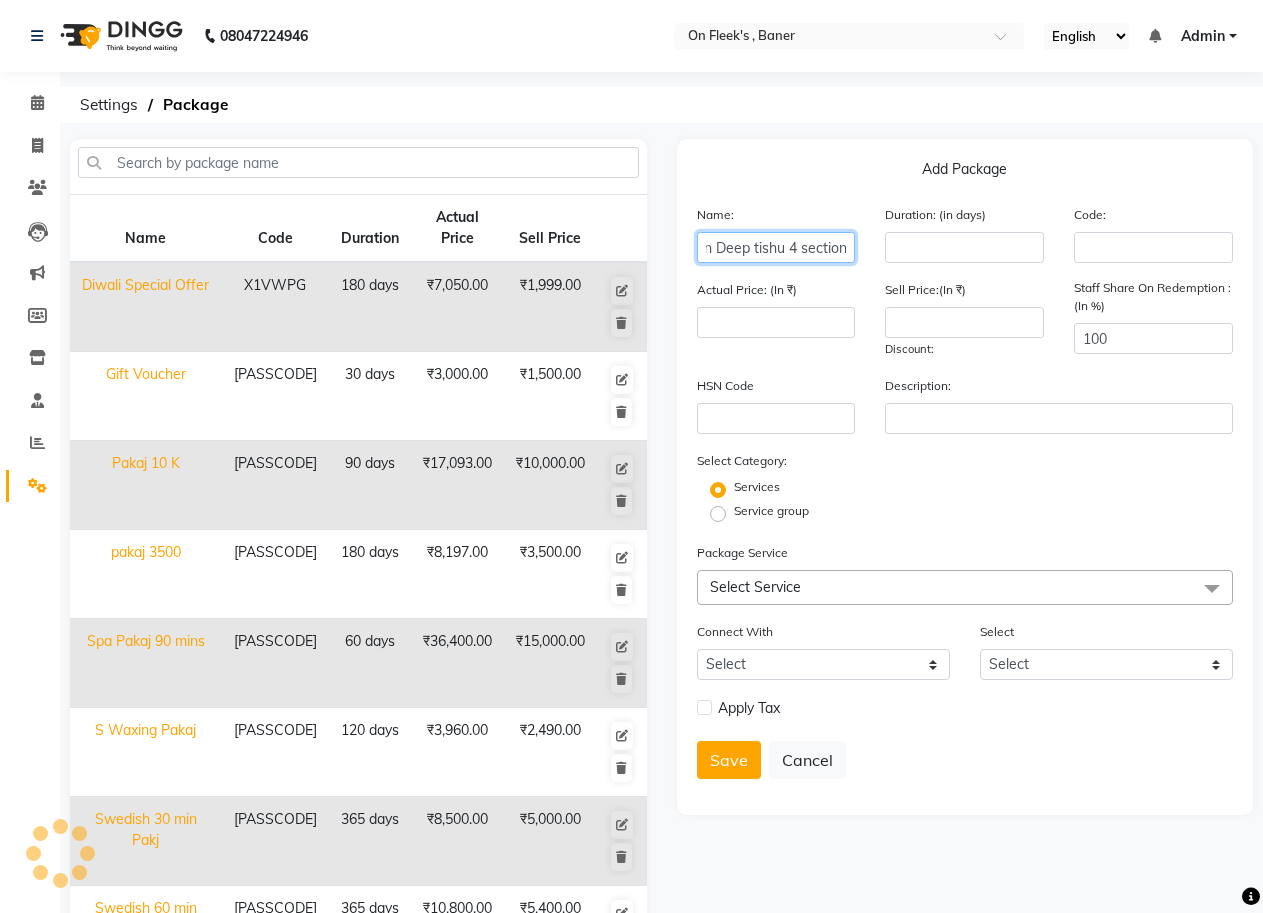 click on "90 Min Deep tishu 4 section" 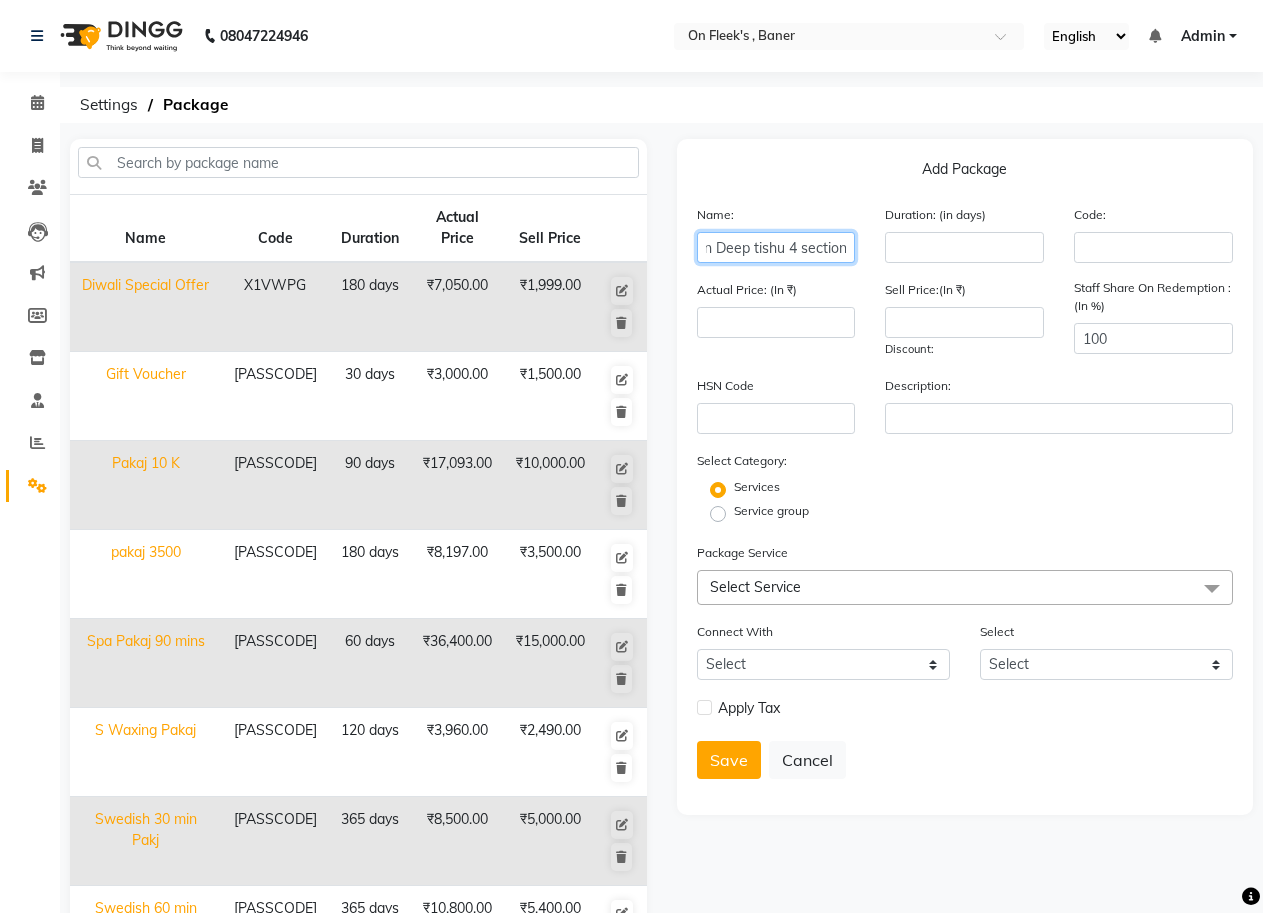 type on "90 Min Deep tishu 4 section" 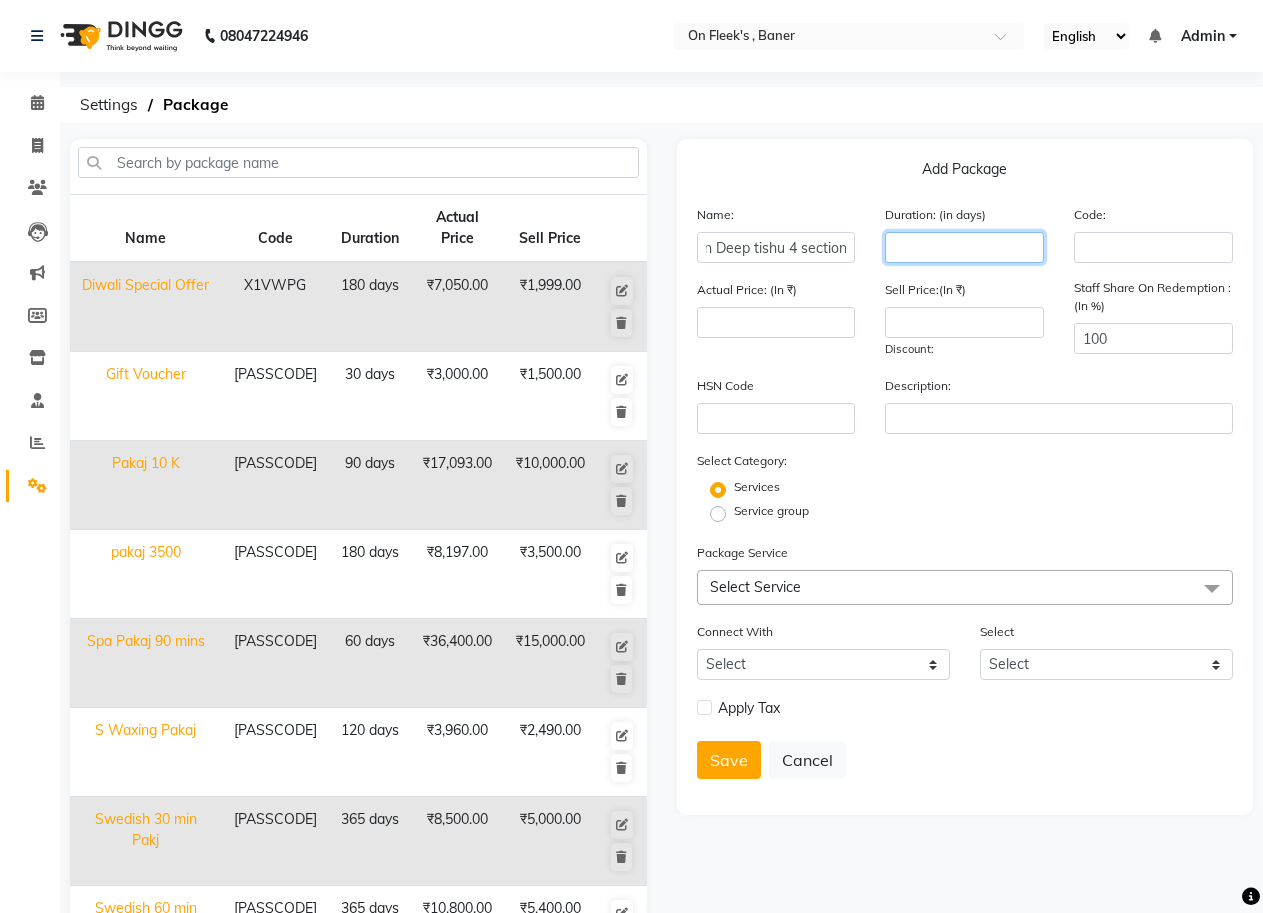 click 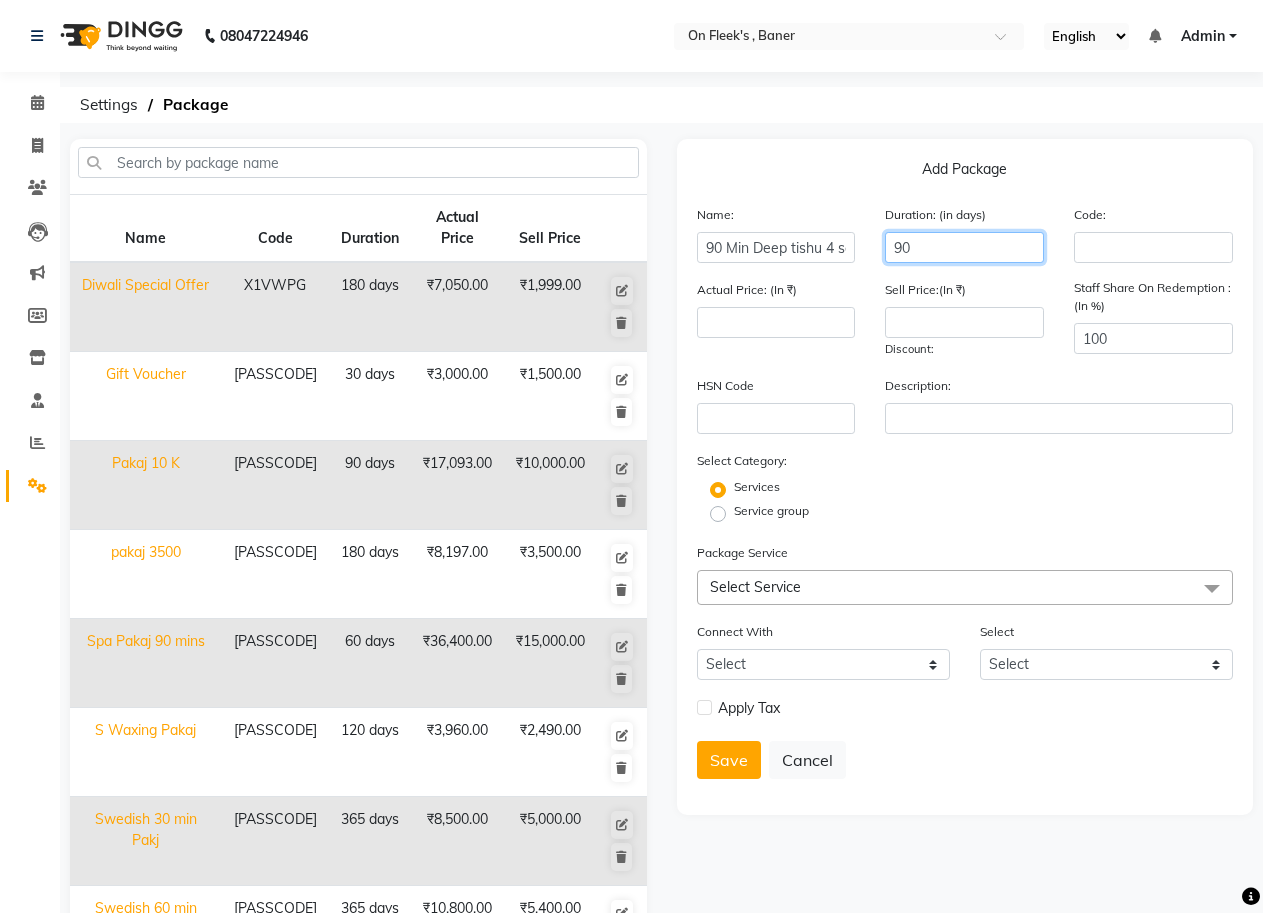type on "90" 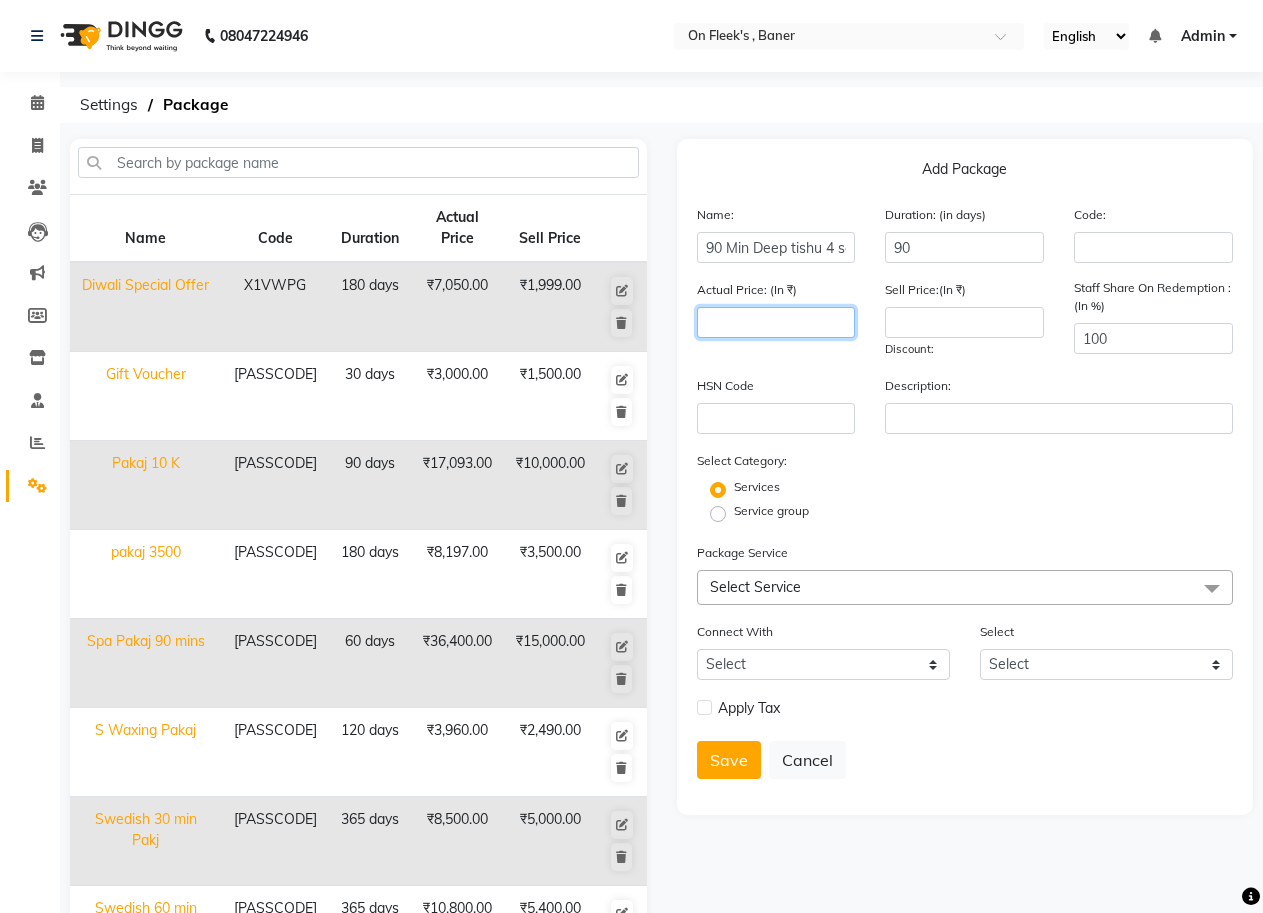 click 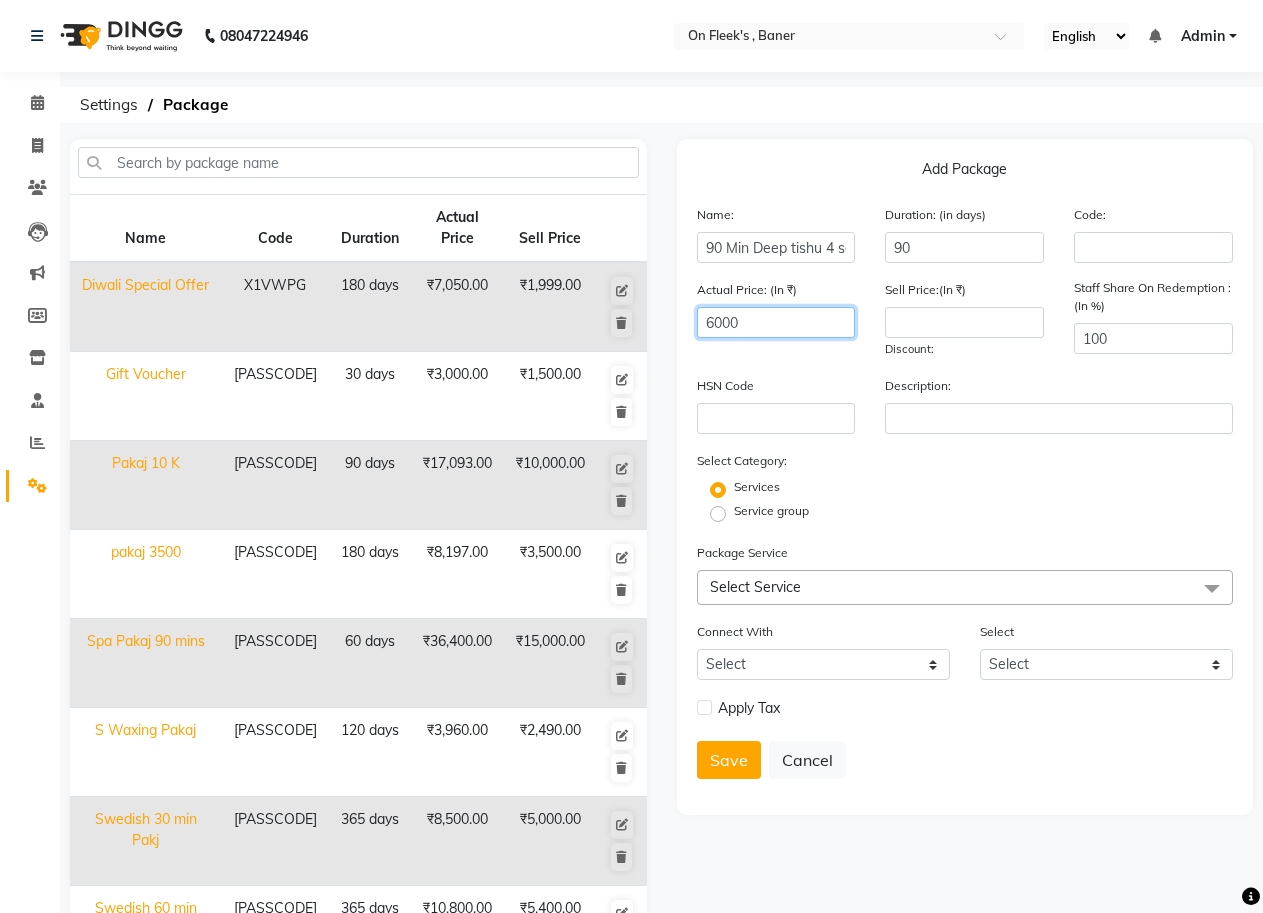 type on "6000" 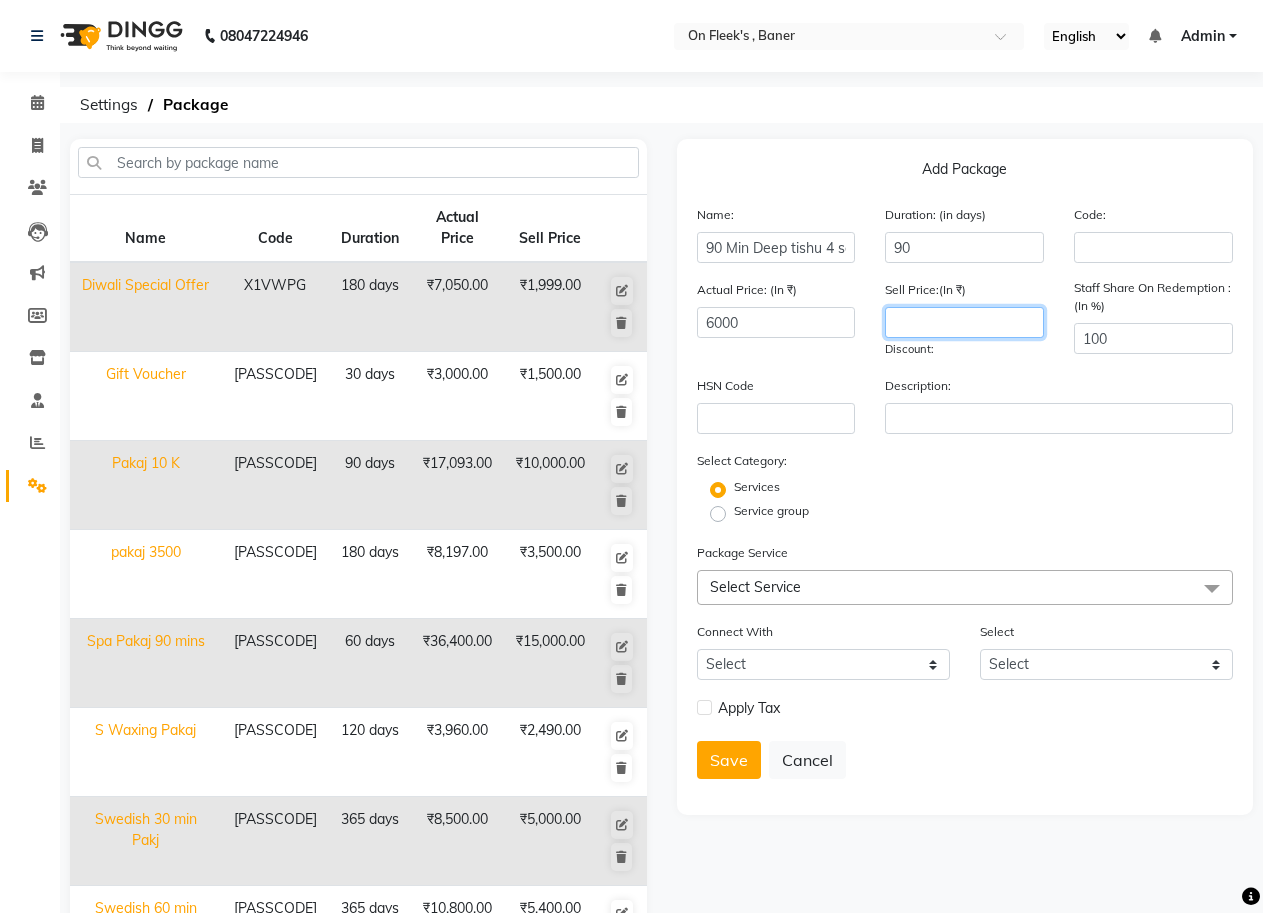 click 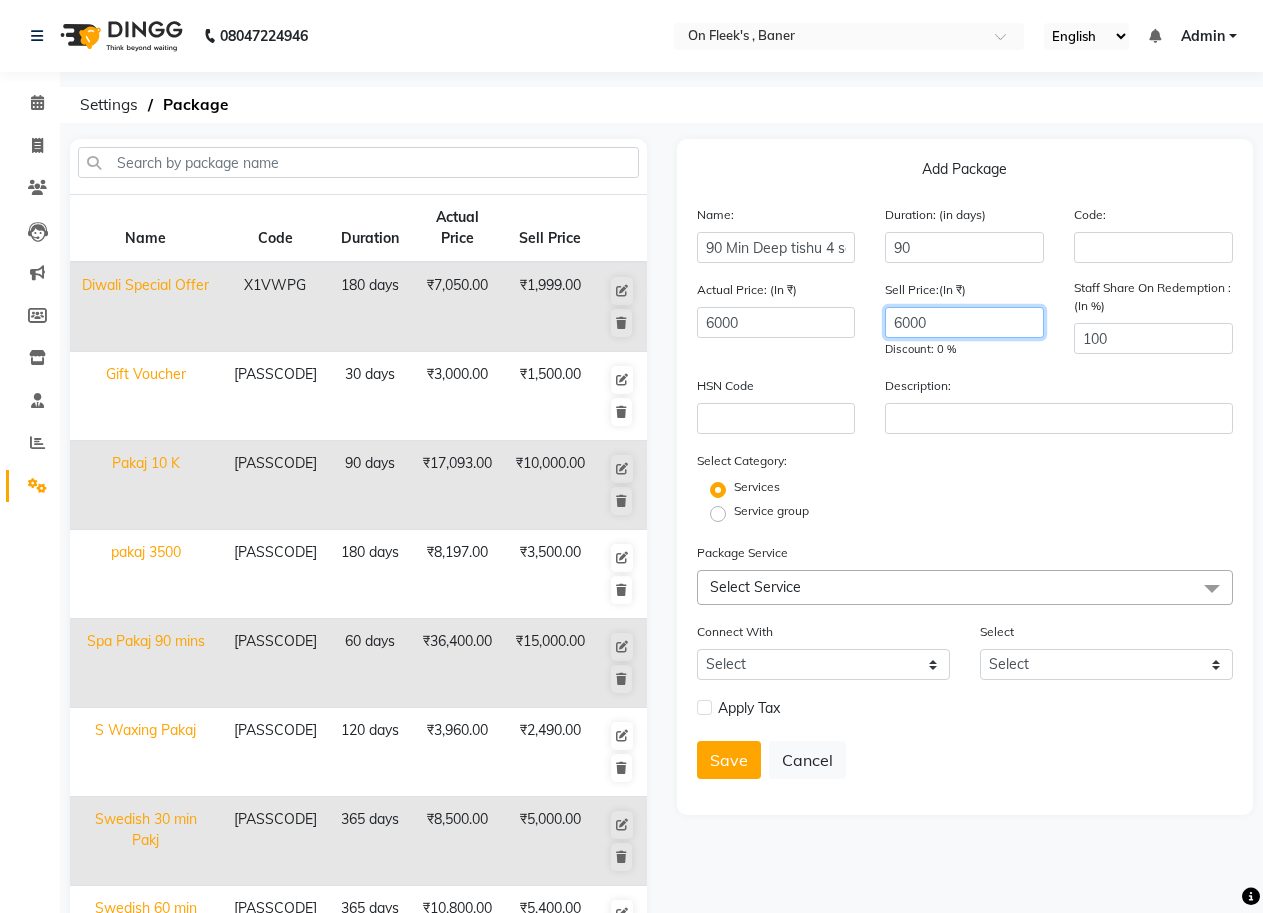 type on "6000" 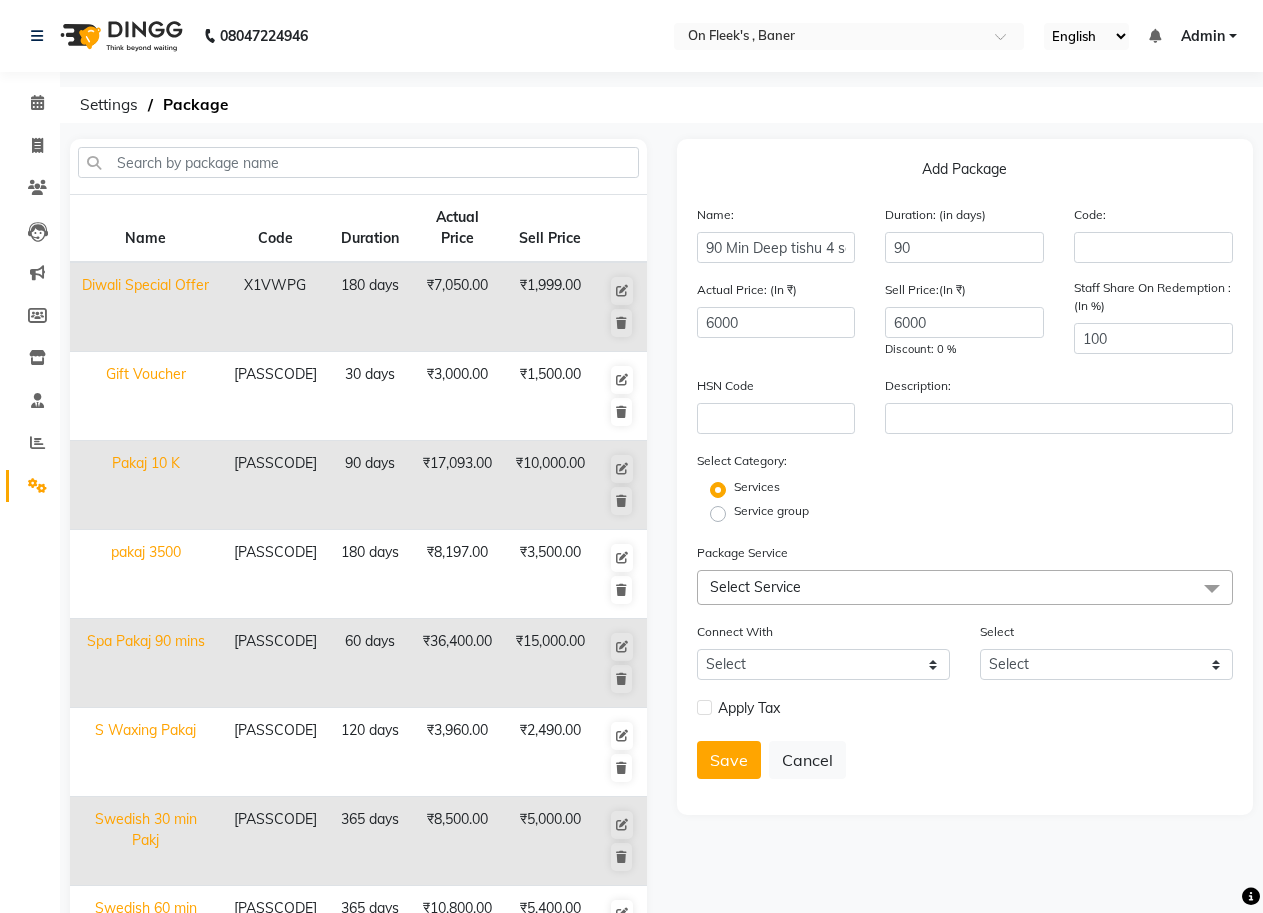 click on "HSN Code Description:" 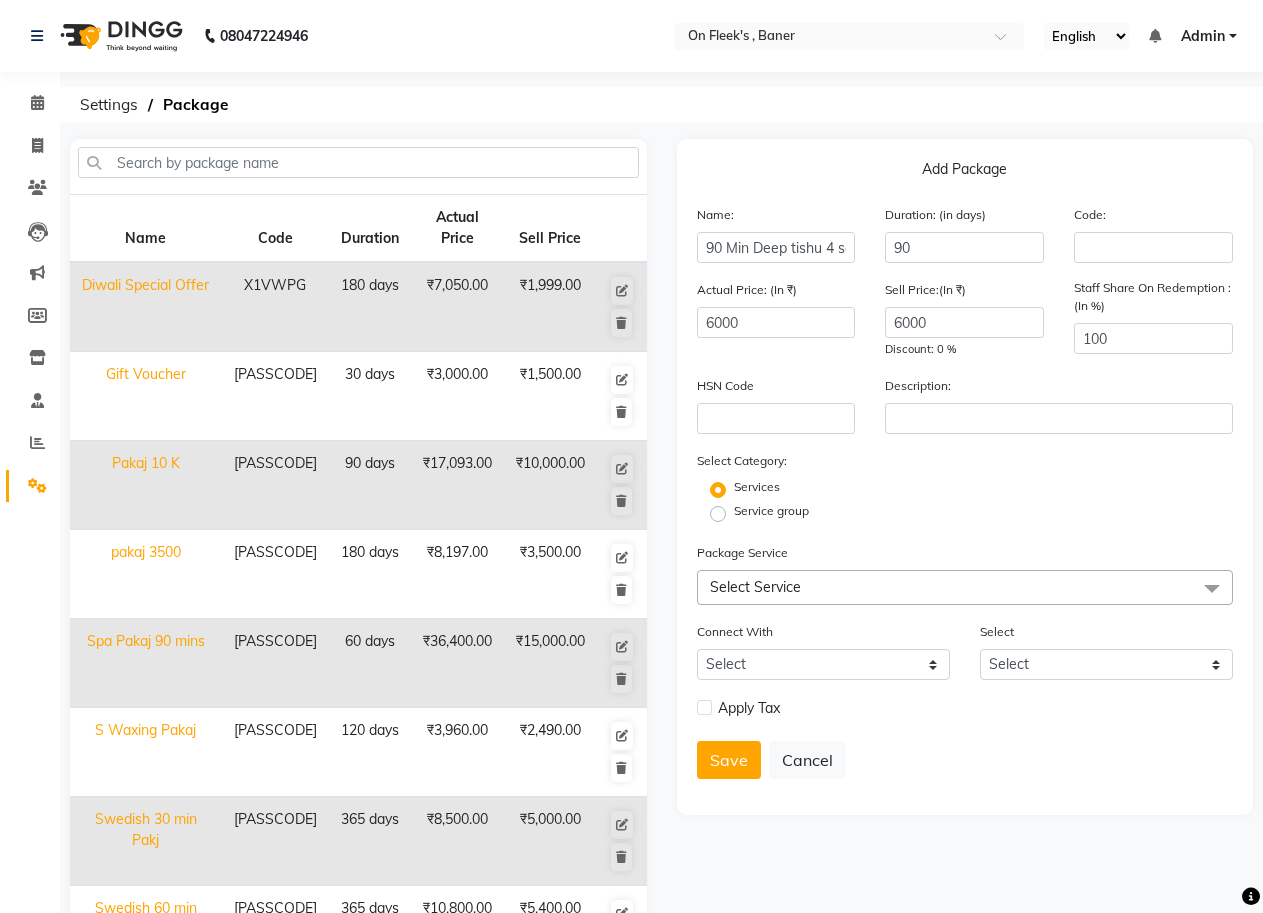 click on "Select Service" 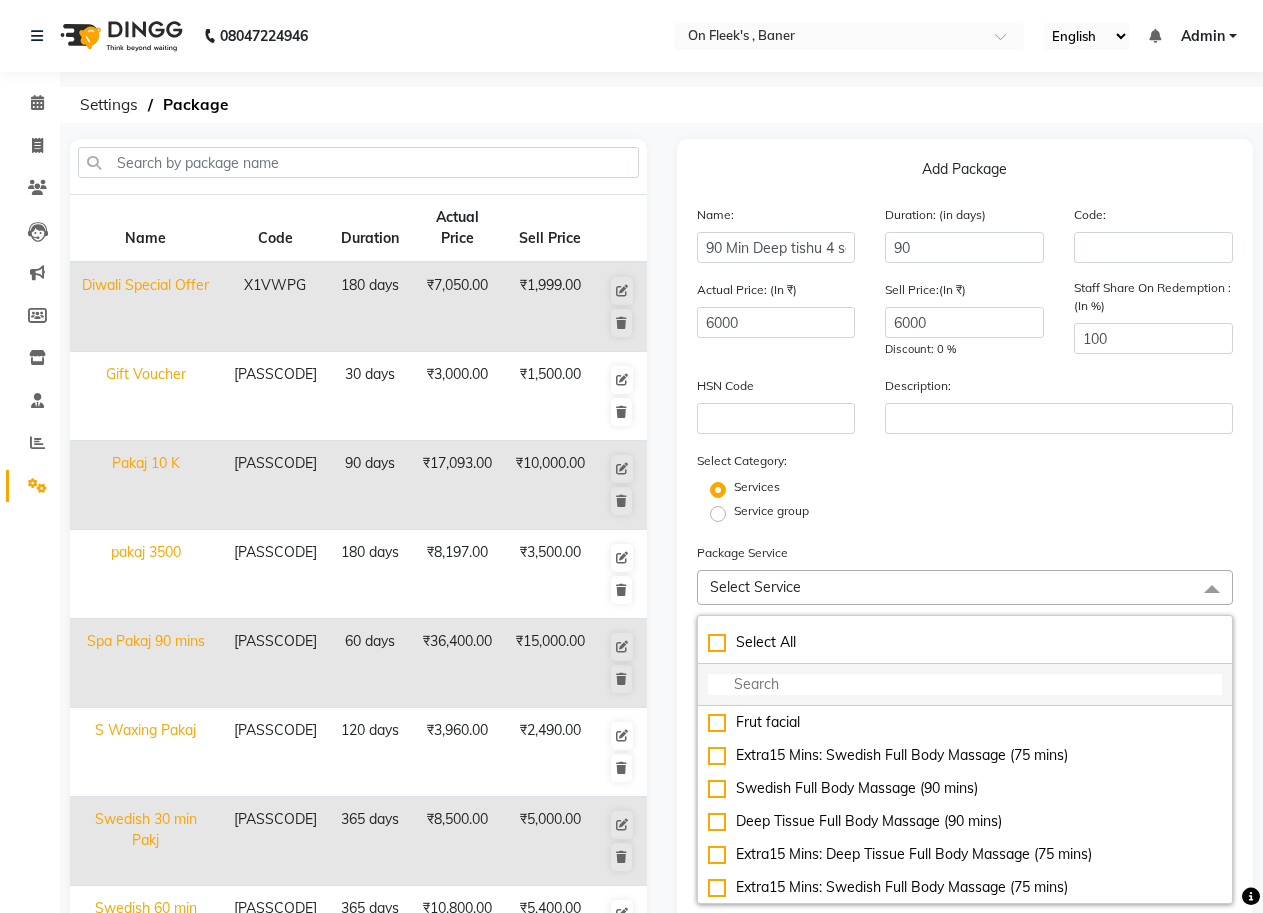 click 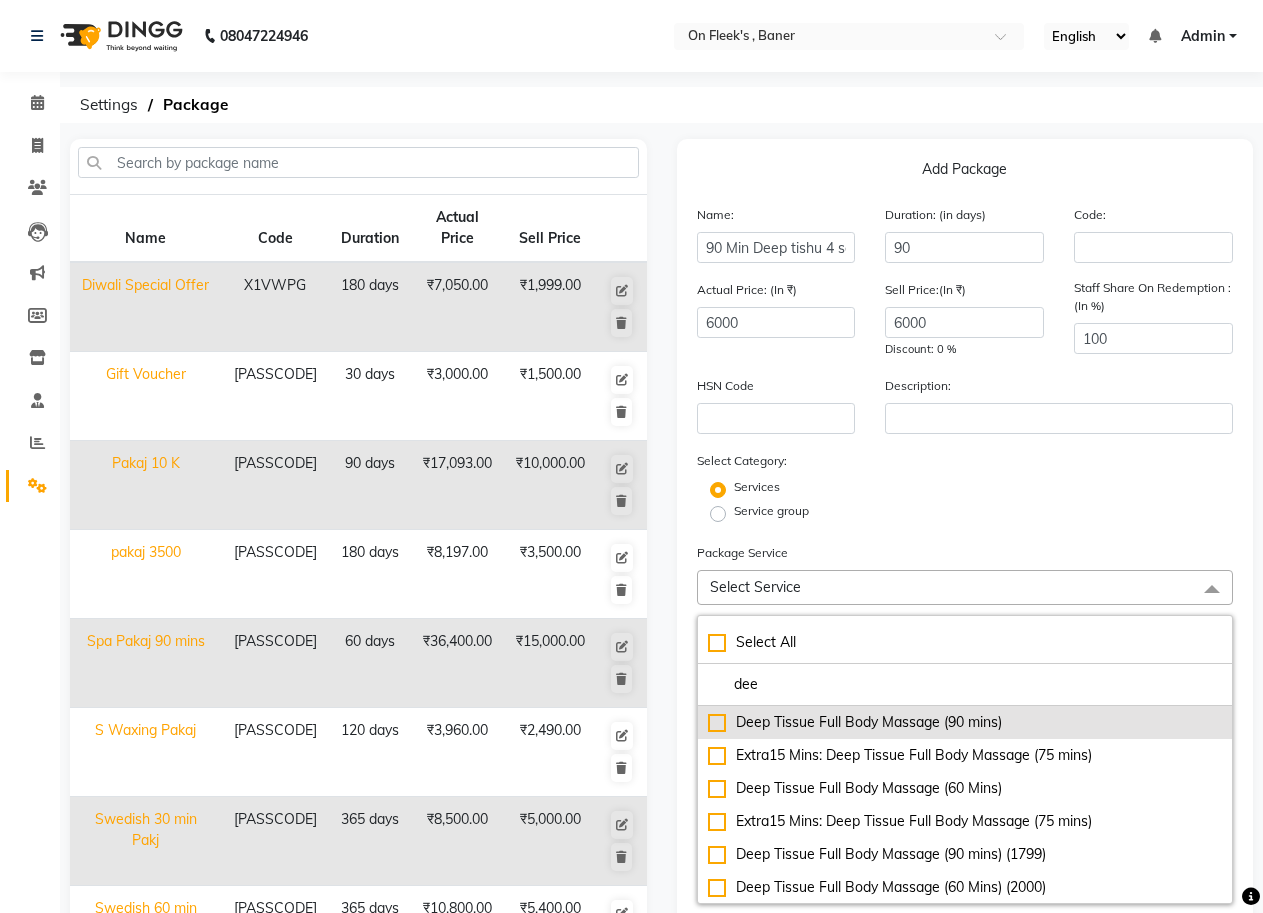 type on "dee" 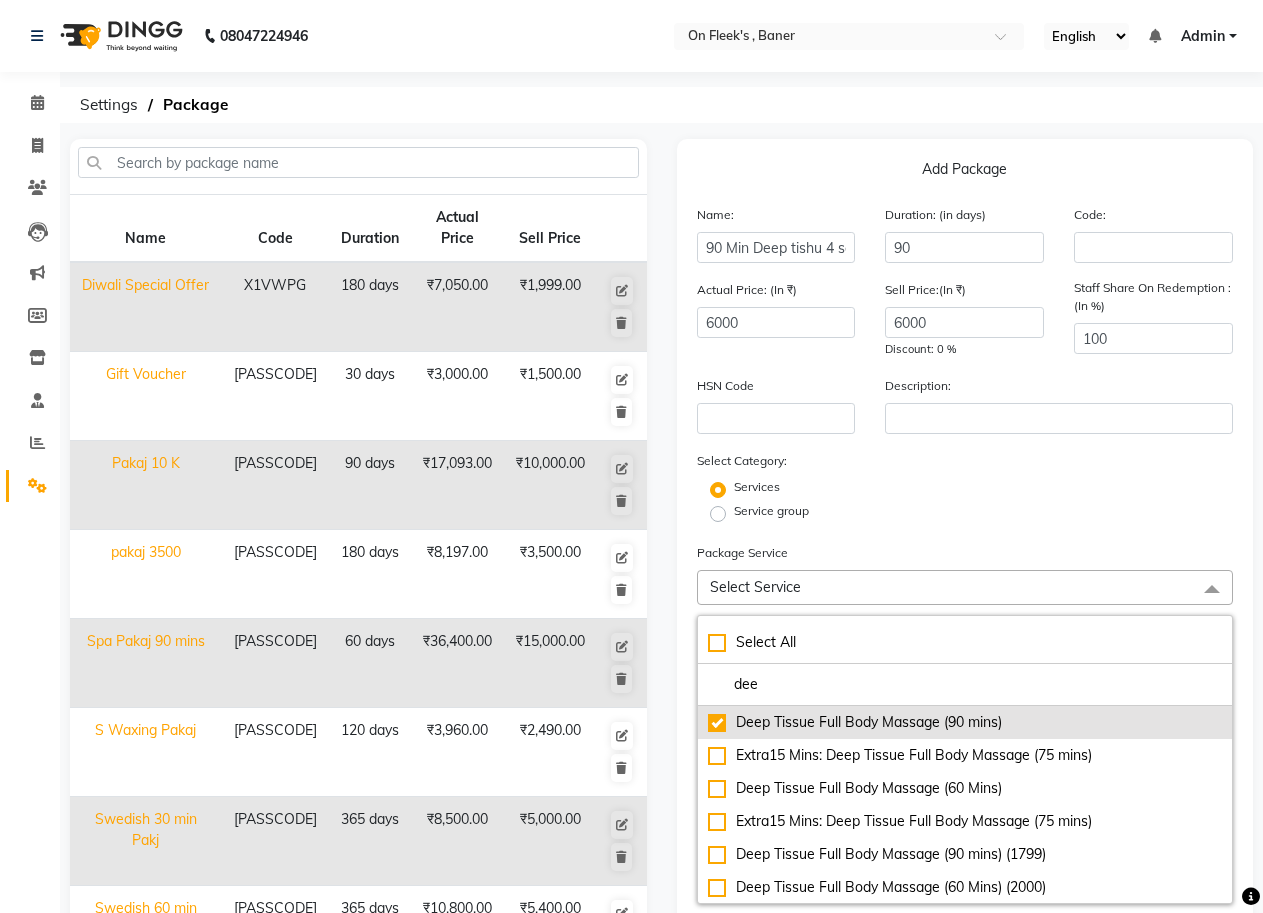 checkbox on "true" 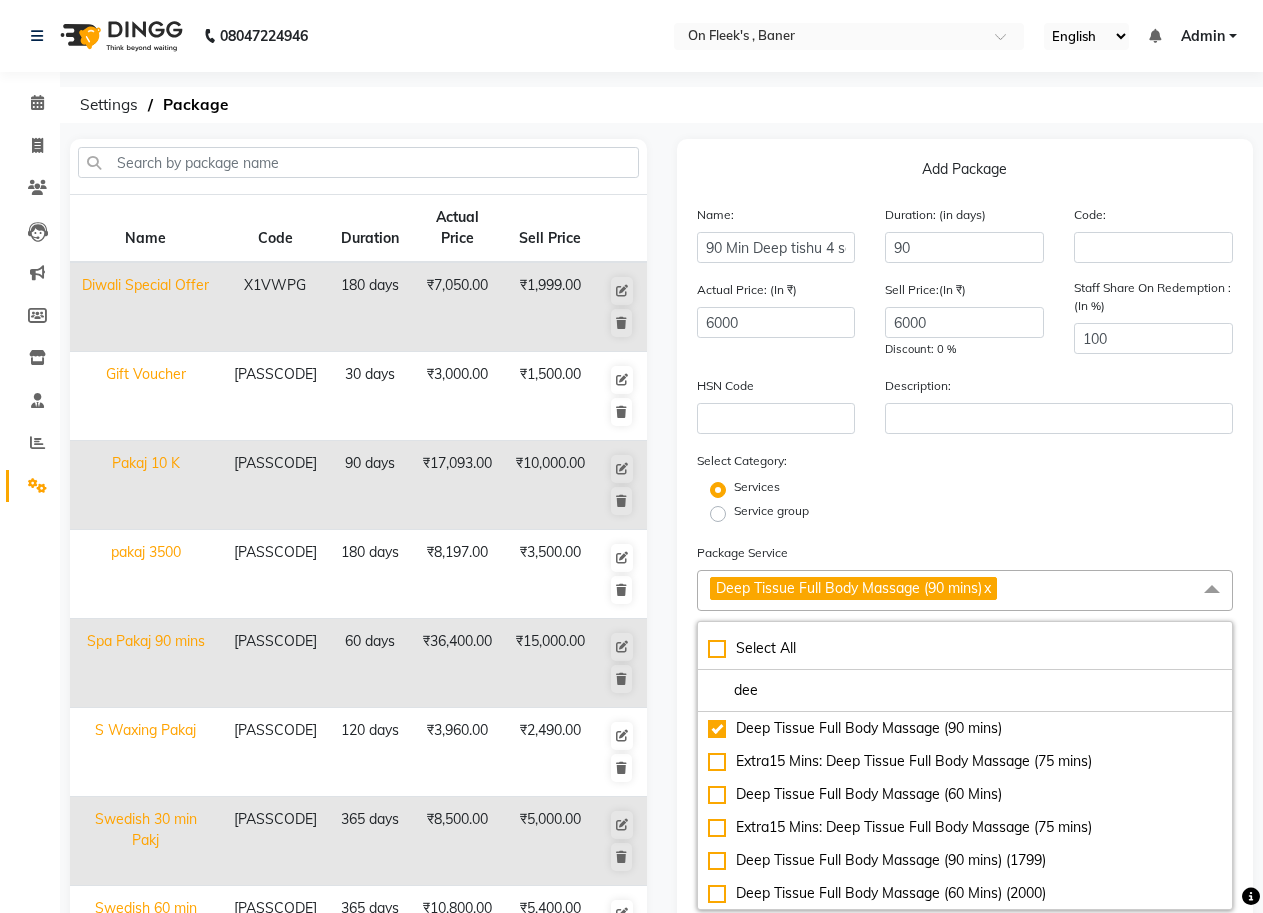 click on "Select Category: Services Service group" 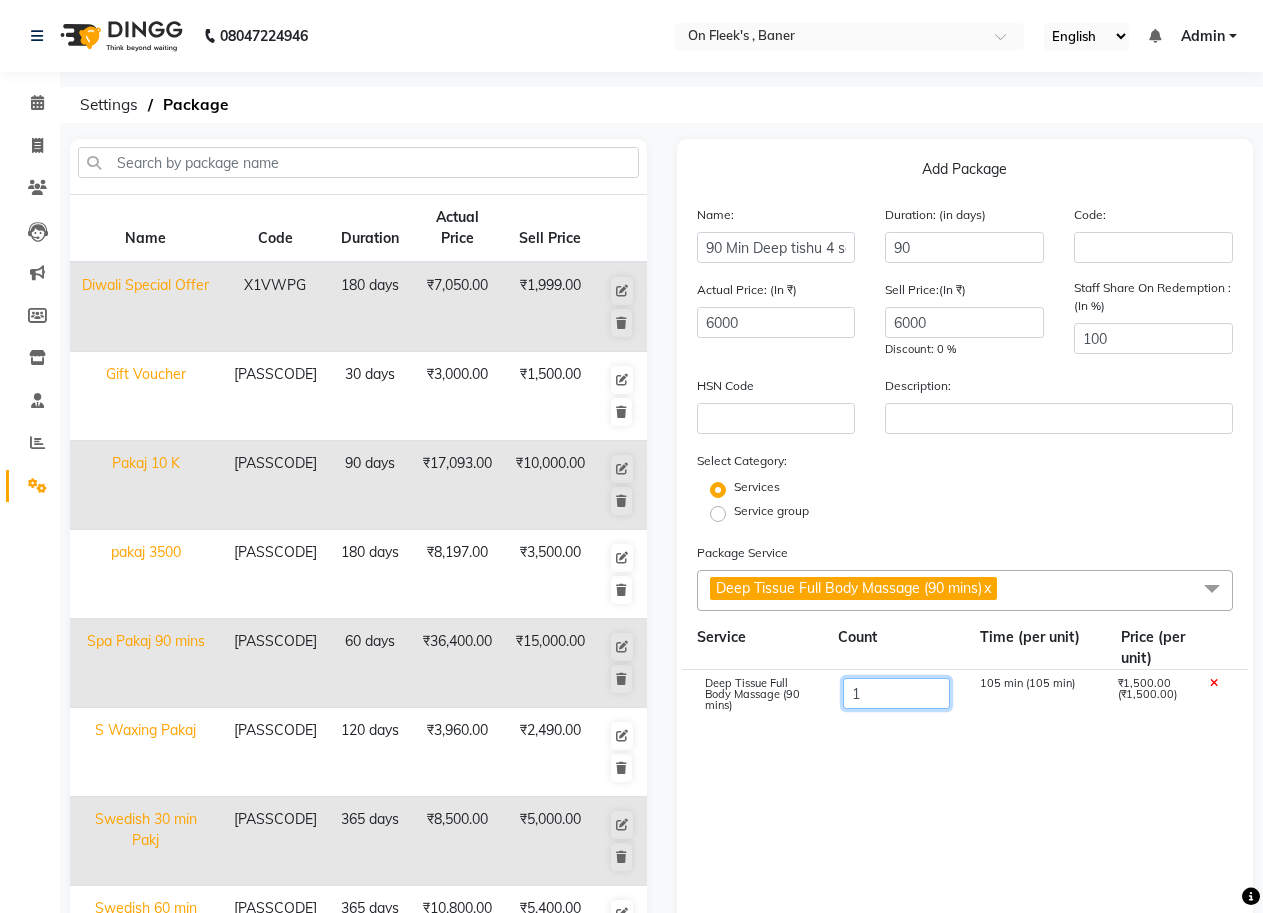 click on "1" 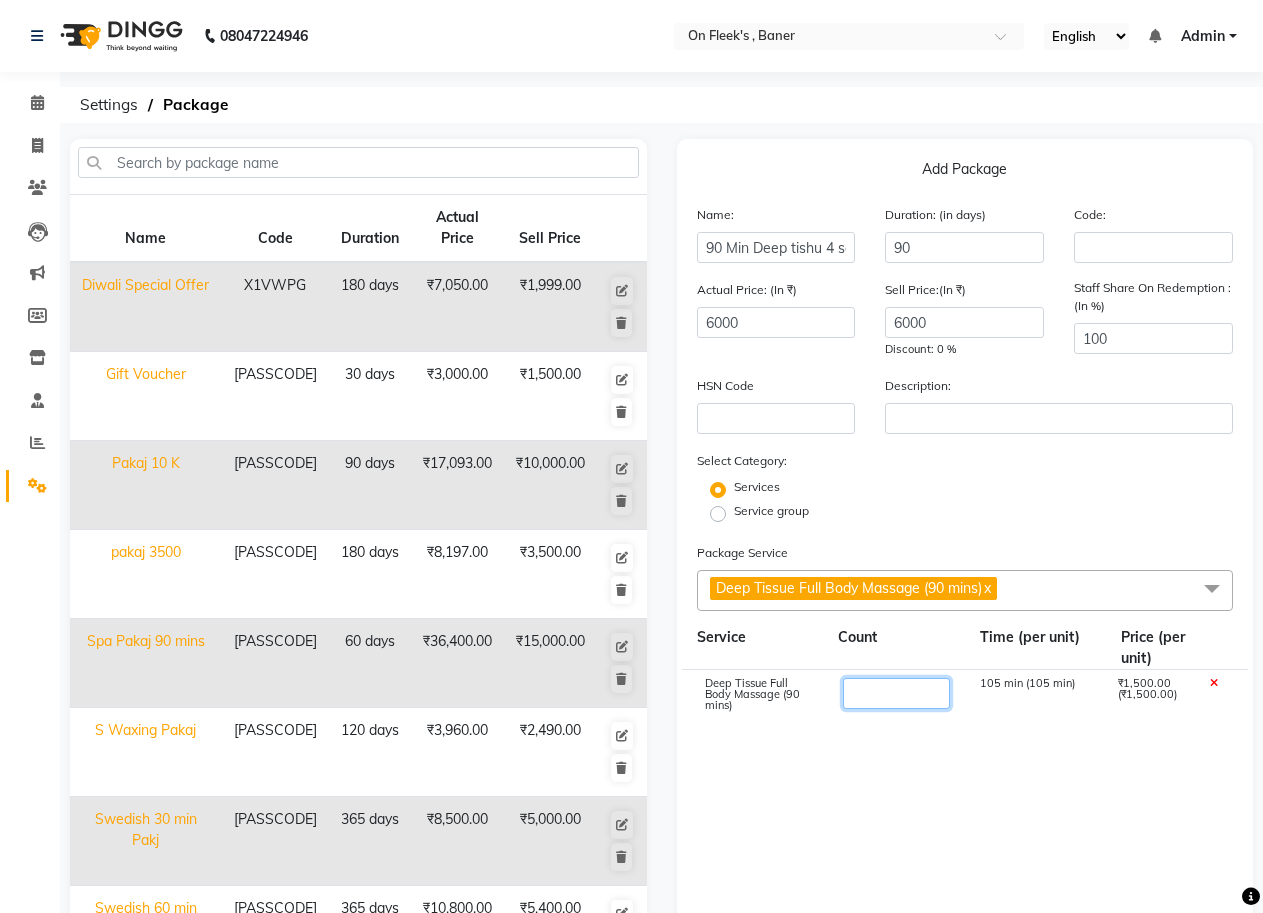 type on "4" 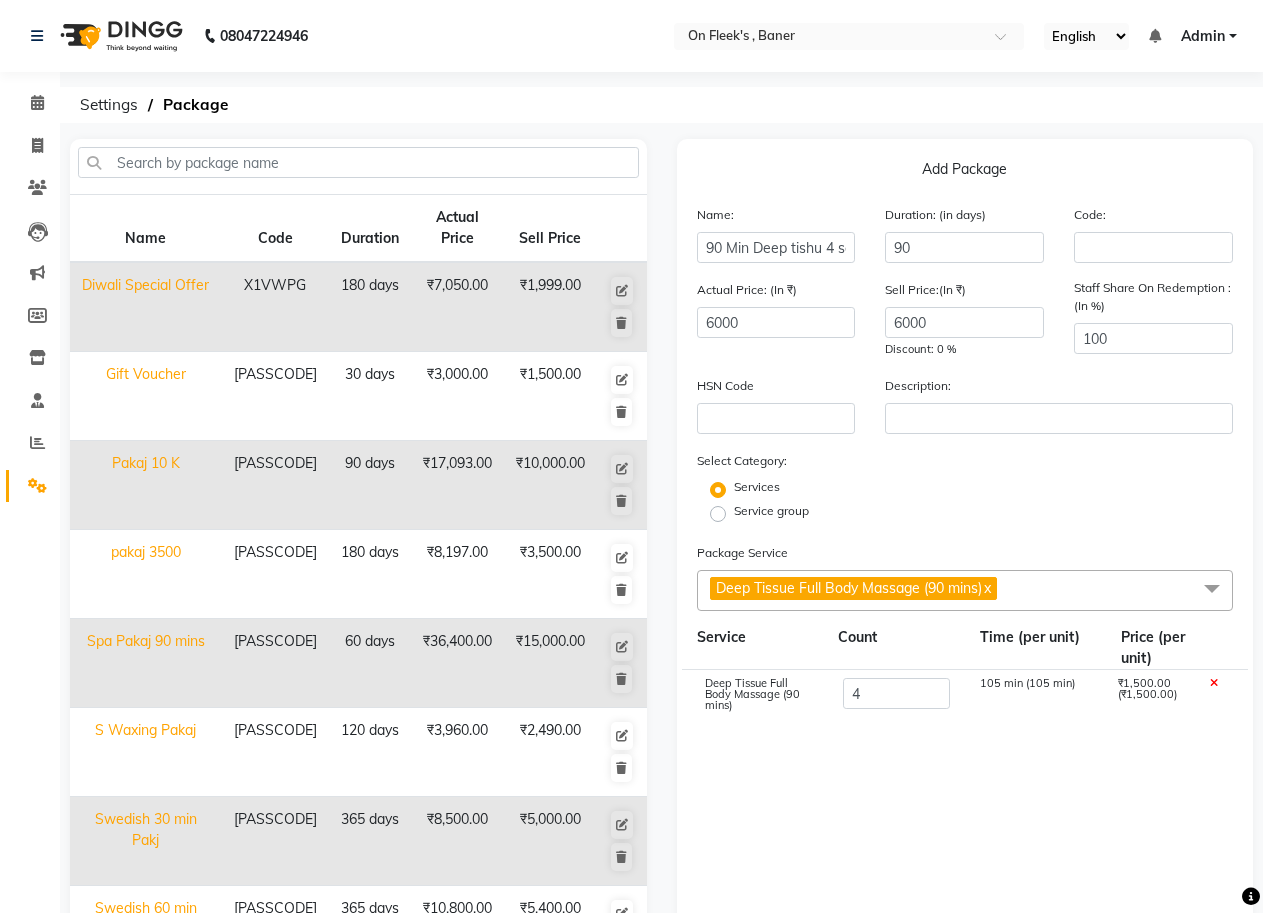 click on "Deep Tissue Full Body Massage (90 mins)  4 105 min (105 min) ₹1,500.00 (₹1,500.00)" 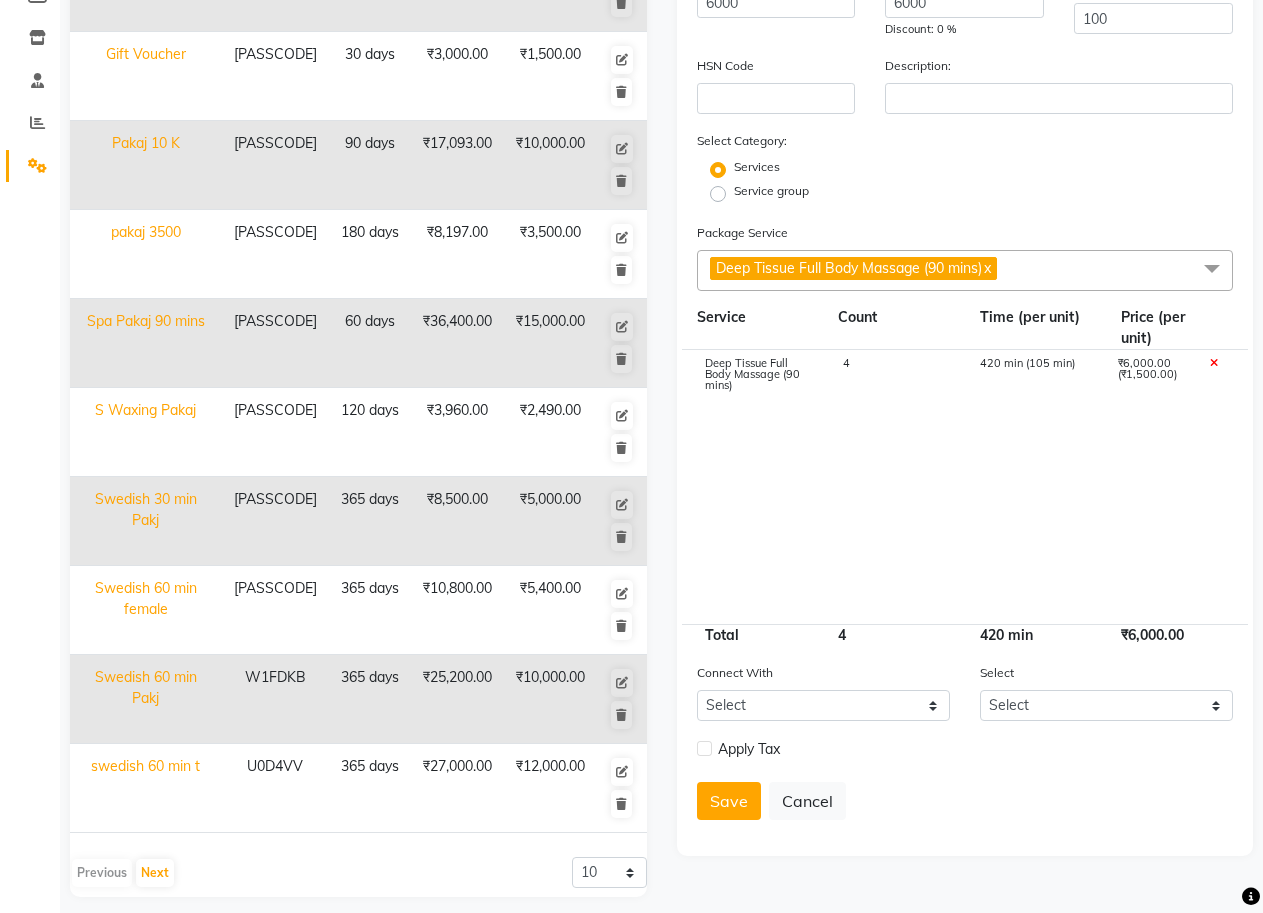 scroll, scrollTop: 334, scrollLeft: 0, axis: vertical 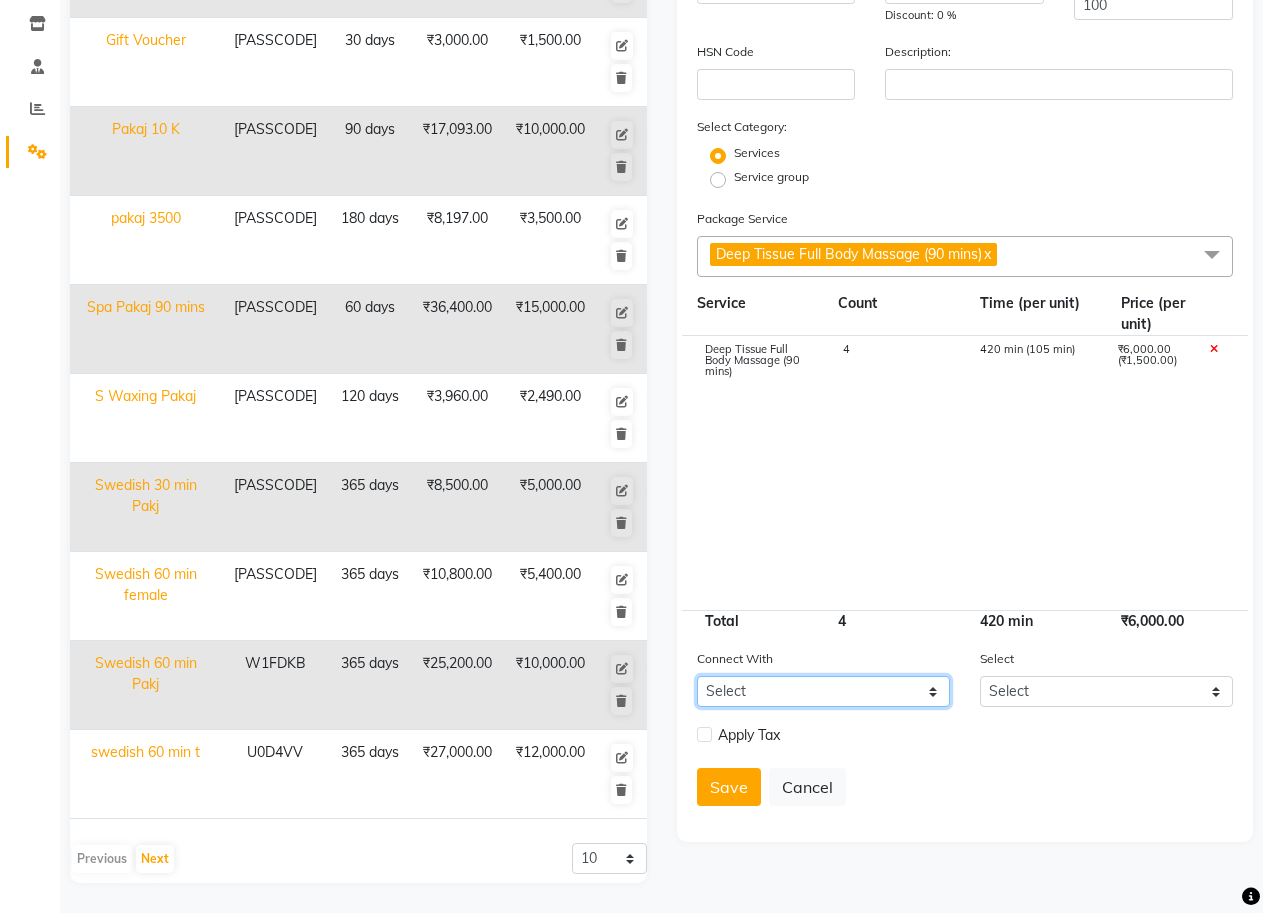 click on "Select Membership Prepaid Voucher" 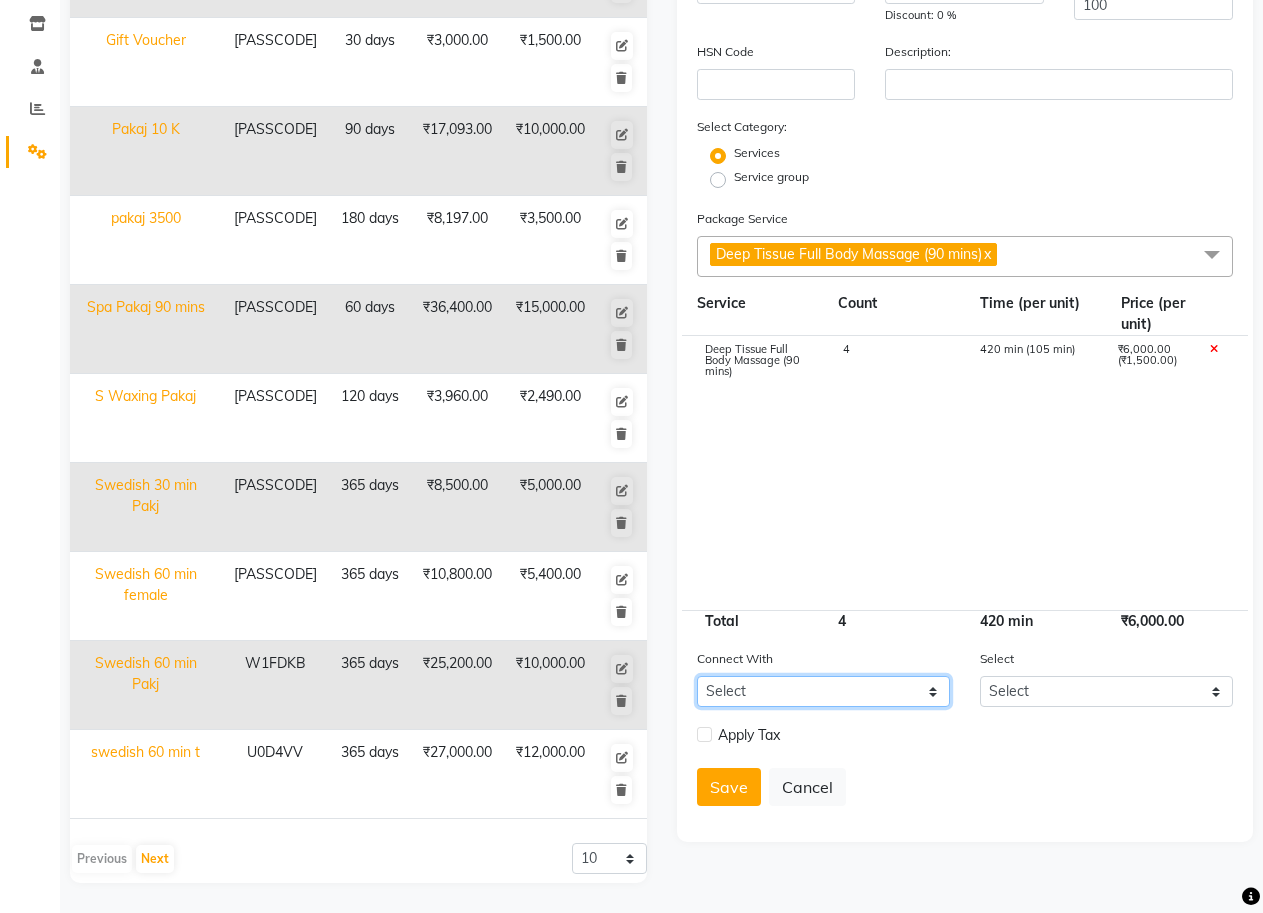 select on "2: PP" 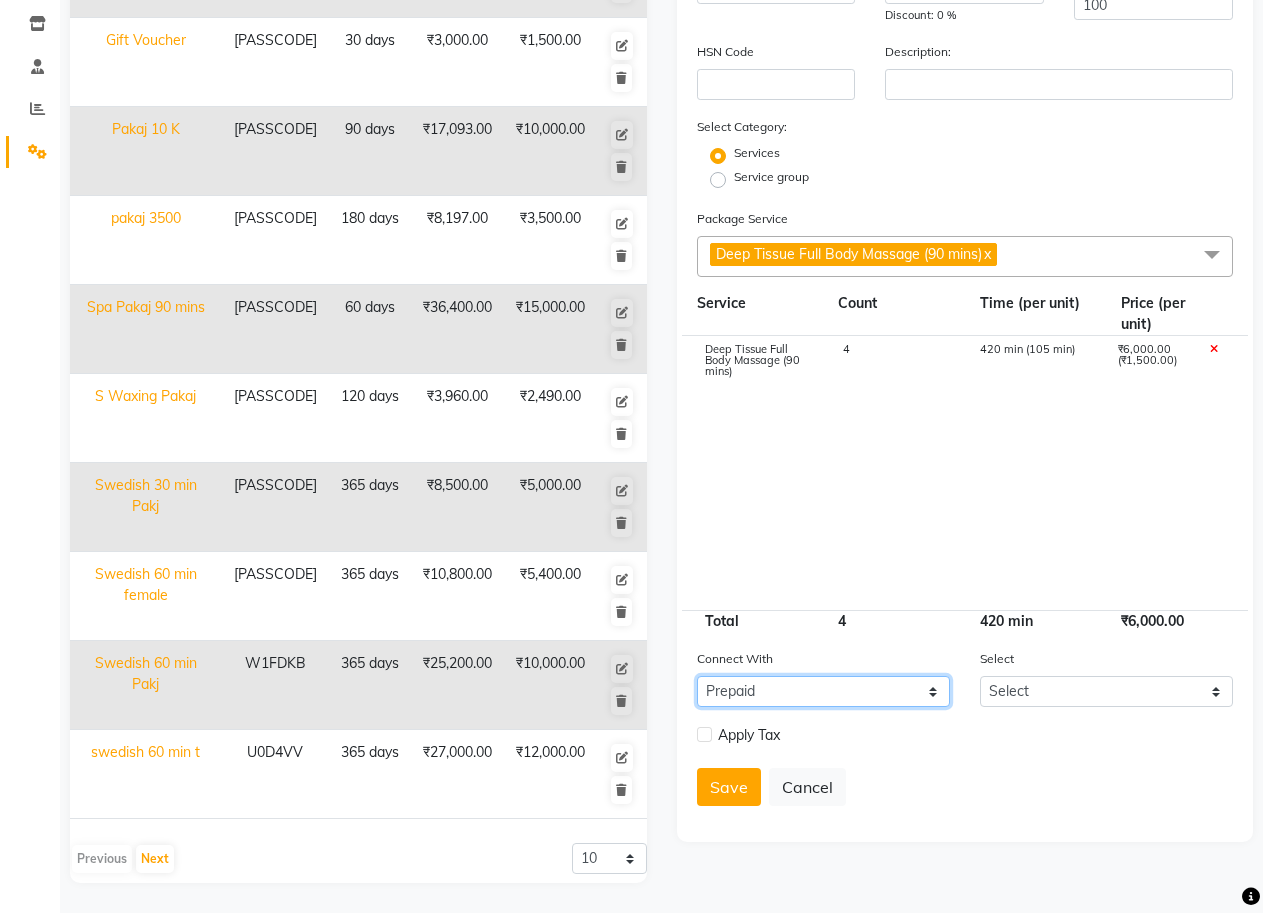 click on "Select Membership Prepaid Voucher" 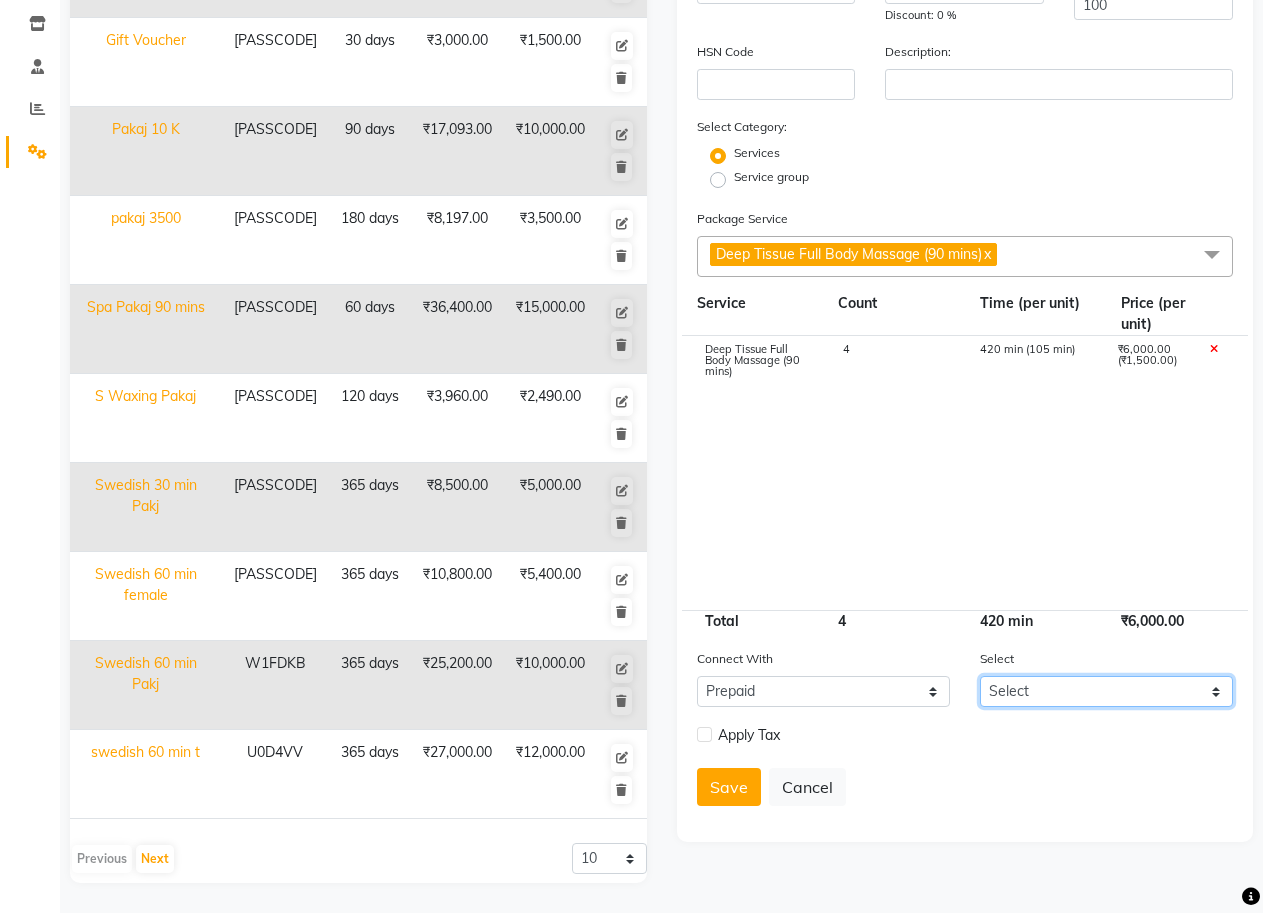click on "Select Platinum  Pay 2000 & Get 15% Extra Pay 4000 & Get 25% Extra Pay 8000 & Get 35% Extra Pay 12000 & Get 40% Extra Pay 24000 & Get 50% Extra Happy Hour Happy Hours 17700 Salon And Spa membership 15 k Salon And Spa membership 25 k Happy Hours12000 add day 50 % Platinum Spa 30 % all day  SPA PREPAID 30 %" 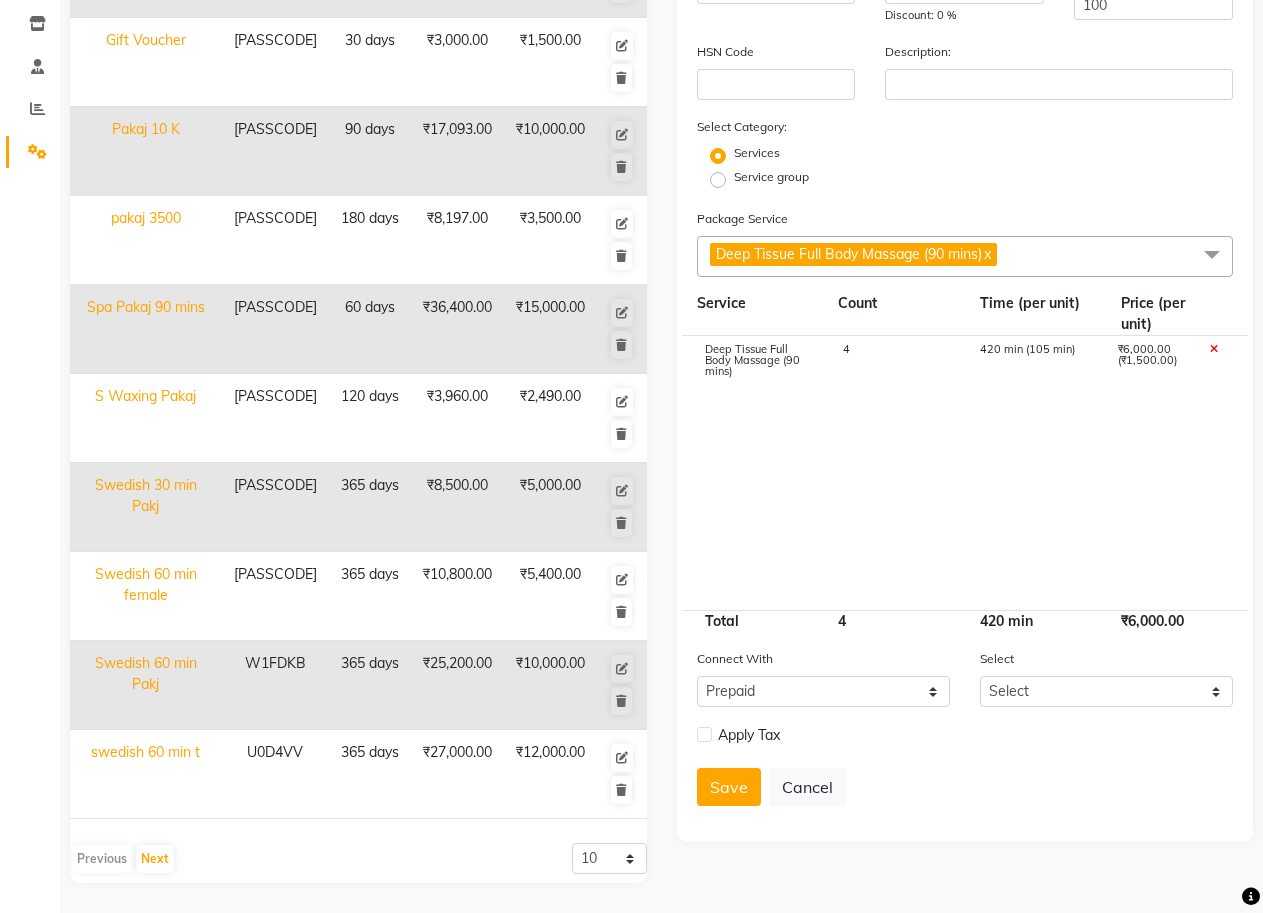 click on "Deep Tissue Full Body Massage (90 mins)  4 420 min (105 min) ₹6,000.00 (₹1,500.00)" 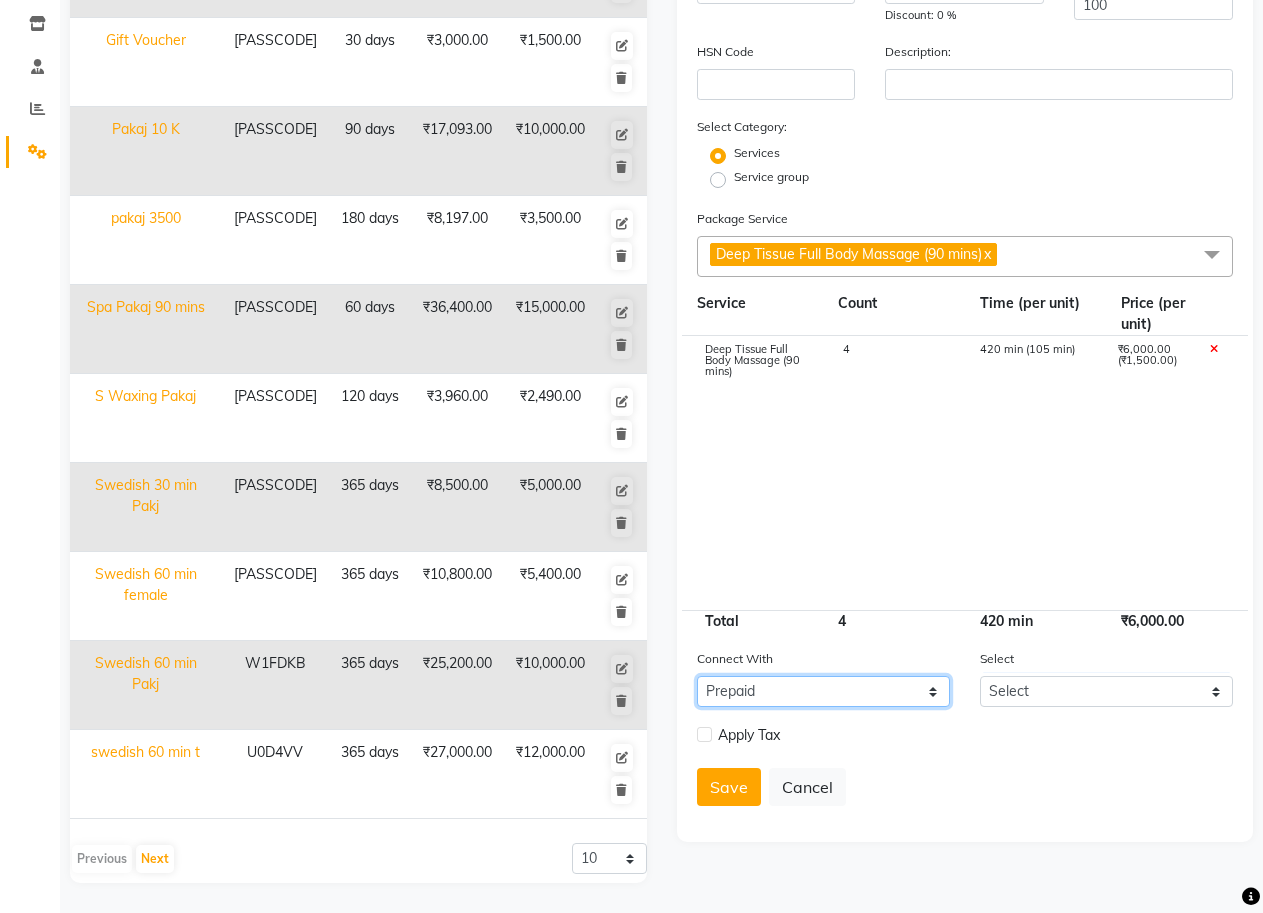 click on "Select Membership Prepaid Voucher" 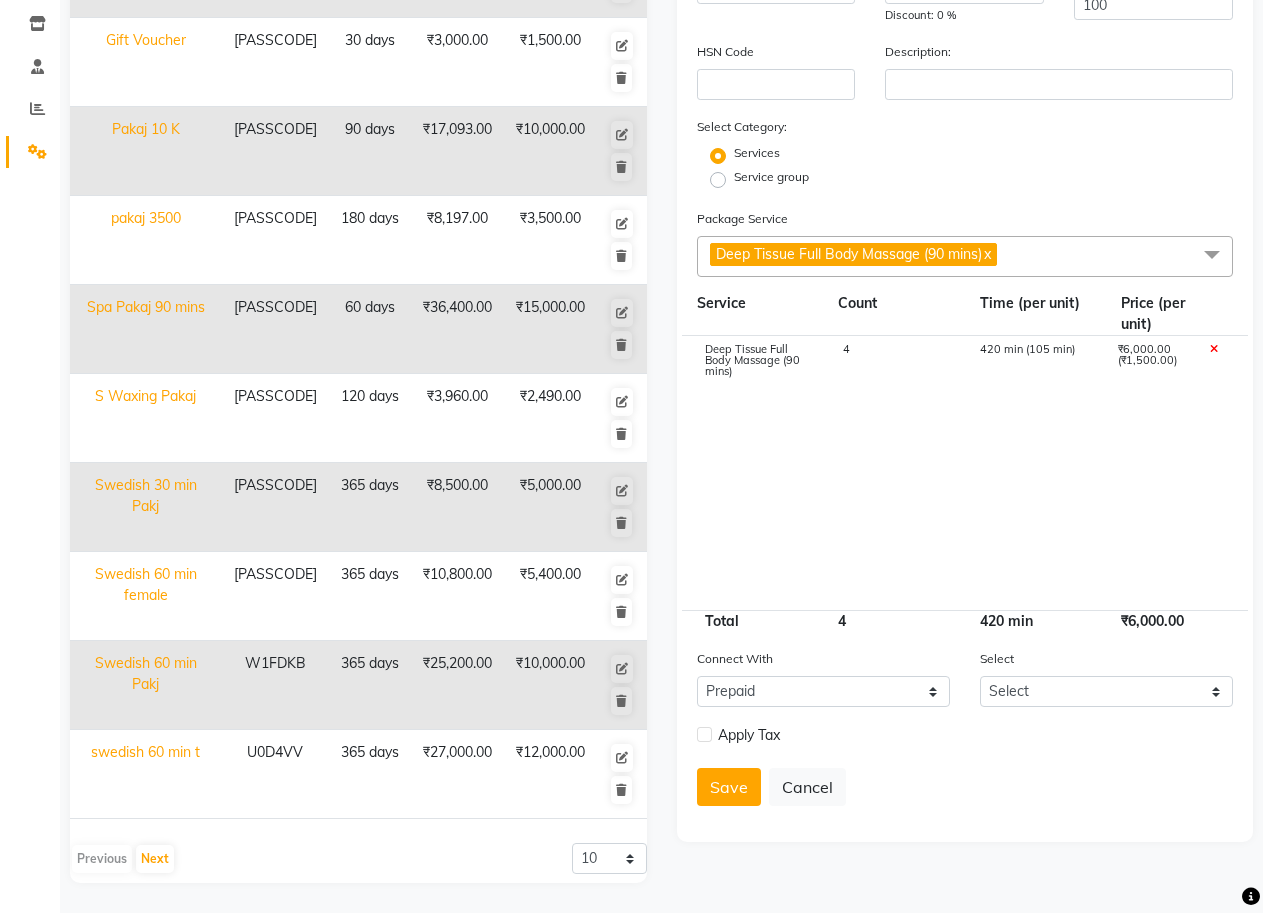 click on "Save   Cancel" 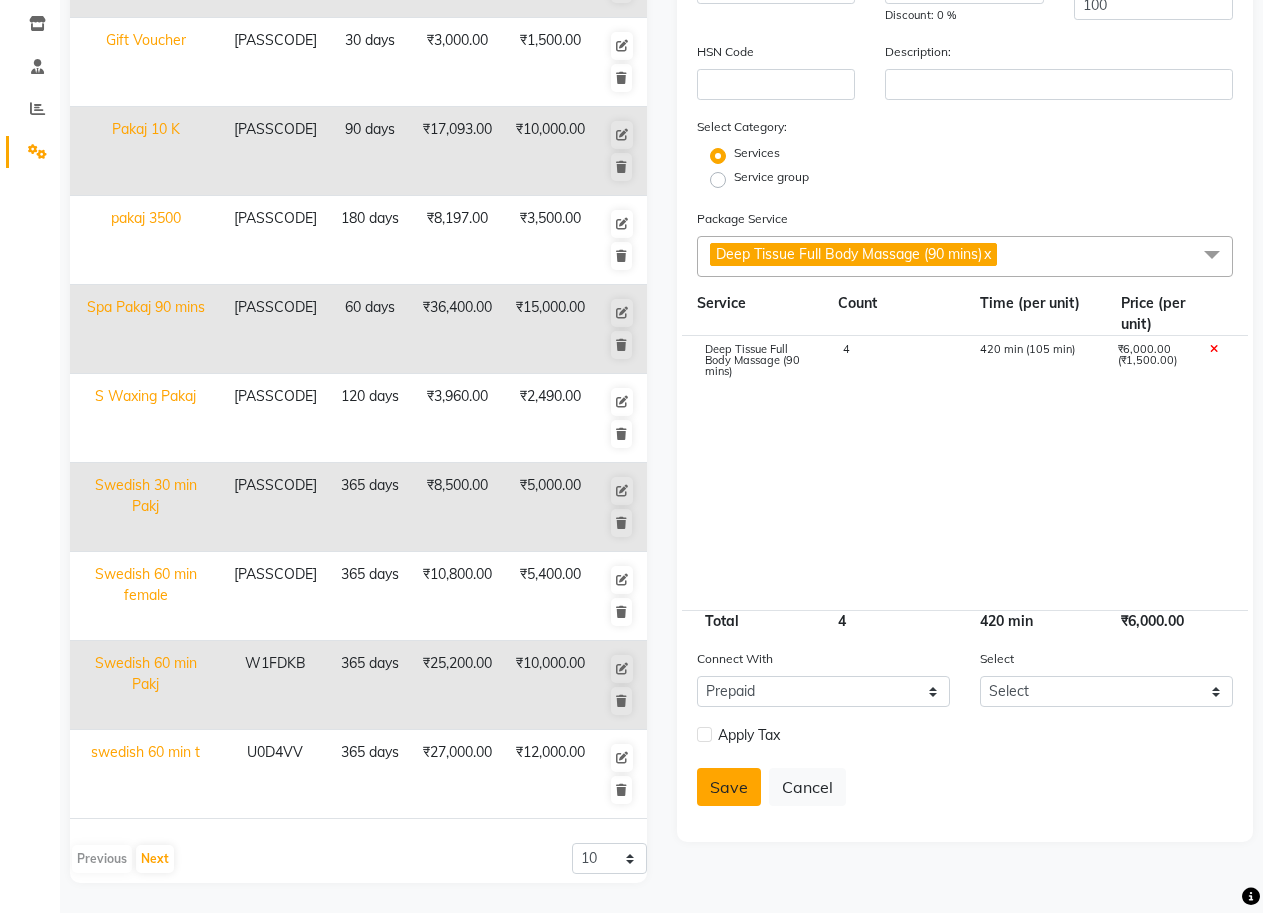 click on "Save" 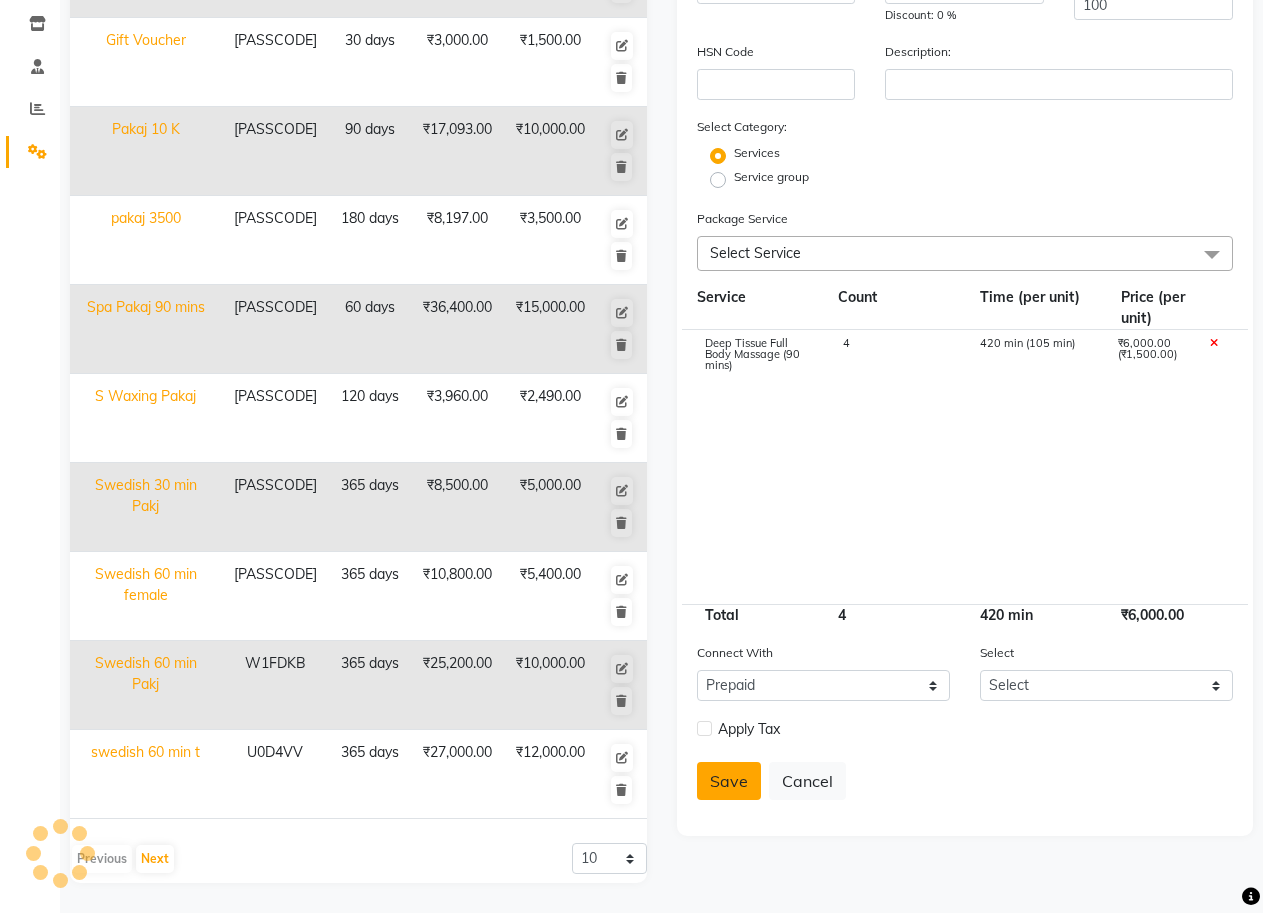 type 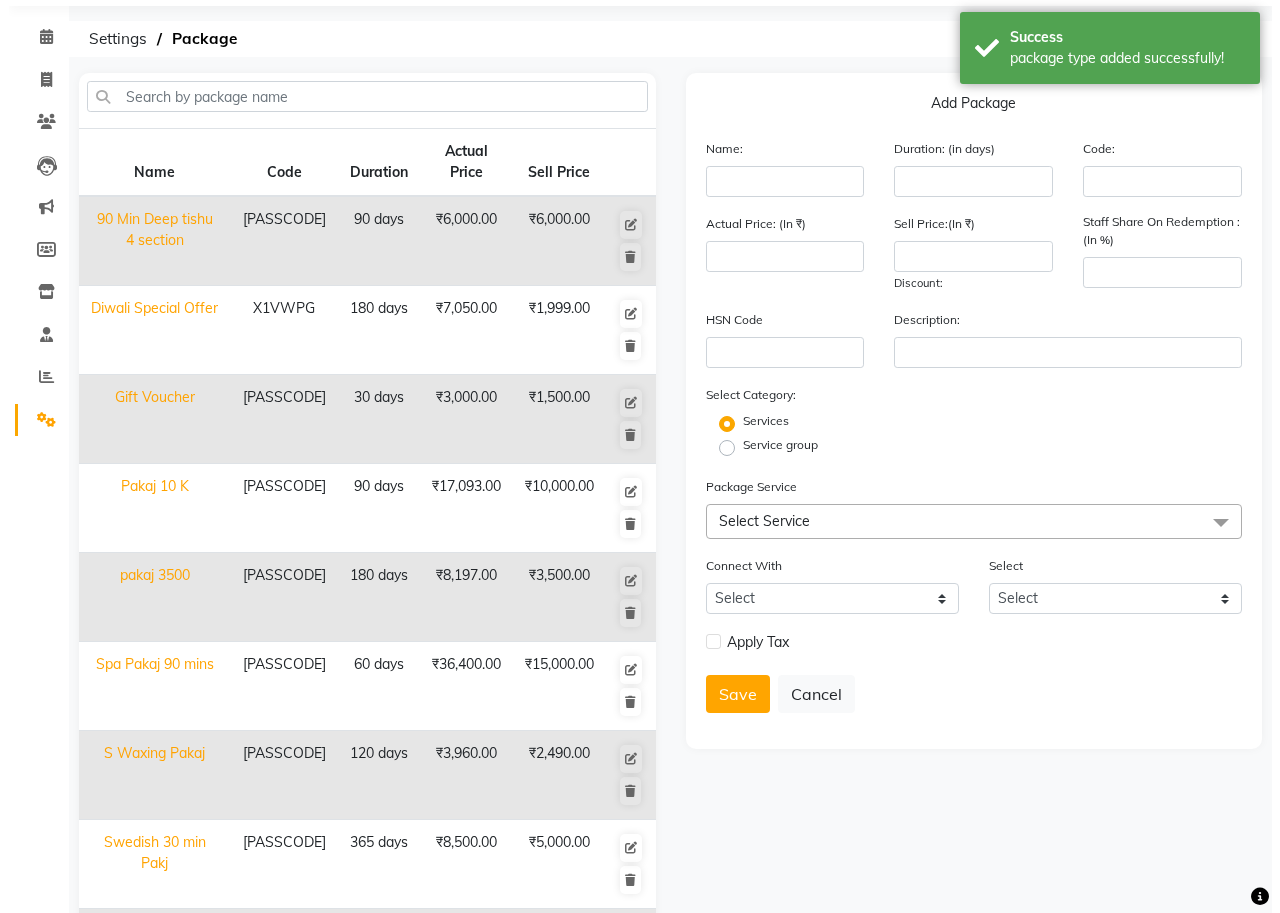 scroll, scrollTop: 0, scrollLeft: 0, axis: both 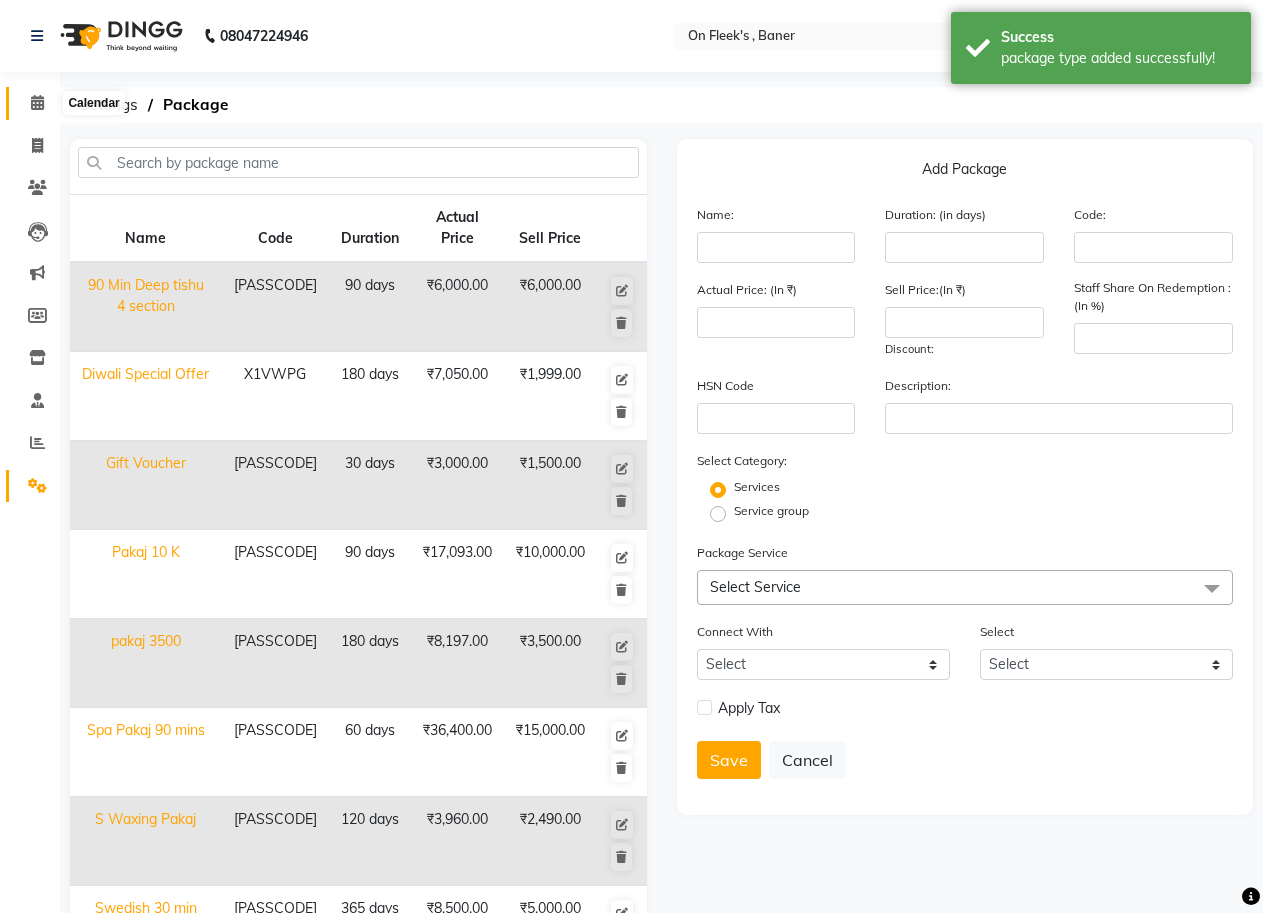 click 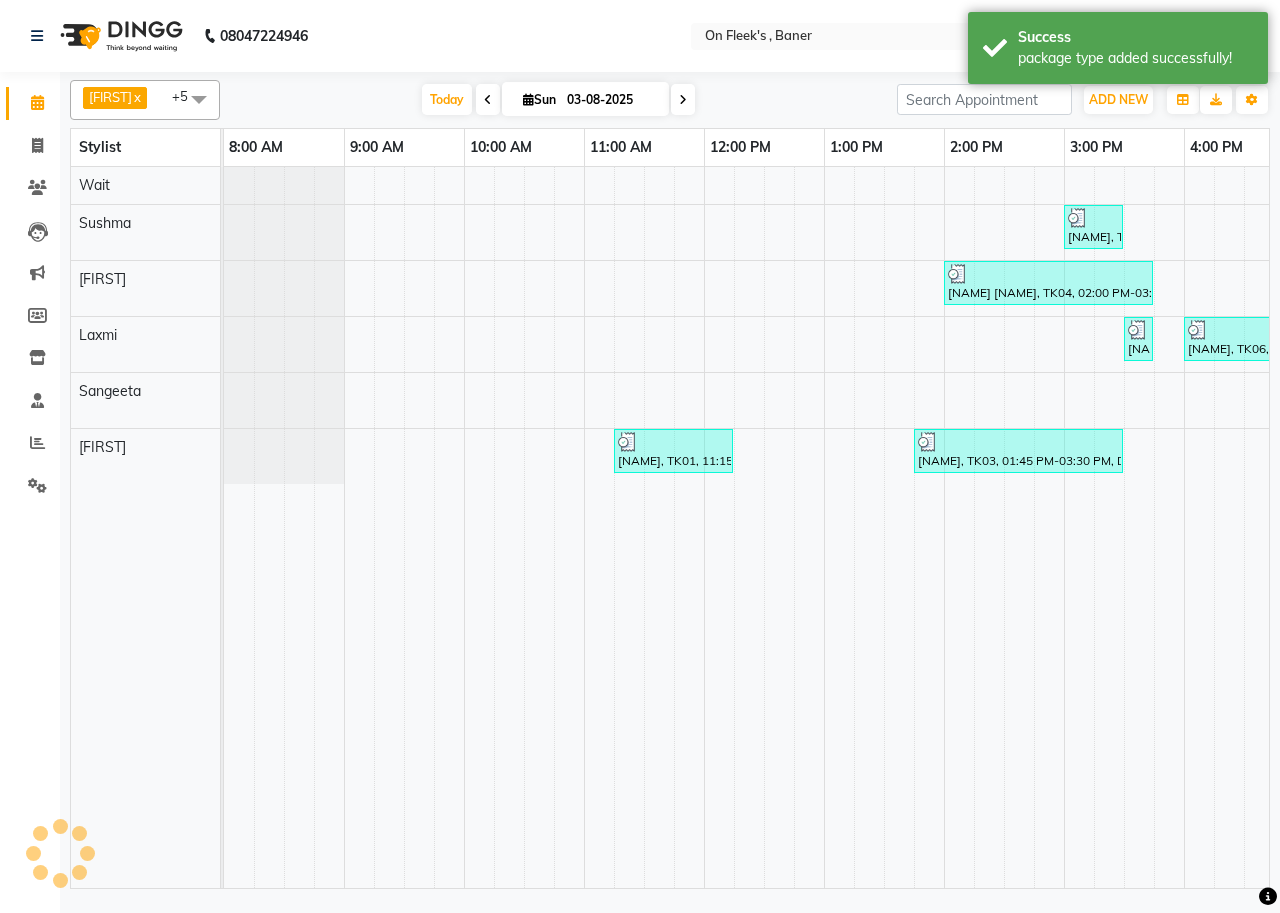 scroll, scrollTop: 0, scrollLeft: 0, axis: both 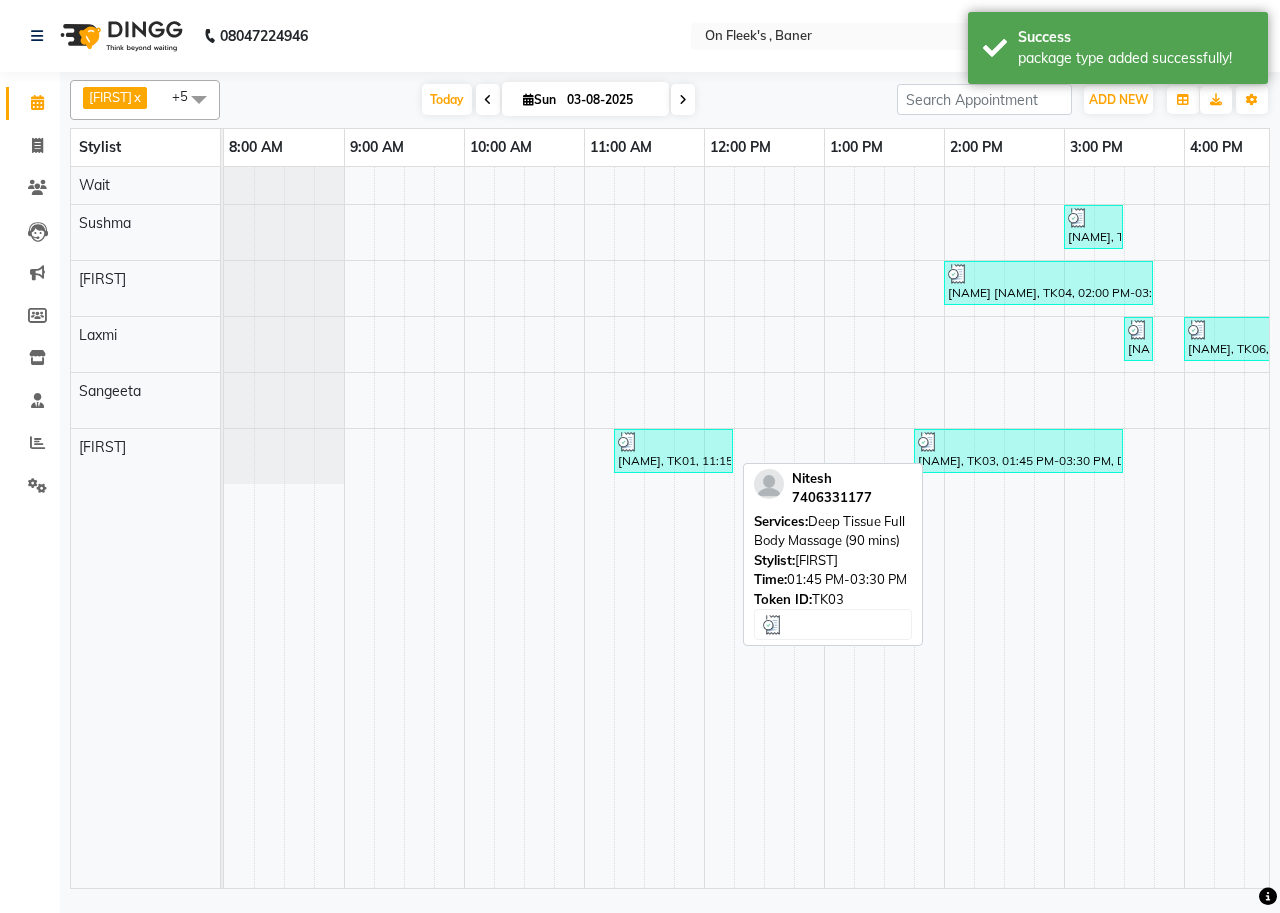 click at bounding box center (1018, 442) 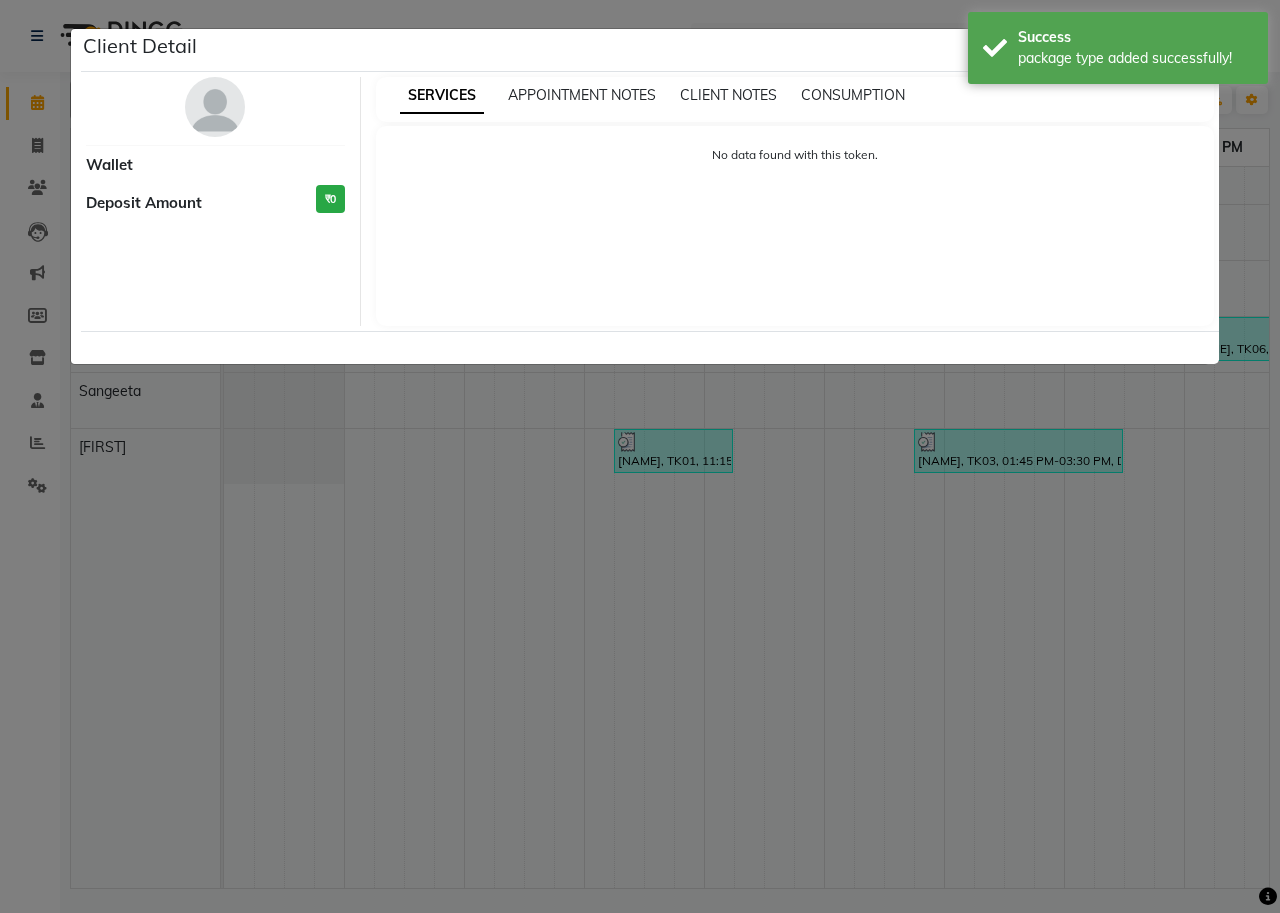 select on "3" 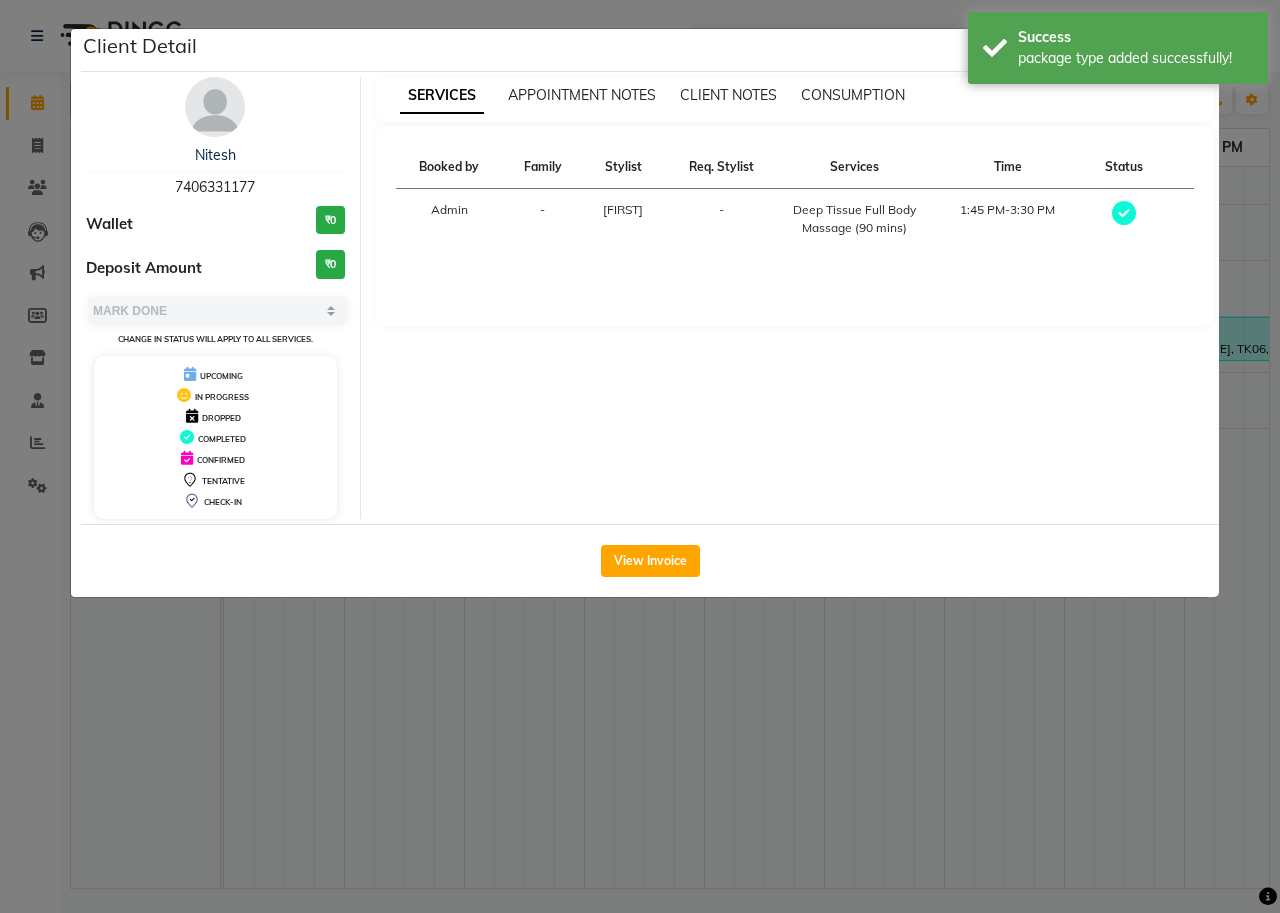 click on "7406331177" at bounding box center [215, 187] 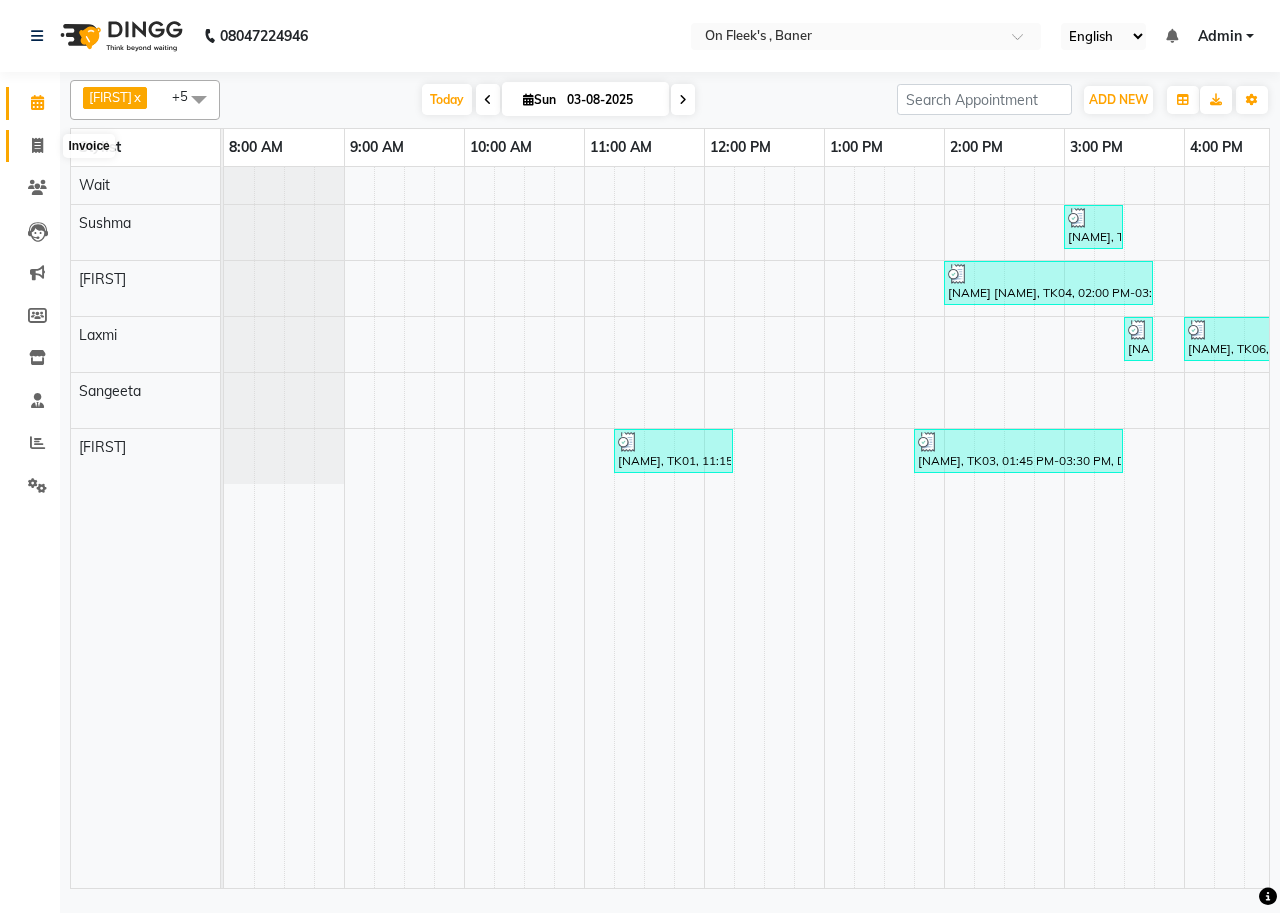 click 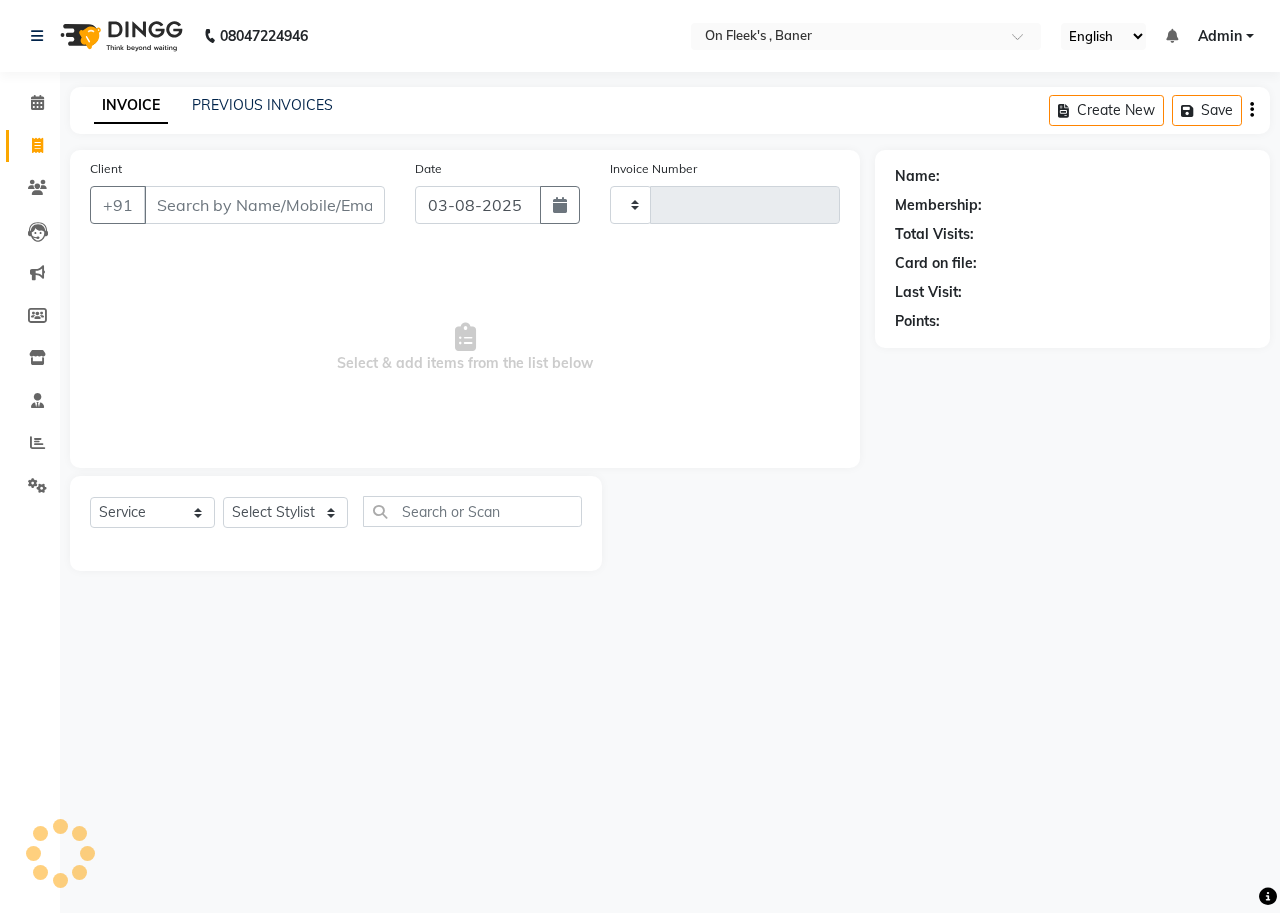 type on "0680" 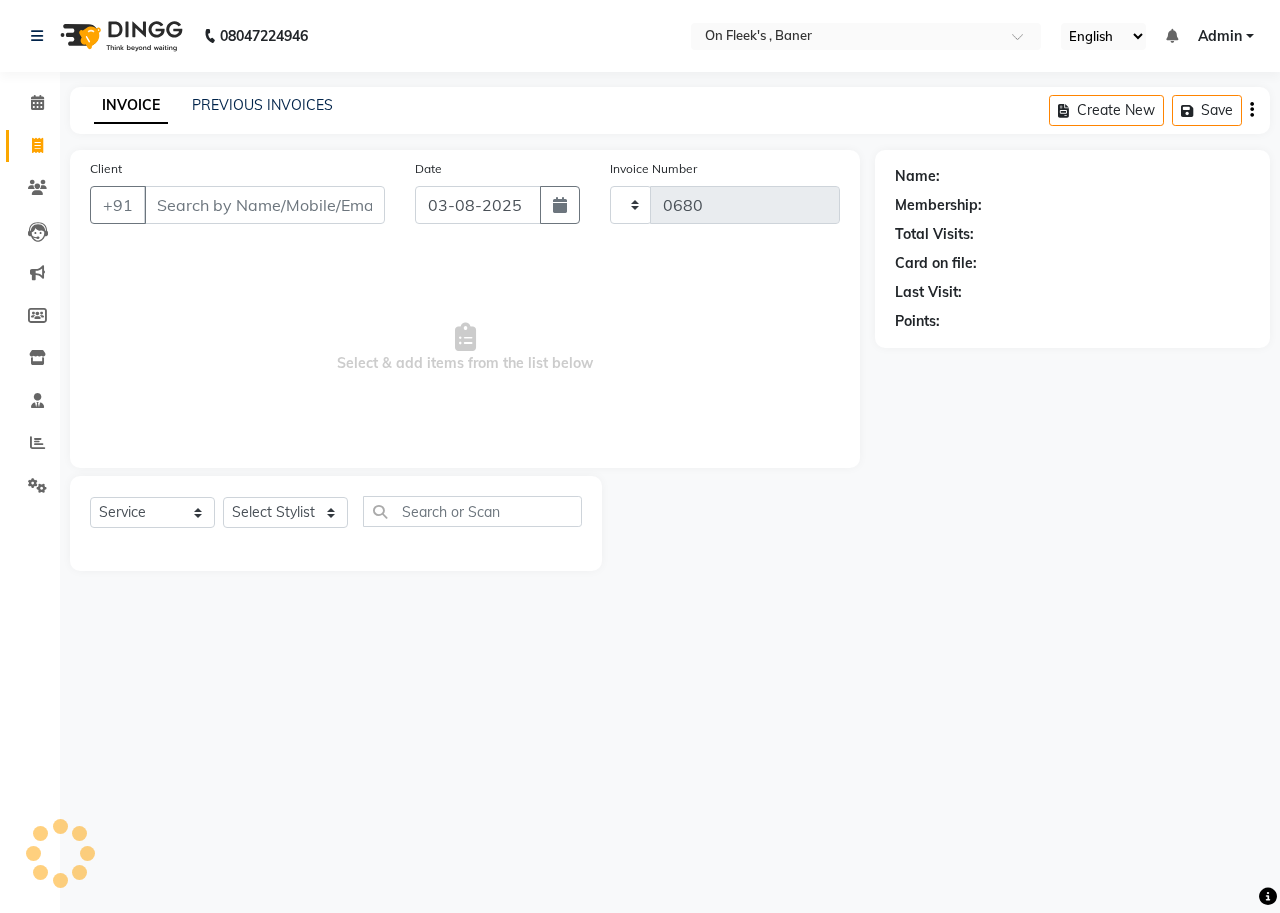 select on "632" 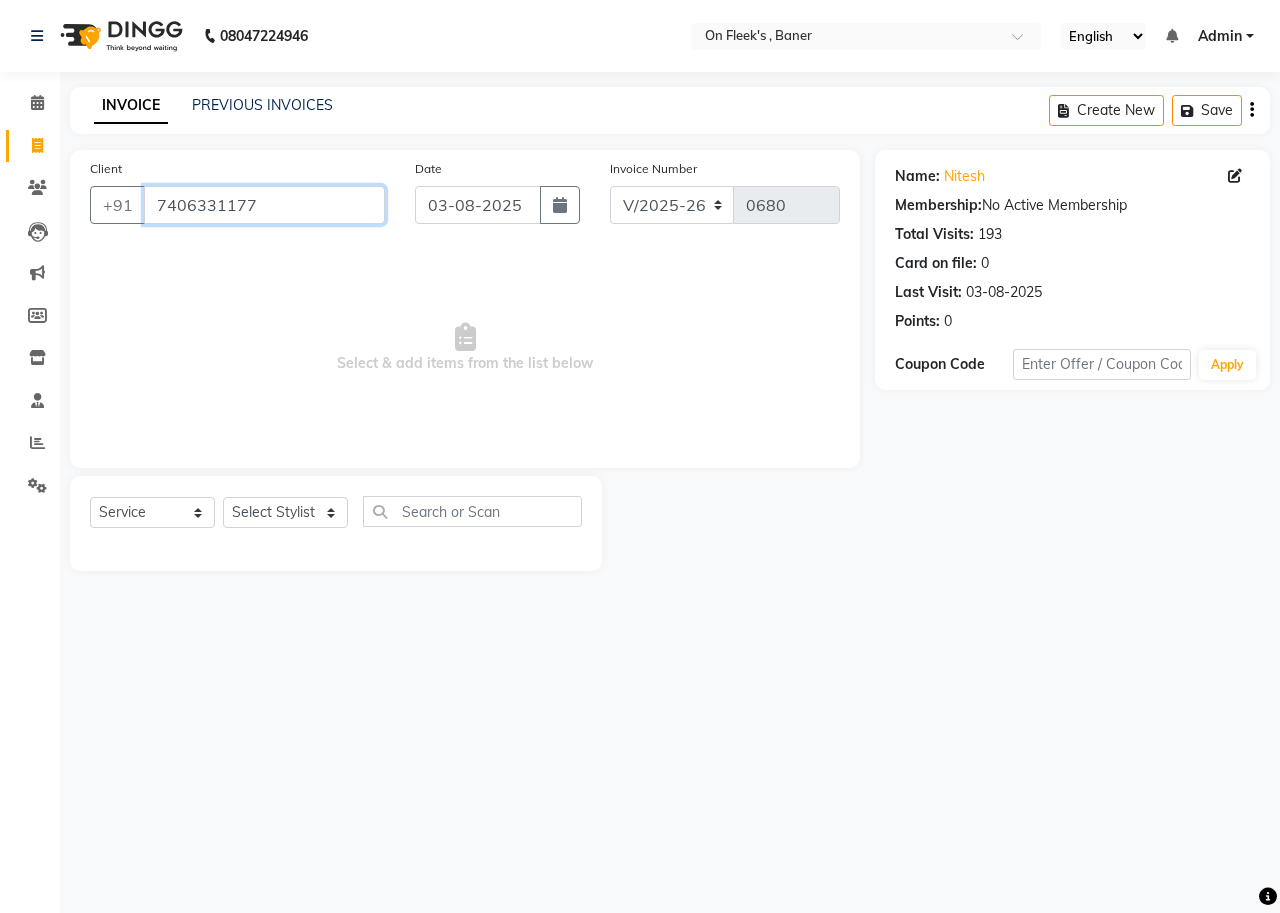 click on "7406331177" at bounding box center [264, 205] 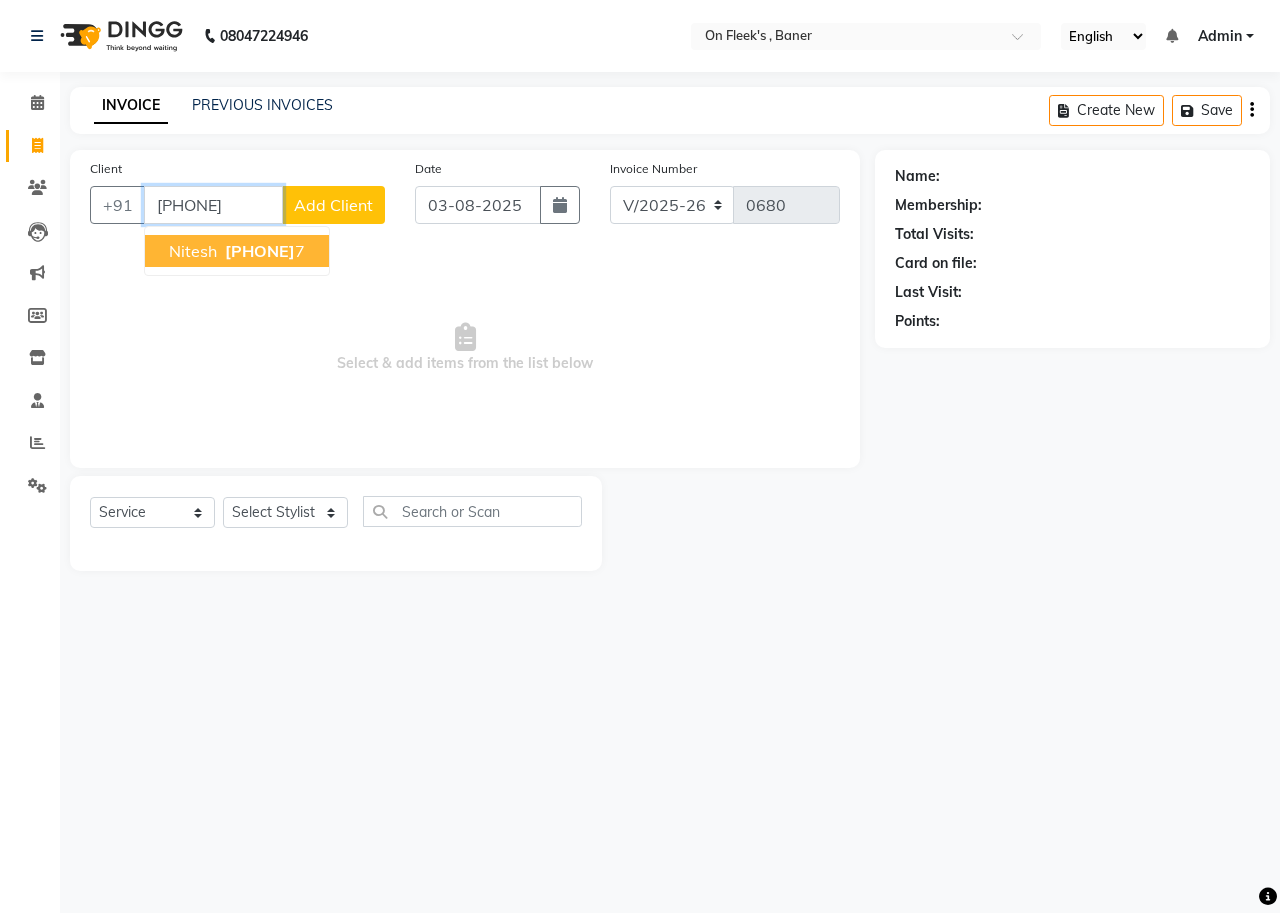 click on "[PHONE]" at bounding box center [260, 251] 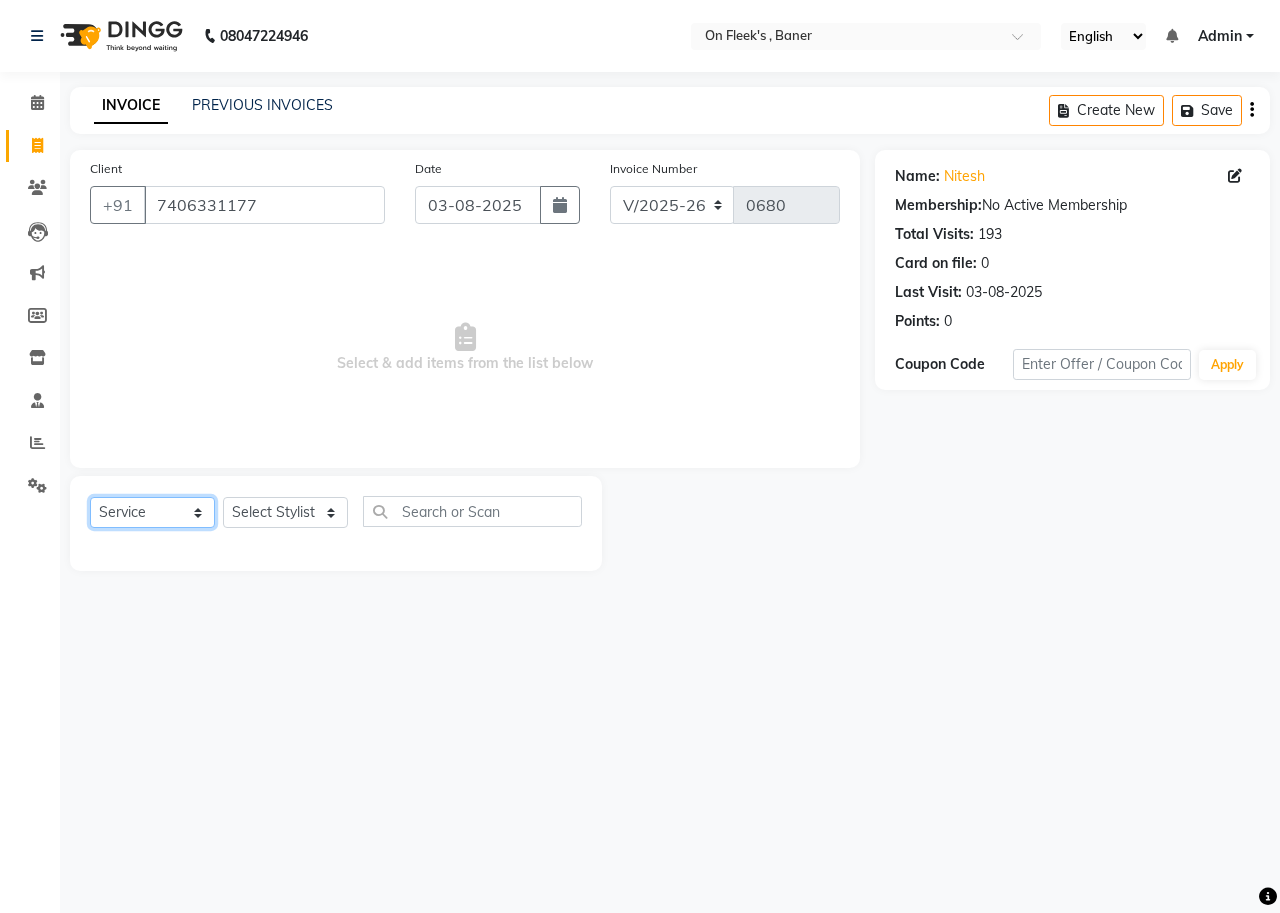 click on "Select  Service  Product  Membership  Package Voucher Prepaid Gift Card" 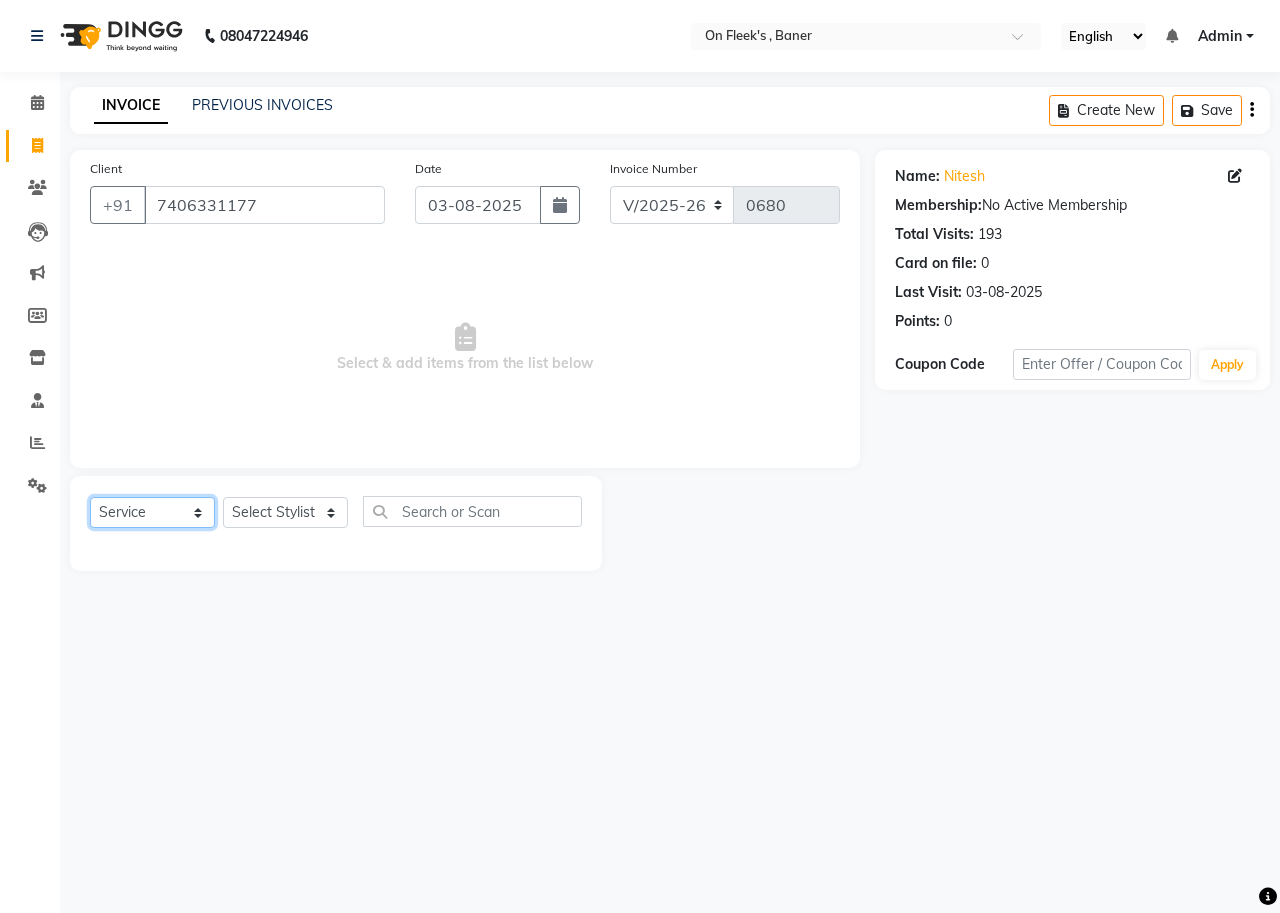 select on "package" 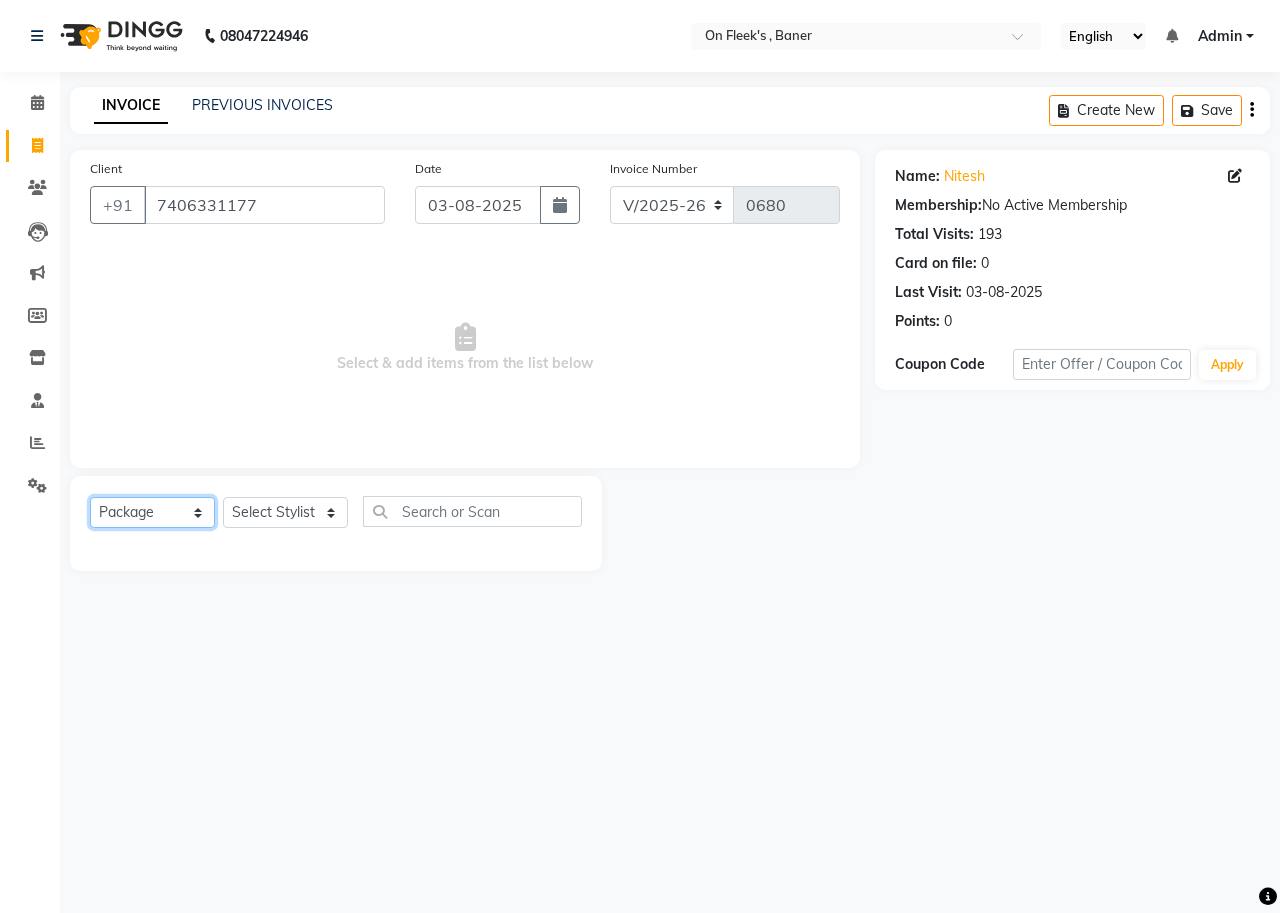 click on "Select  Service  Product  Membership  Package Voucher Prepaid Gift Card" 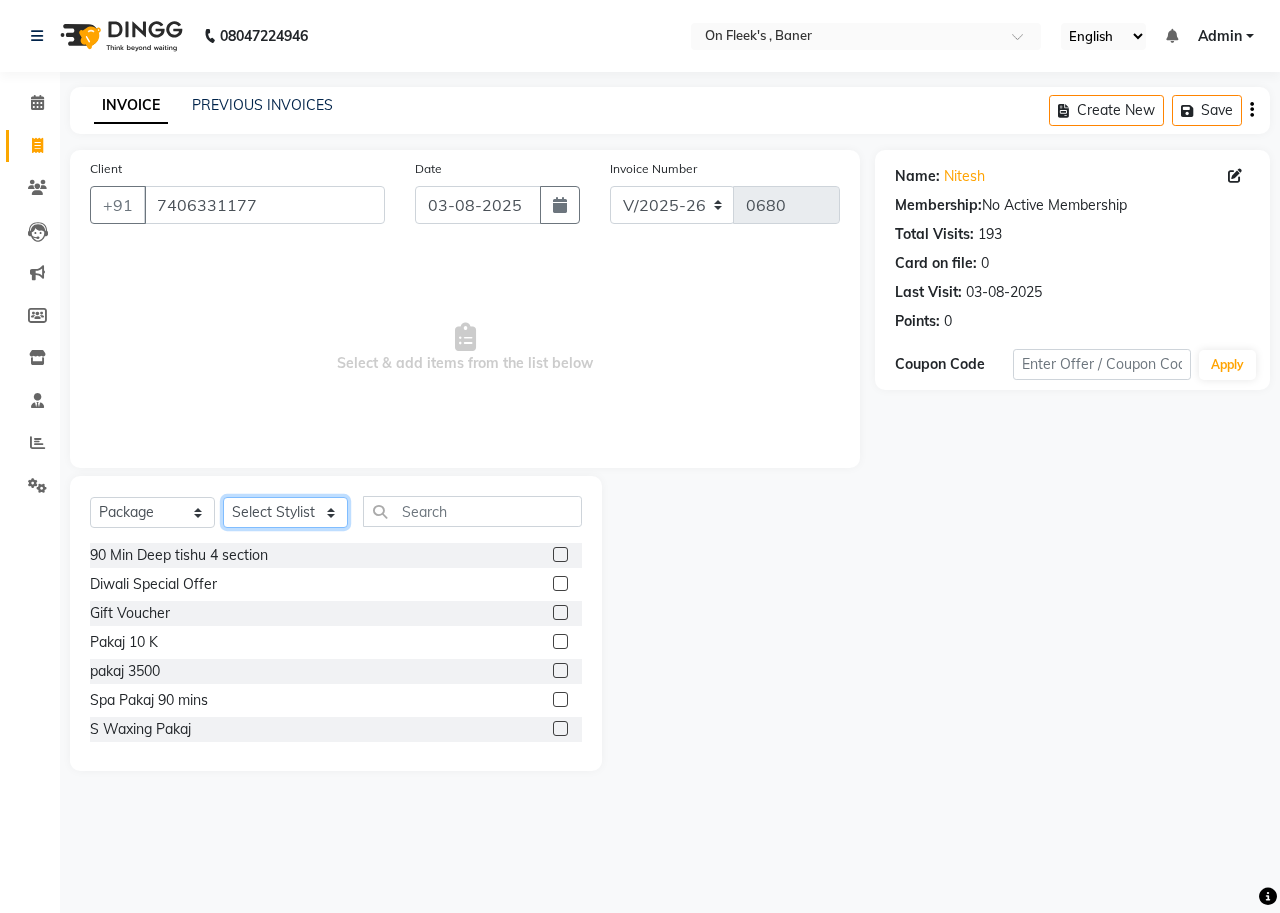 click on "Select Stylist [NAME] [NAME] [NAME] [NAME] [NAME] [NAME] [NAME] Wait" 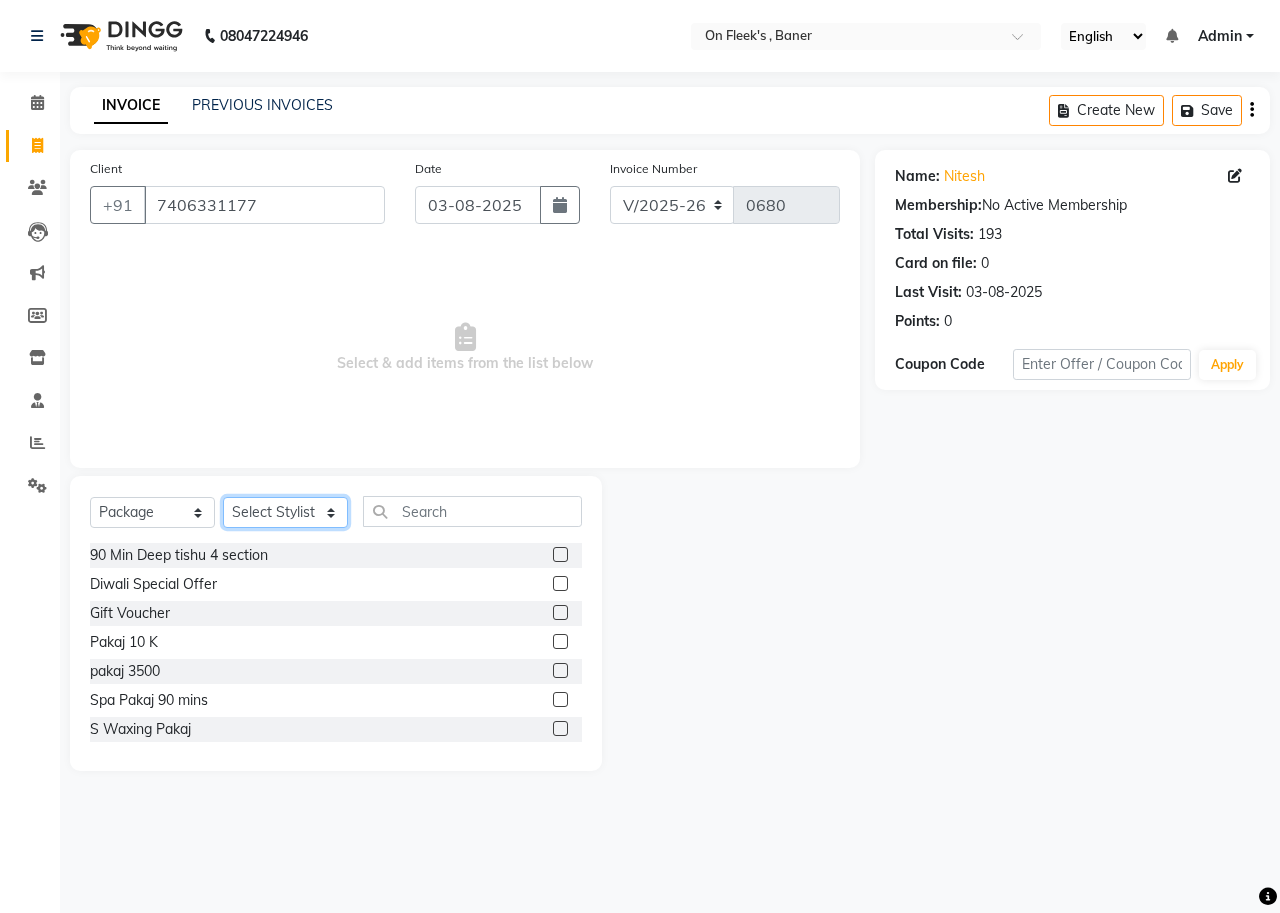 select on "9049" 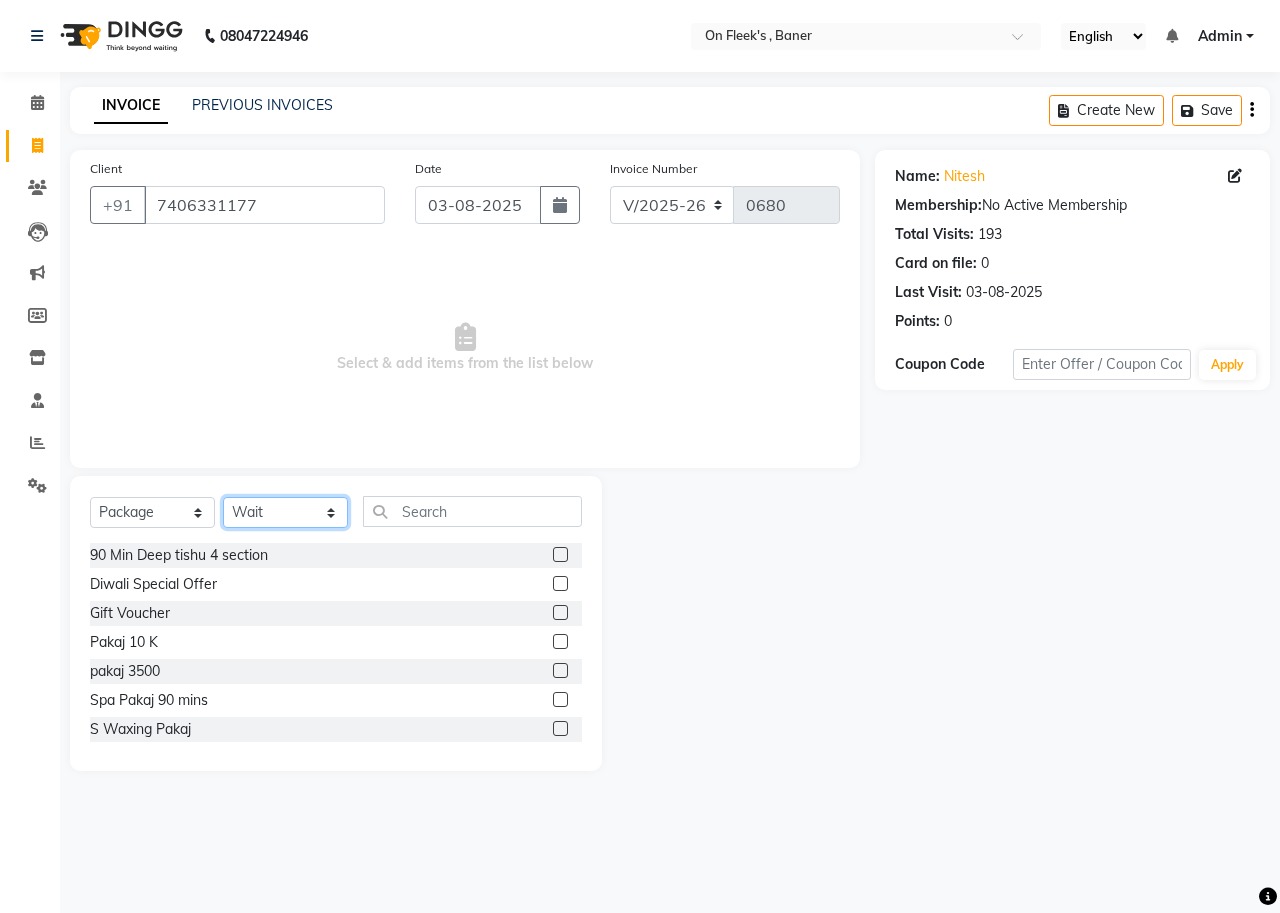 click on "Select Stylist [NAME] [NAME] [NAME] [NAME] [NAME] [NAME] [NAME] Wait" 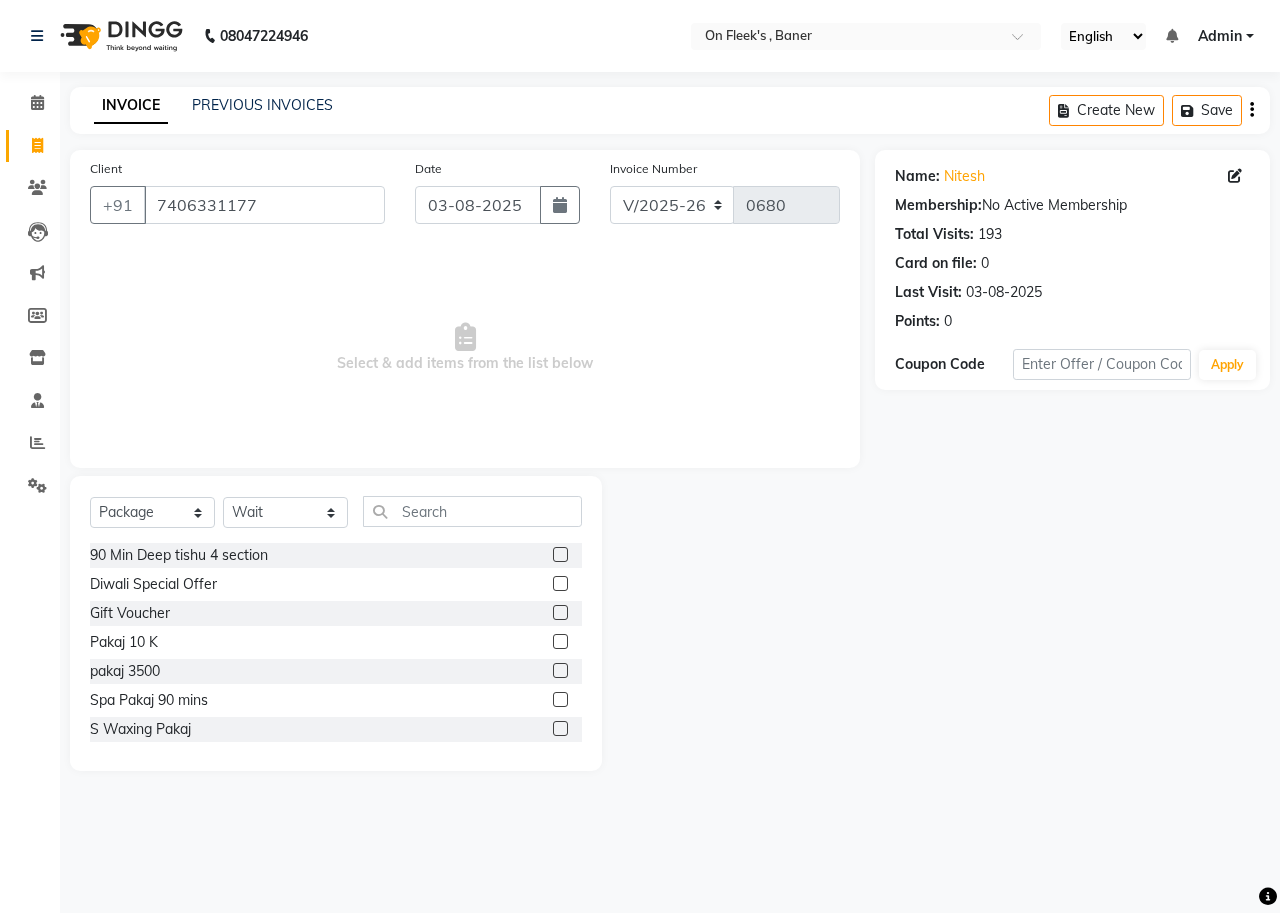 click 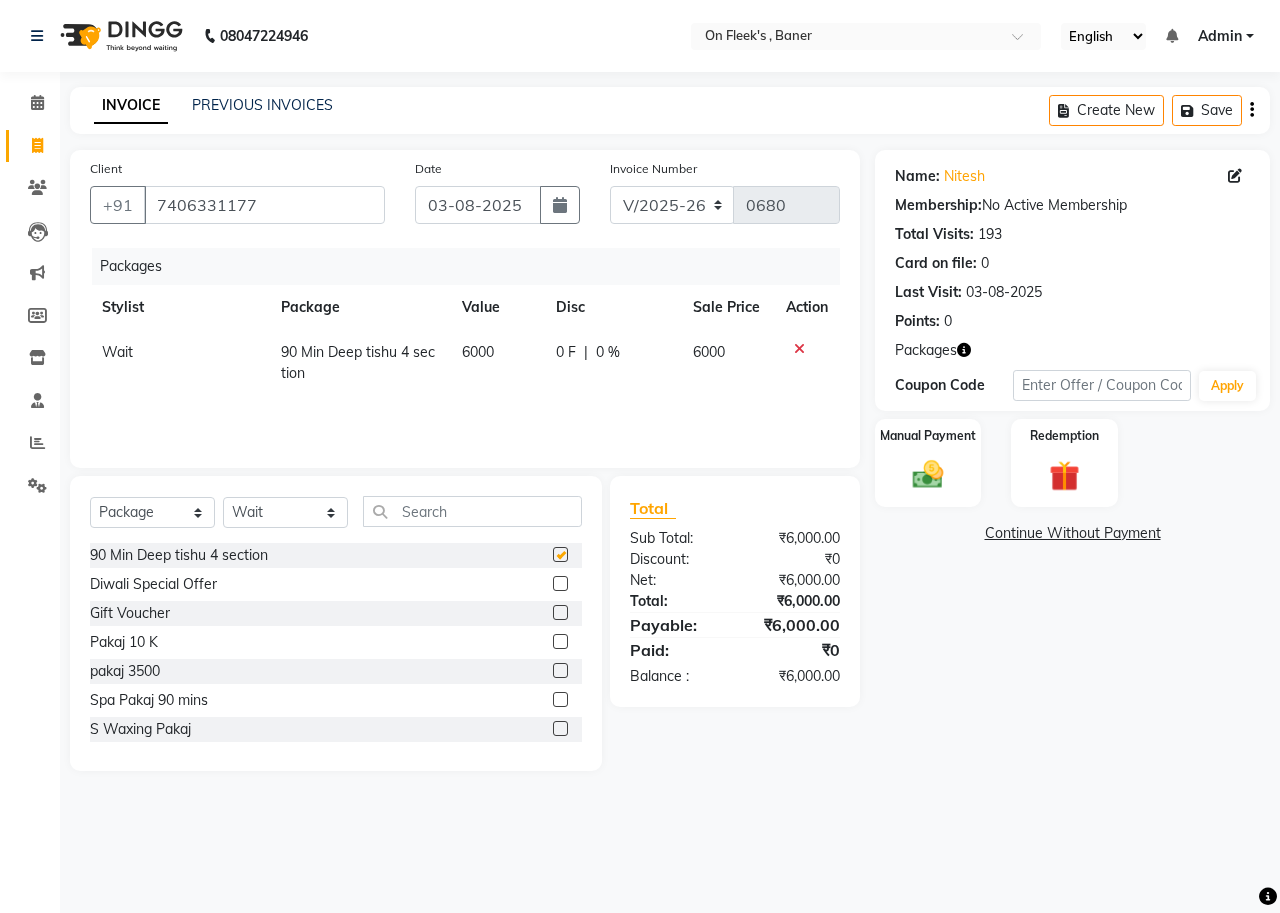checkbox on "false" 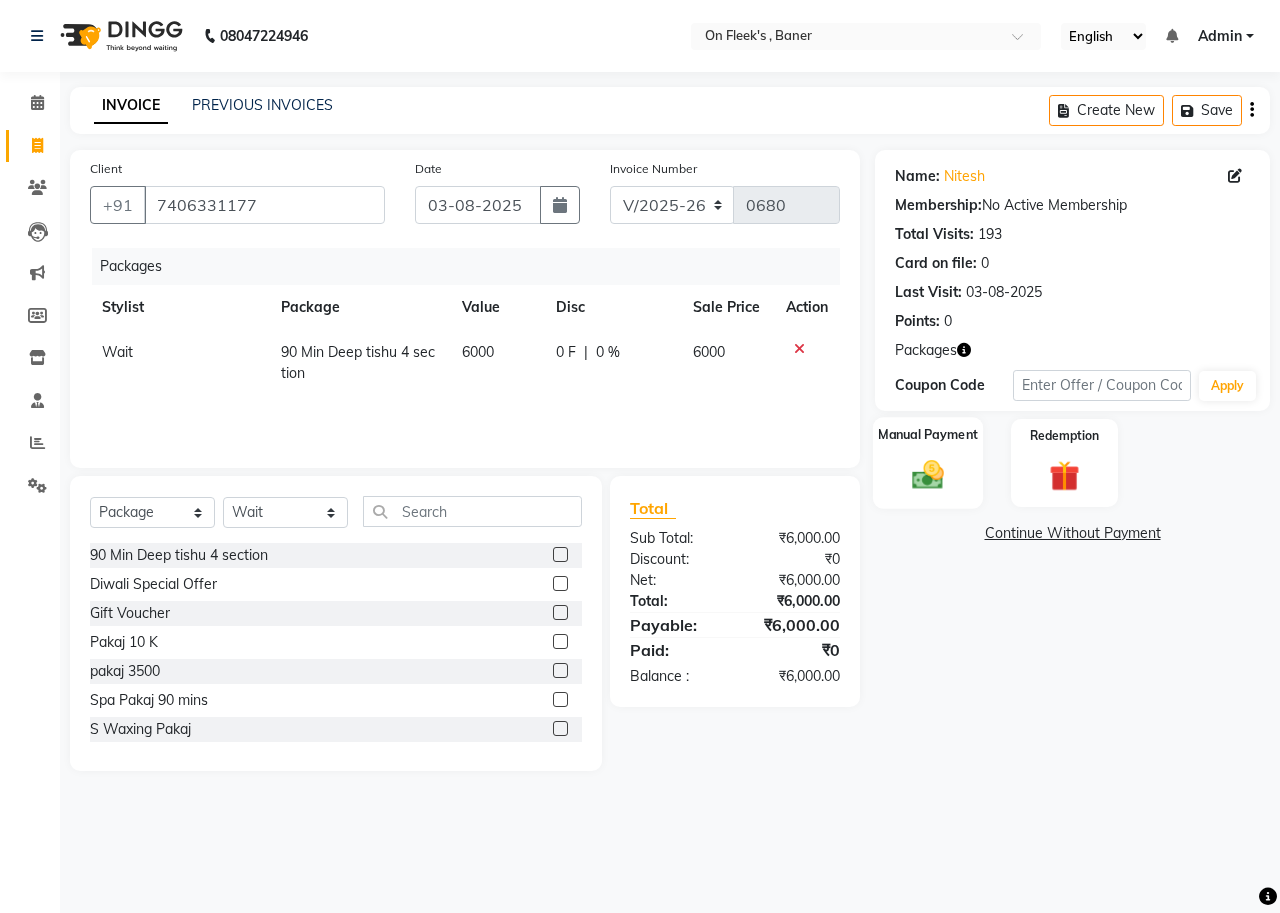 click 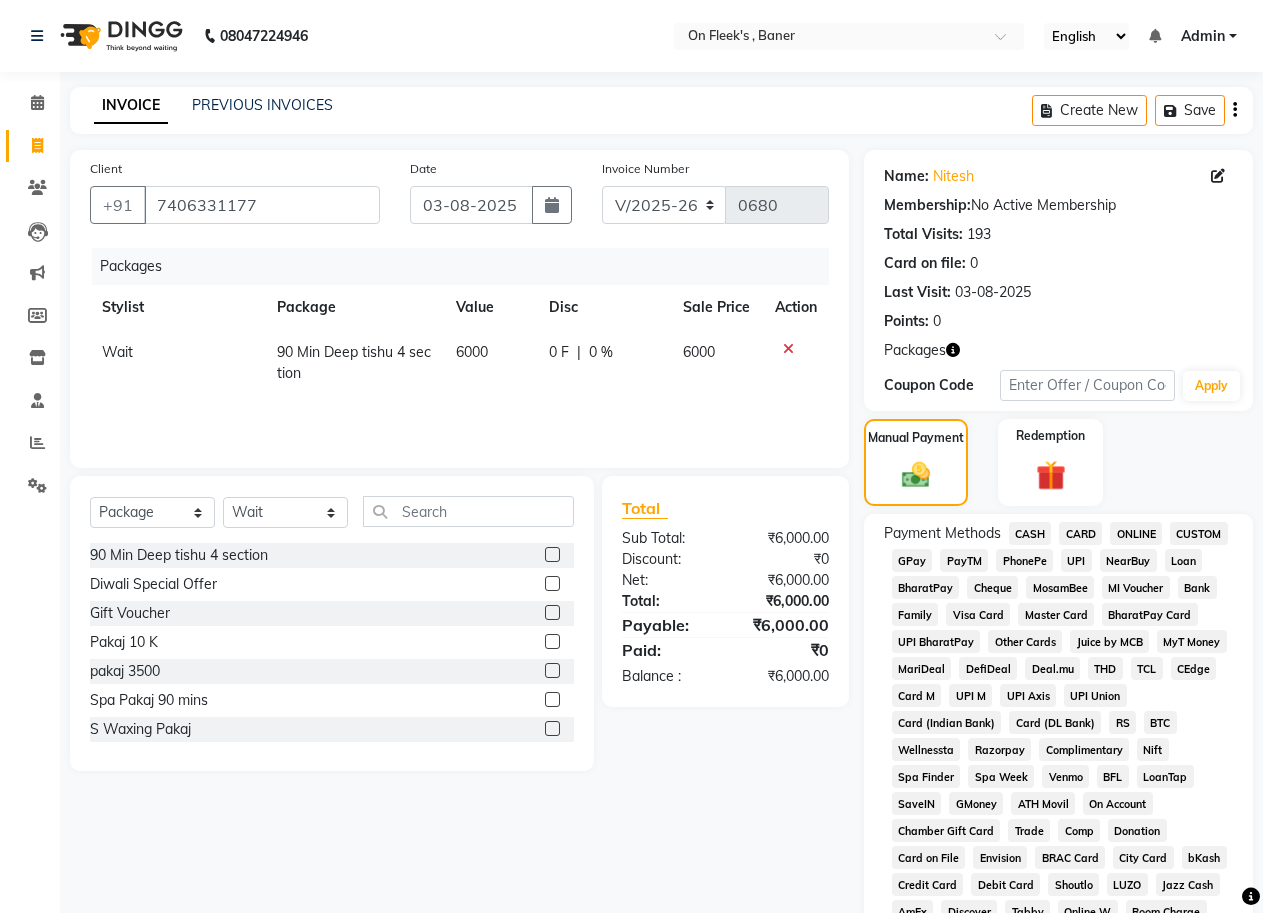click on "GPay" 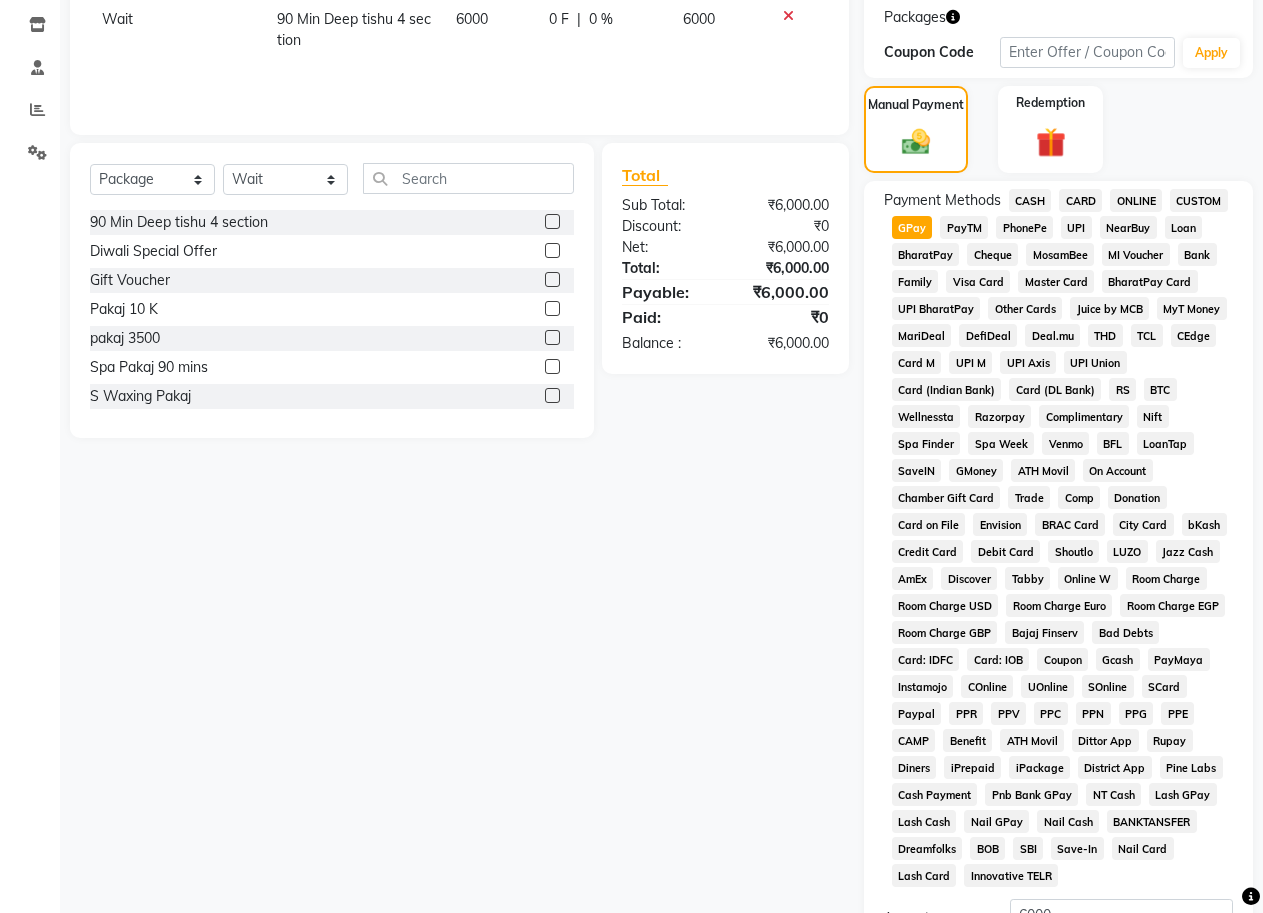 scroll, scrollTop: 572, scrollLeft: 0, axis: vertical 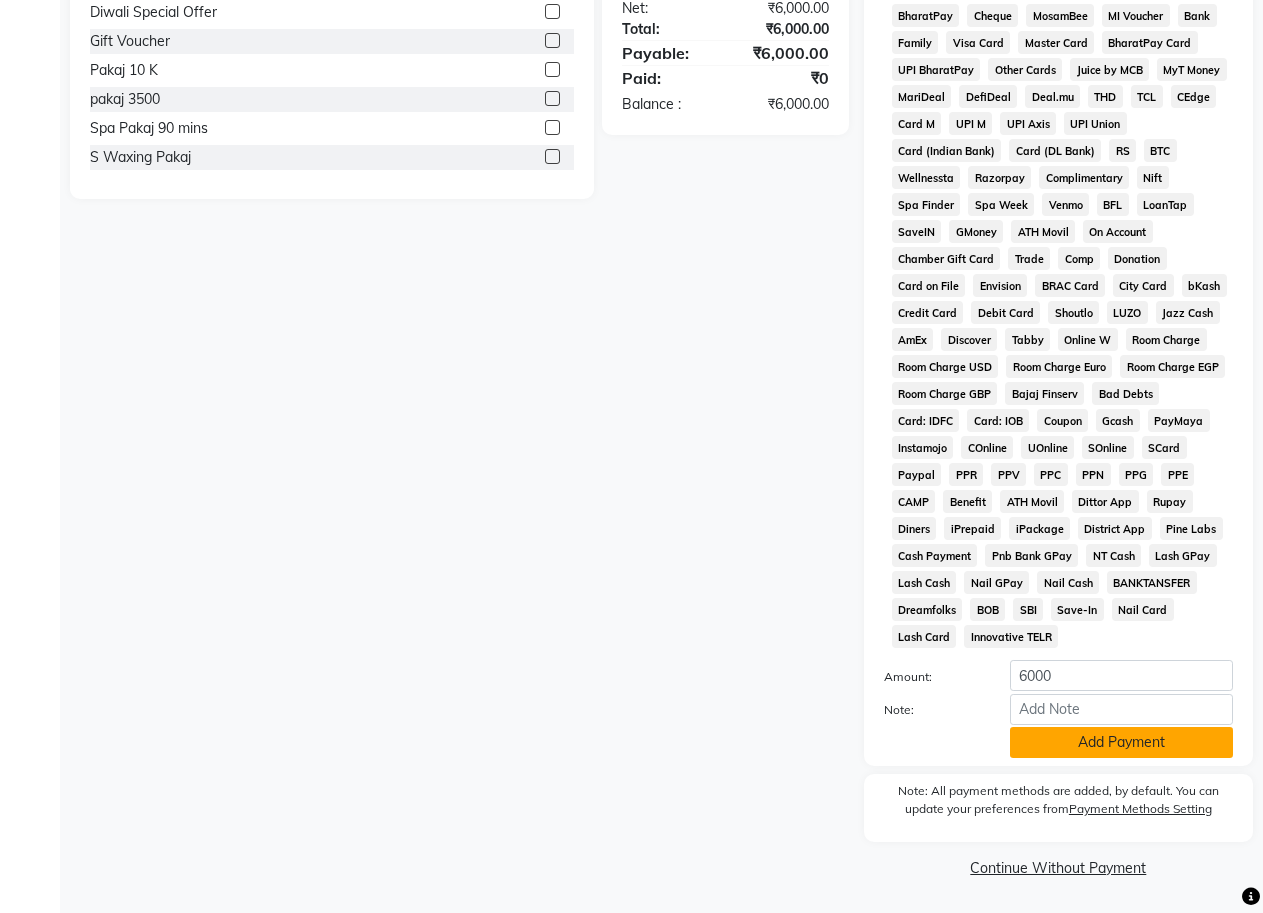click on "Add Payment" 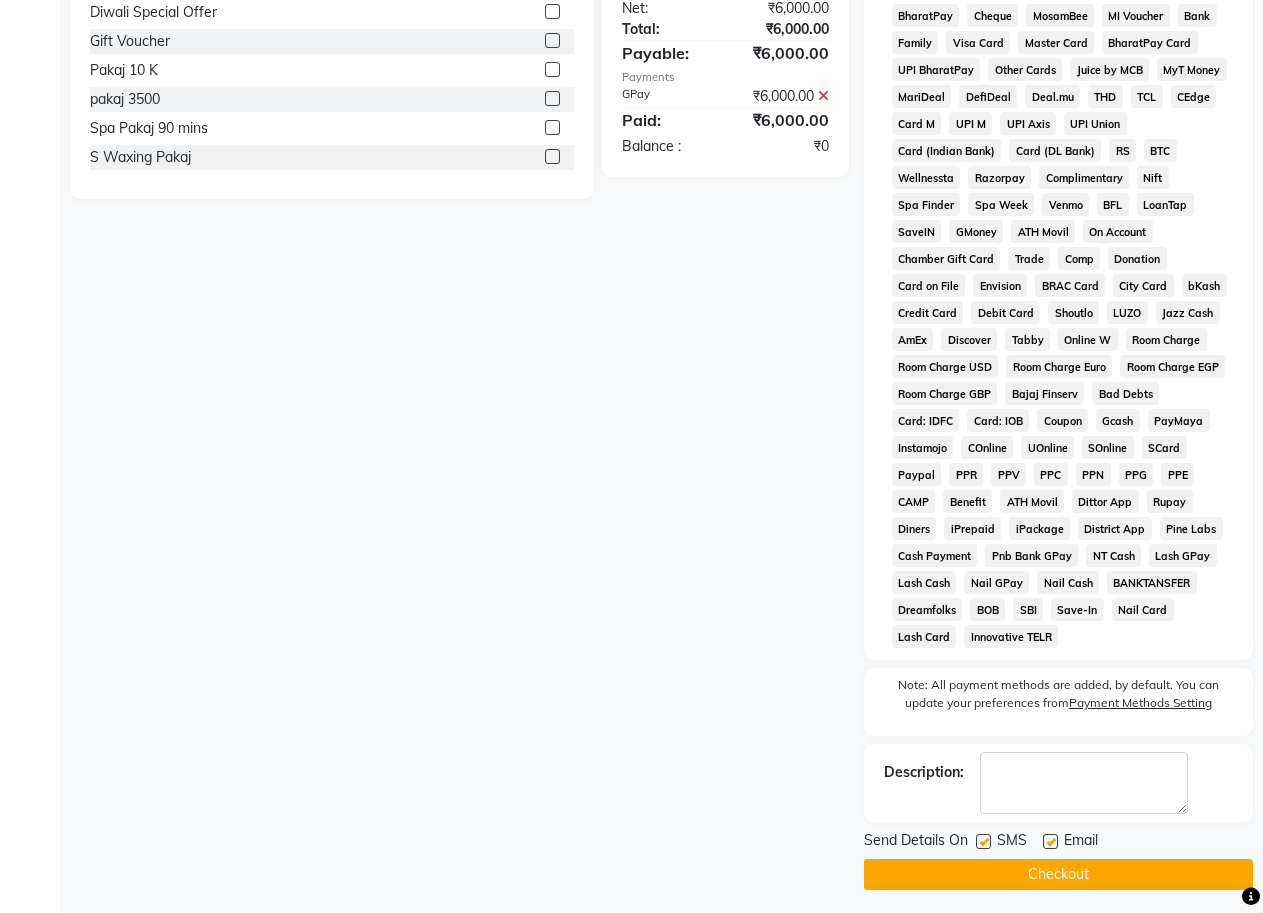 drag, startPoint x: 978, startPoint y: 838, endPoint x: 1007, endPoint y: 871, distance: 43.931767 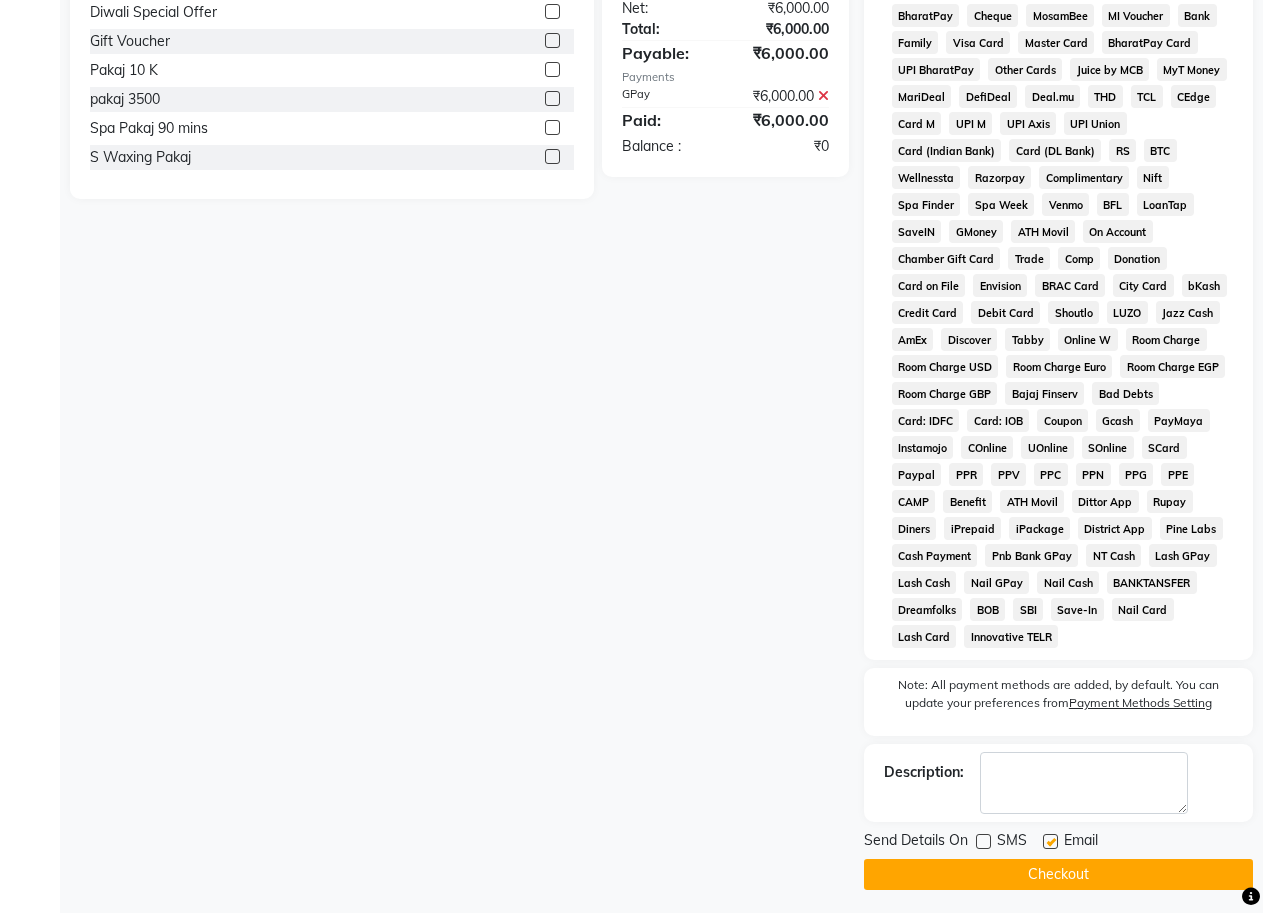 click on "Checkout" 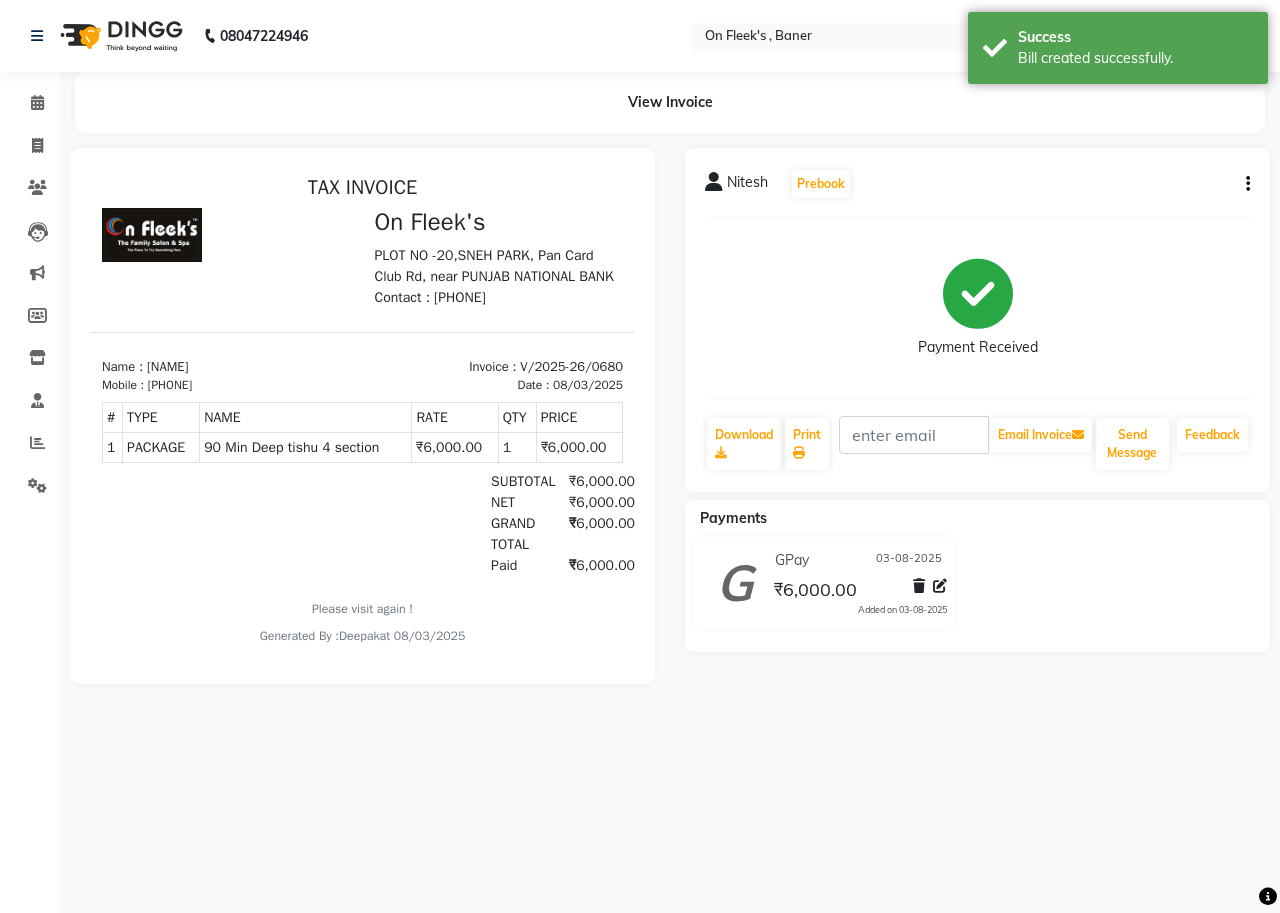 scroll, scrollTop: 0, scrollLeft: 0, axis: both 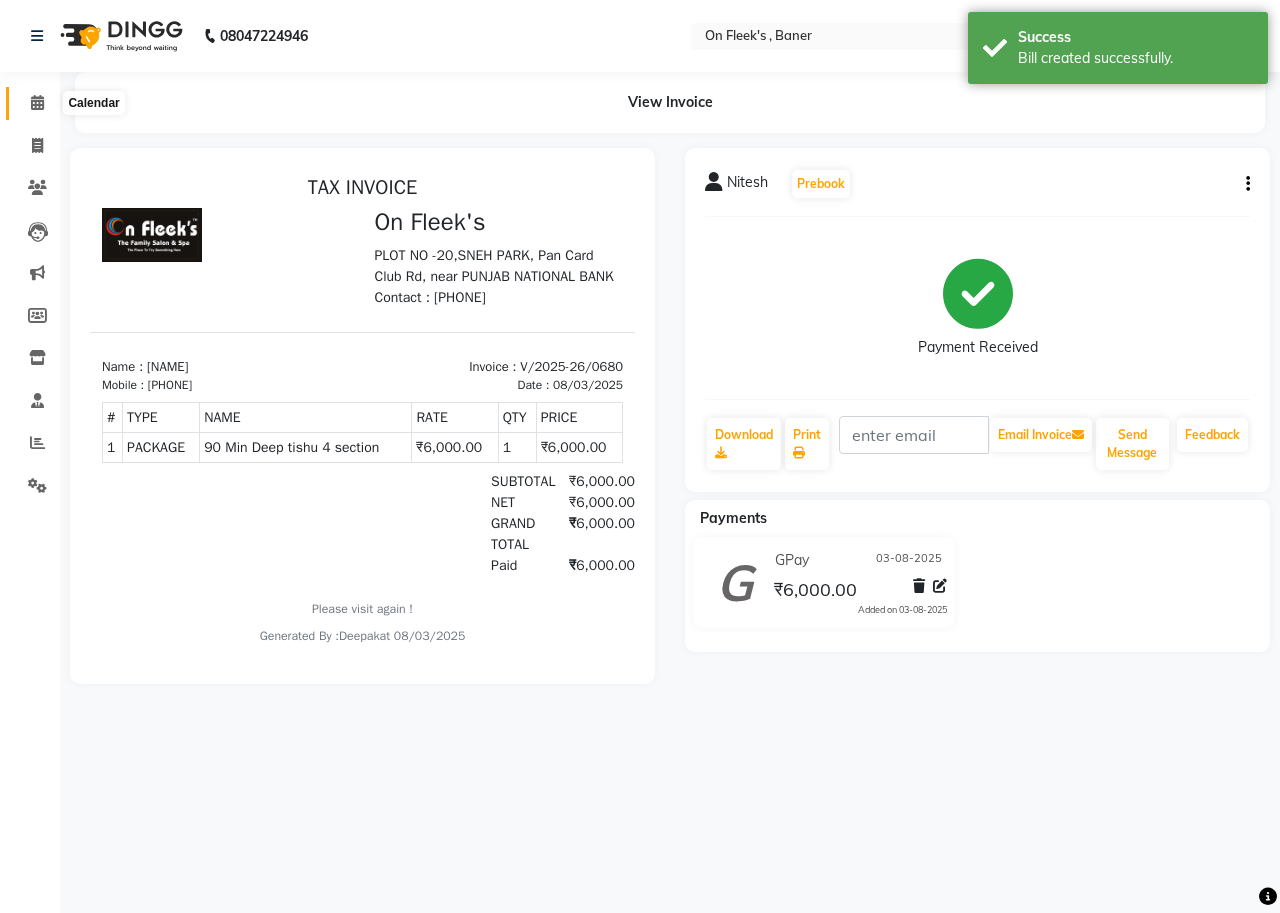 click 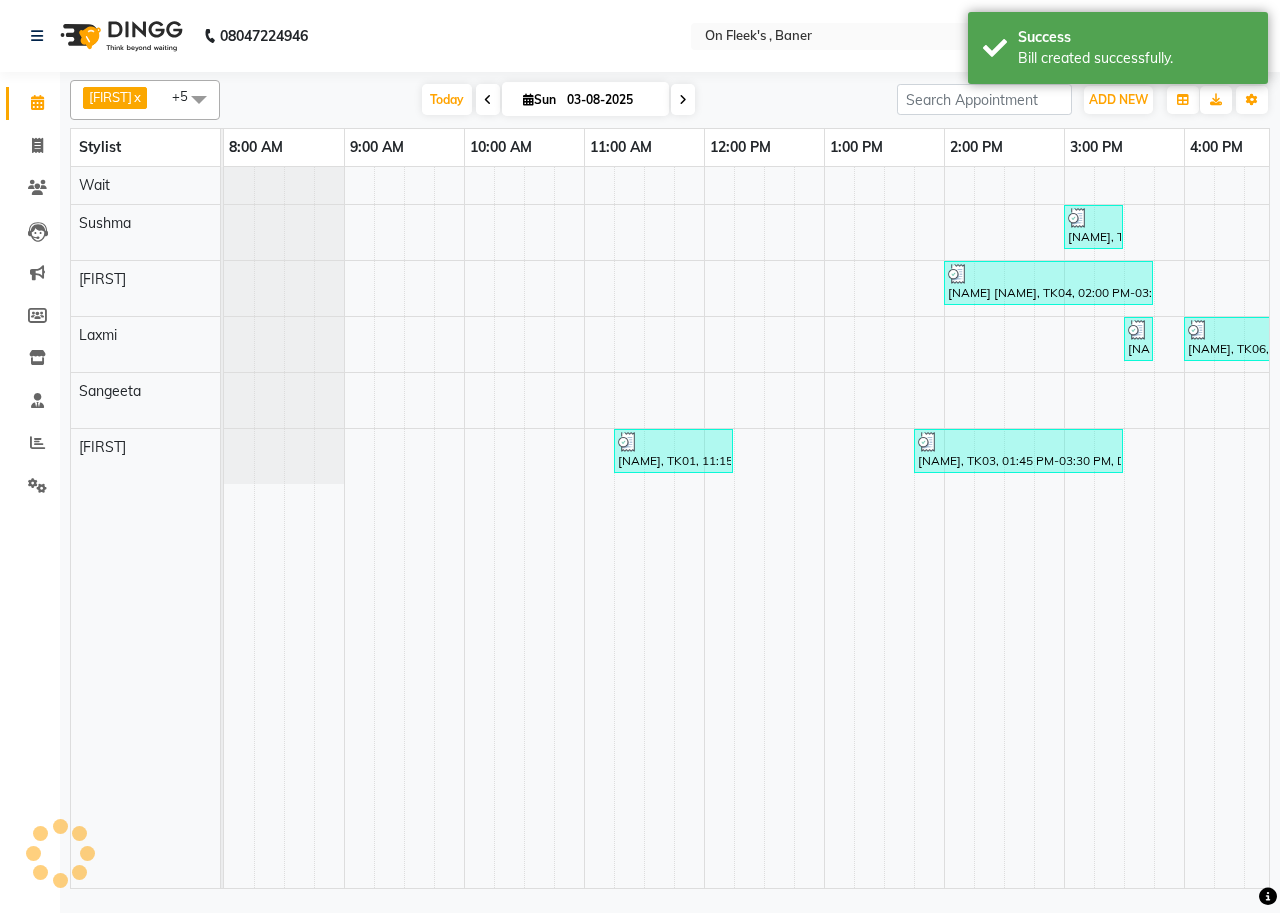 scroll, scrollTop: 0, scrollLeft: 0, axis: both 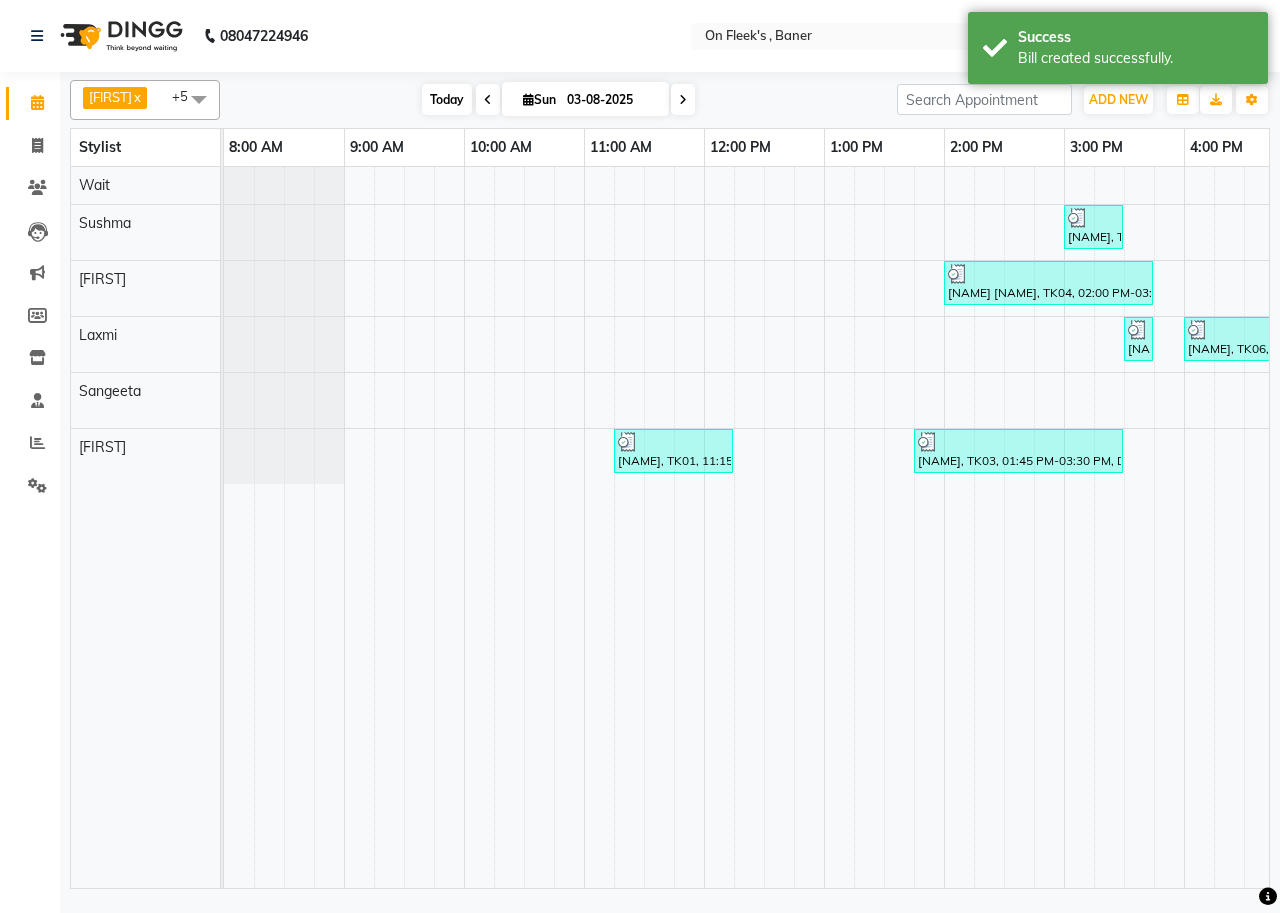 click on "Today" at bounding box center [447, 99] 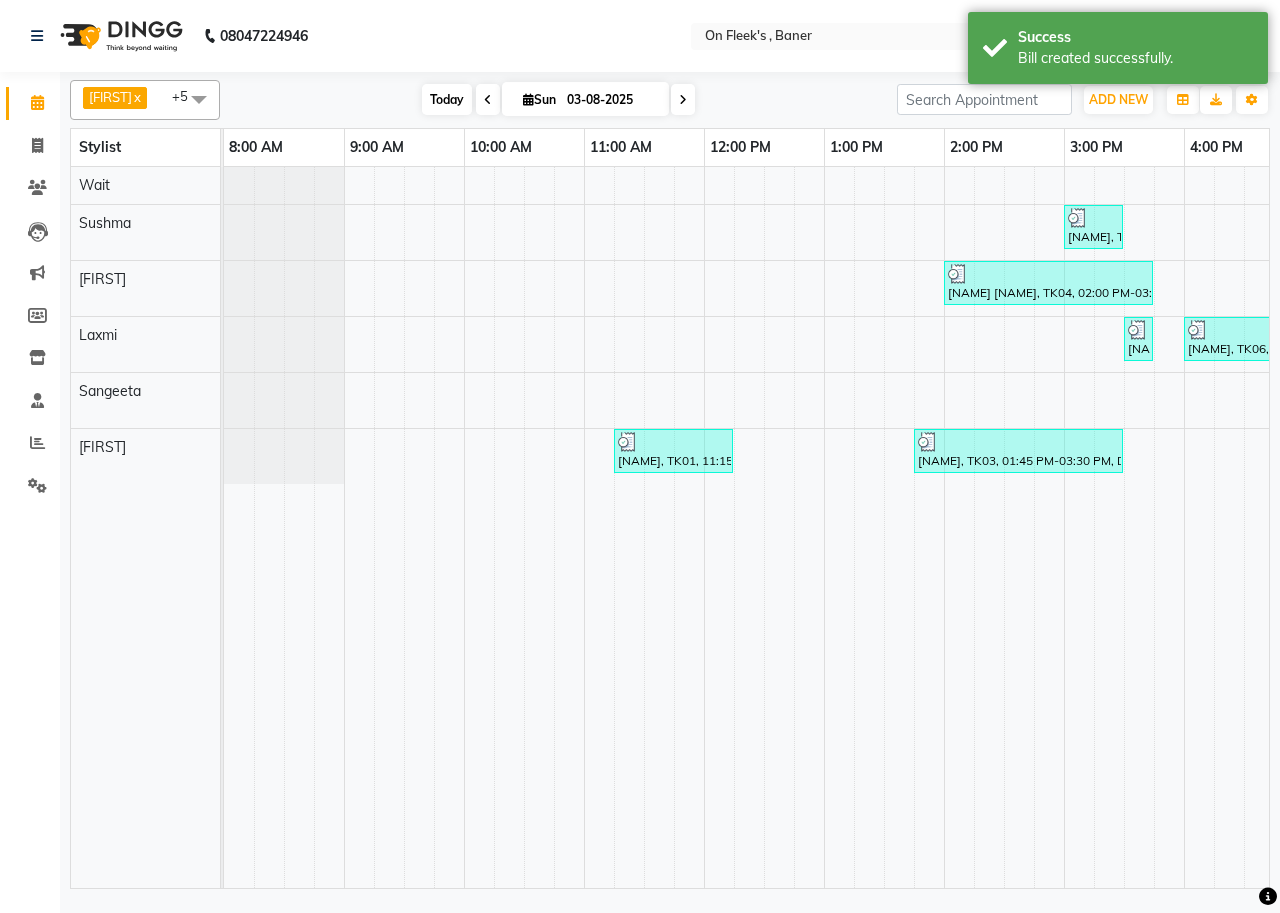 scroll, scrollTop: 0, scrollLeft: 755, axis: horizontal 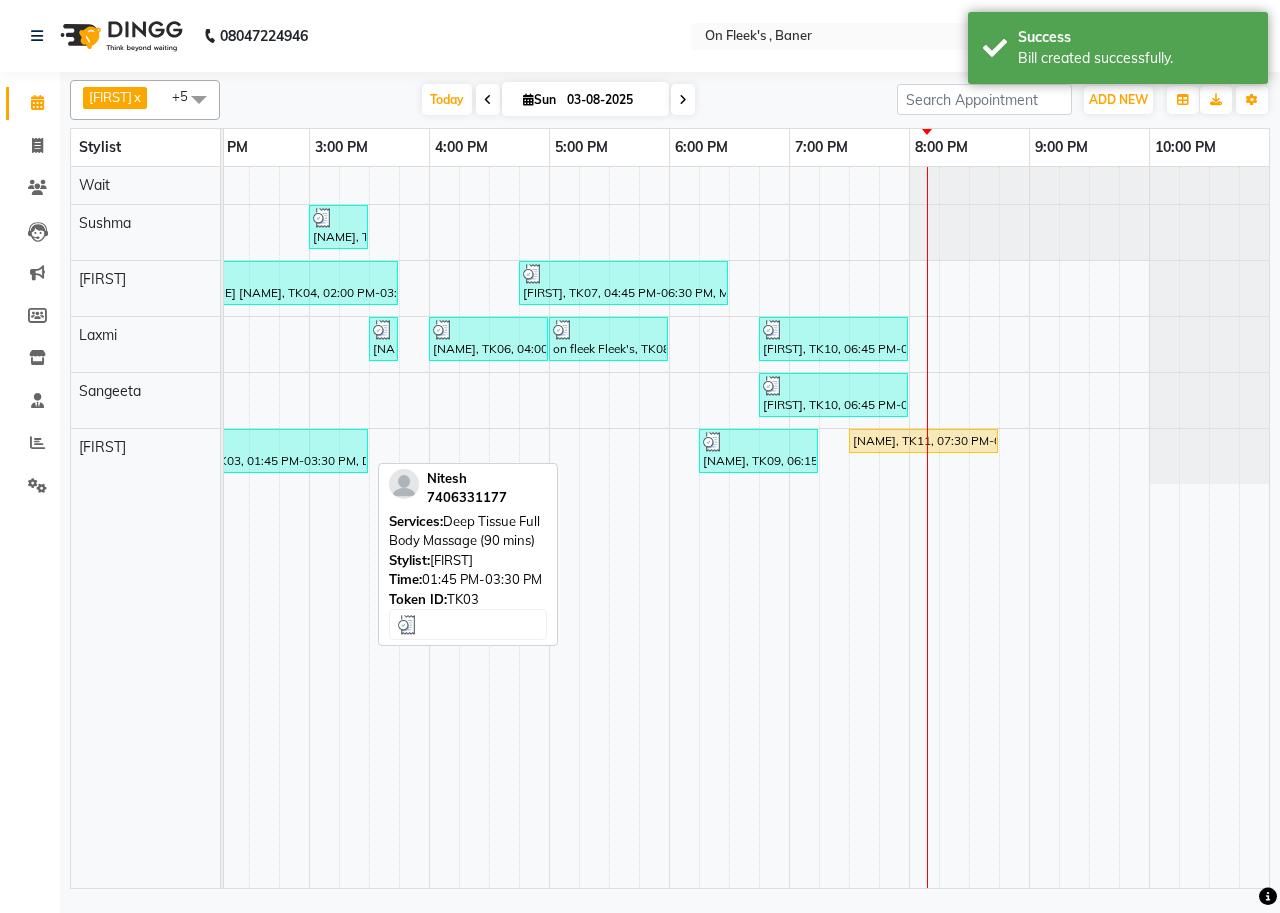 click on "[NAME], TK05, 03:00 PM-03:30 PM, Hair Wash And Blow Dry - Hair Below Shoulder (Female)     [NAME] [NAME], TK04, 02:00 PM-03:45 PM, Deep Tissue Full Body Massage (90 mins)      [NAME], TK07, 04:45 PM-06:30 PM, Massage -Swedish  Massage (60 Min),Apricot Scrub      [NAME], TK05, 03:30 PM-03:45 PM, Hair - Hair Wash (Female)     [NAME], TK06, 04:00 PM-05:00 PM, Swedish Full Body Massage (45 Mins)      on fleek Fleek's, TK08, 05:00 PM-06:00 PM, Massage - Deep Tissue Massage (60 Min)     [NAME], TK10, 06:45 PM-08:00 PM, Massage -Swedish  Massage (60 Min)     [NAME], TK10, 06:45 PM-08:00 PM, Massage -Swedish  Massage (60 Min)     [NAME], TK01, 11:15 AM-12:15 PM, Massage - Deep Tissue Massage (60 Min)     [NAME], TK03, 01:45 PM-03:30 PM, Deep Tissue Full Body Massage (90 mins)      [NAME], TK09, 06:15 PM-07:15 PM, Aroma massage (45 min)     [NAME], TK11, 07:30 PM-08:45 PM, Massage -Swedish  Massage (60 Min)" at bounding box center (369, 527) 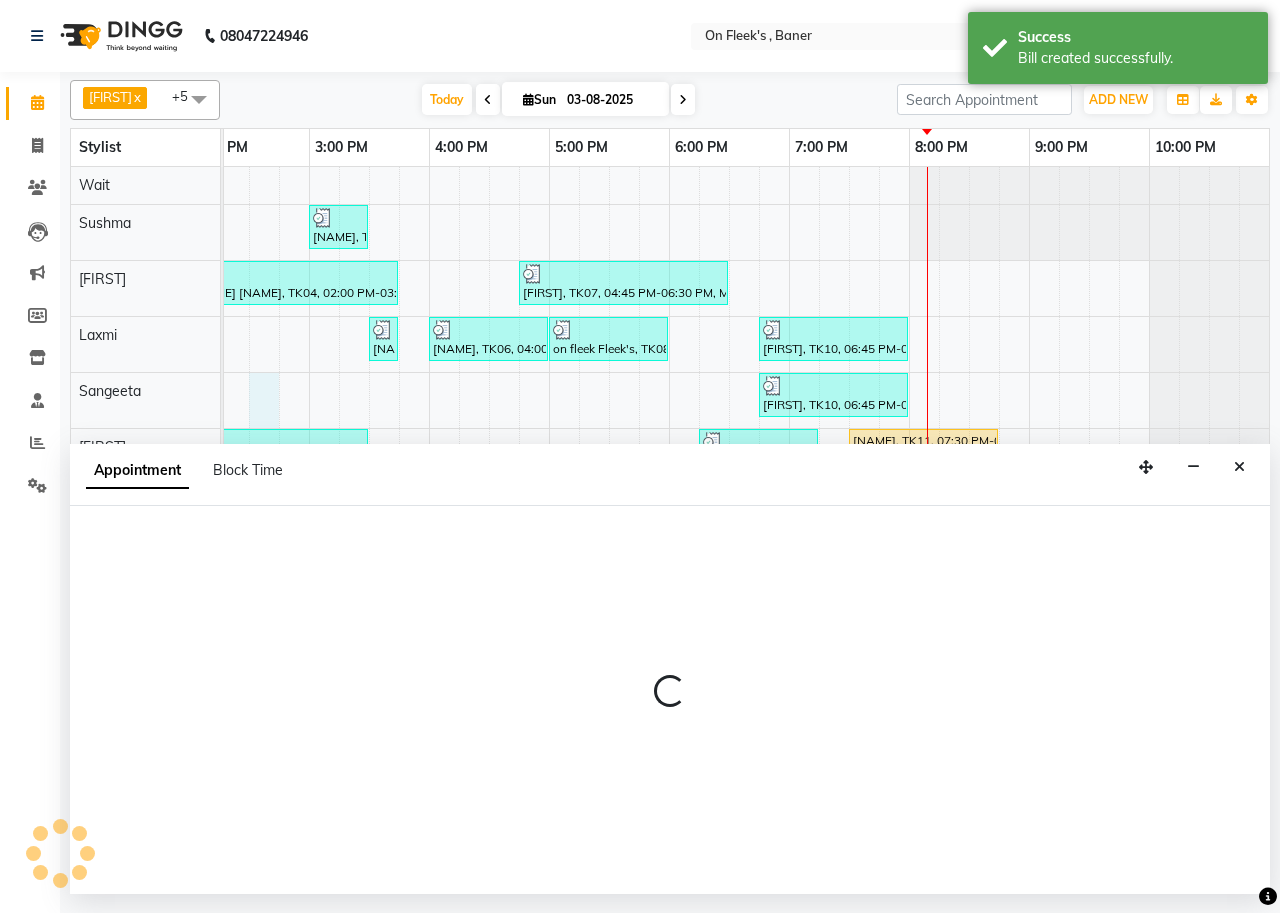 select on "64480" 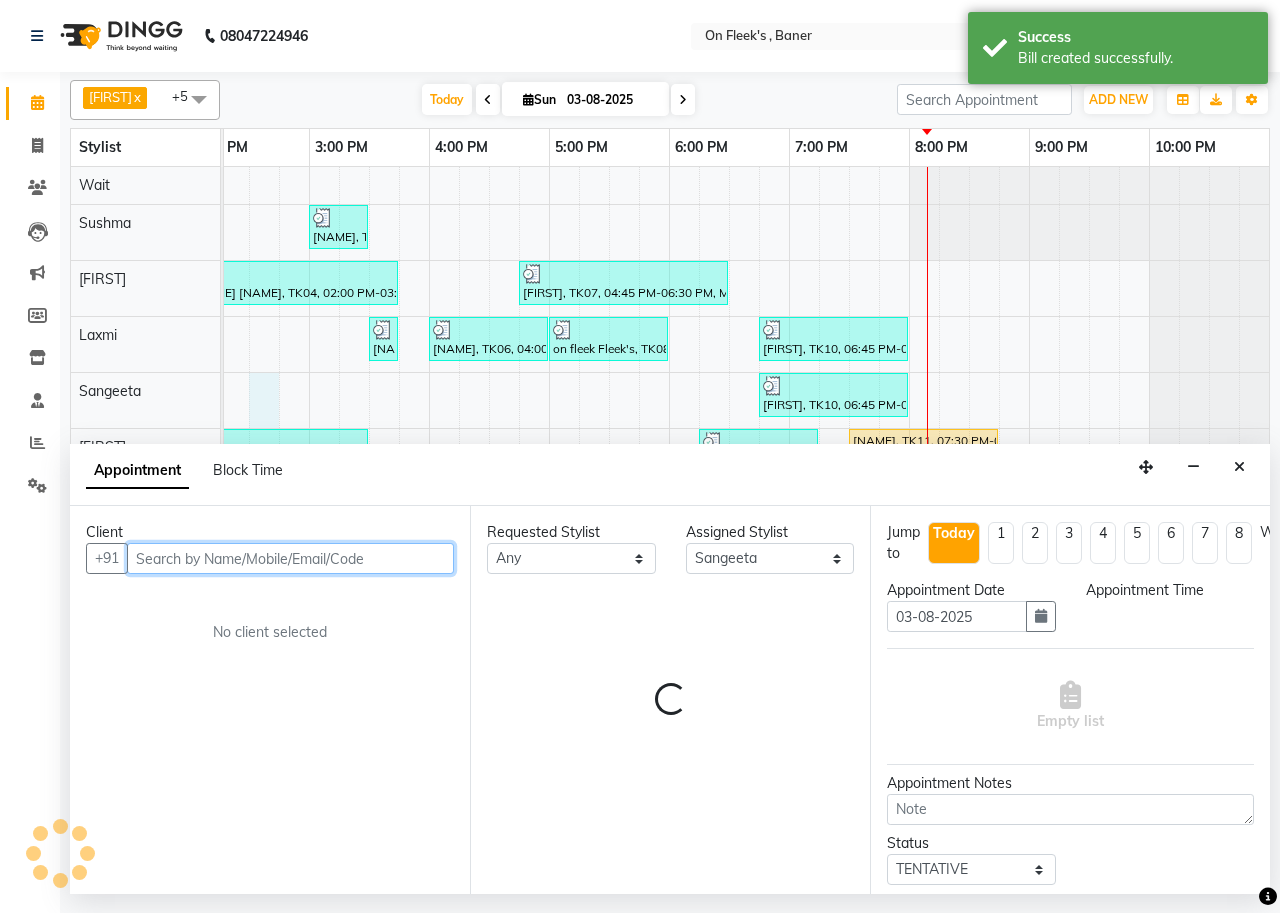 select on "870" 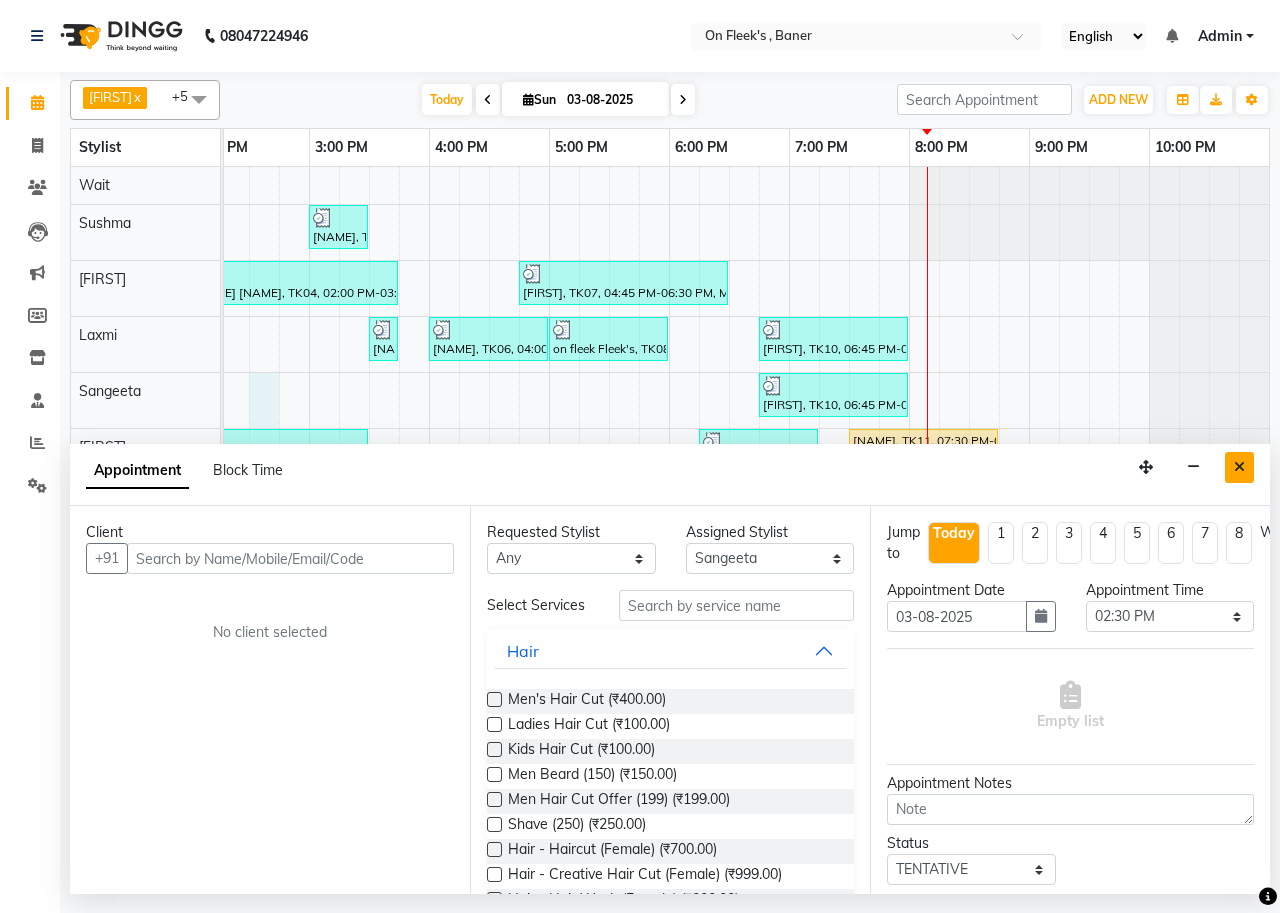 click at bounding box center (1239, 467) 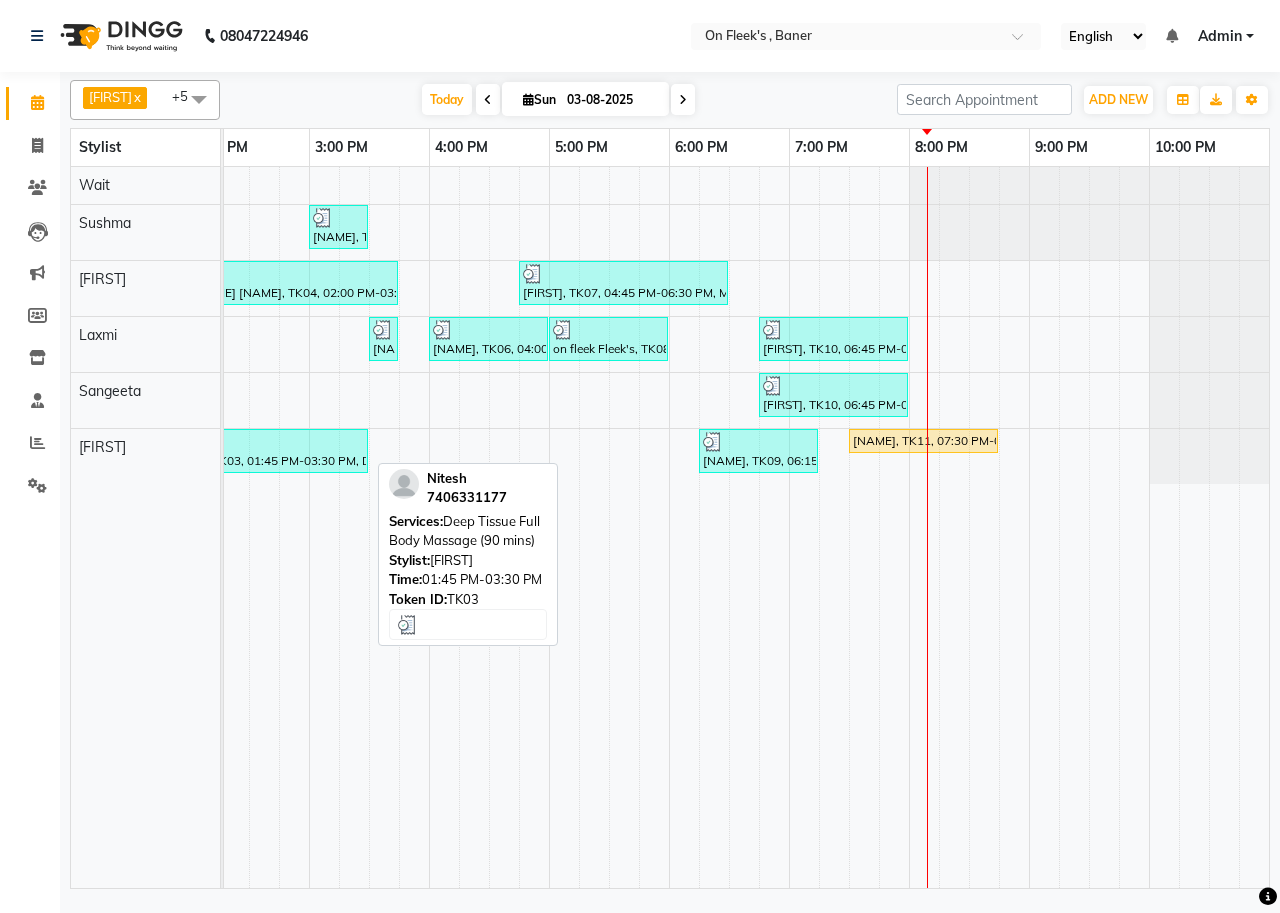 click at bounding box center (263, 442) 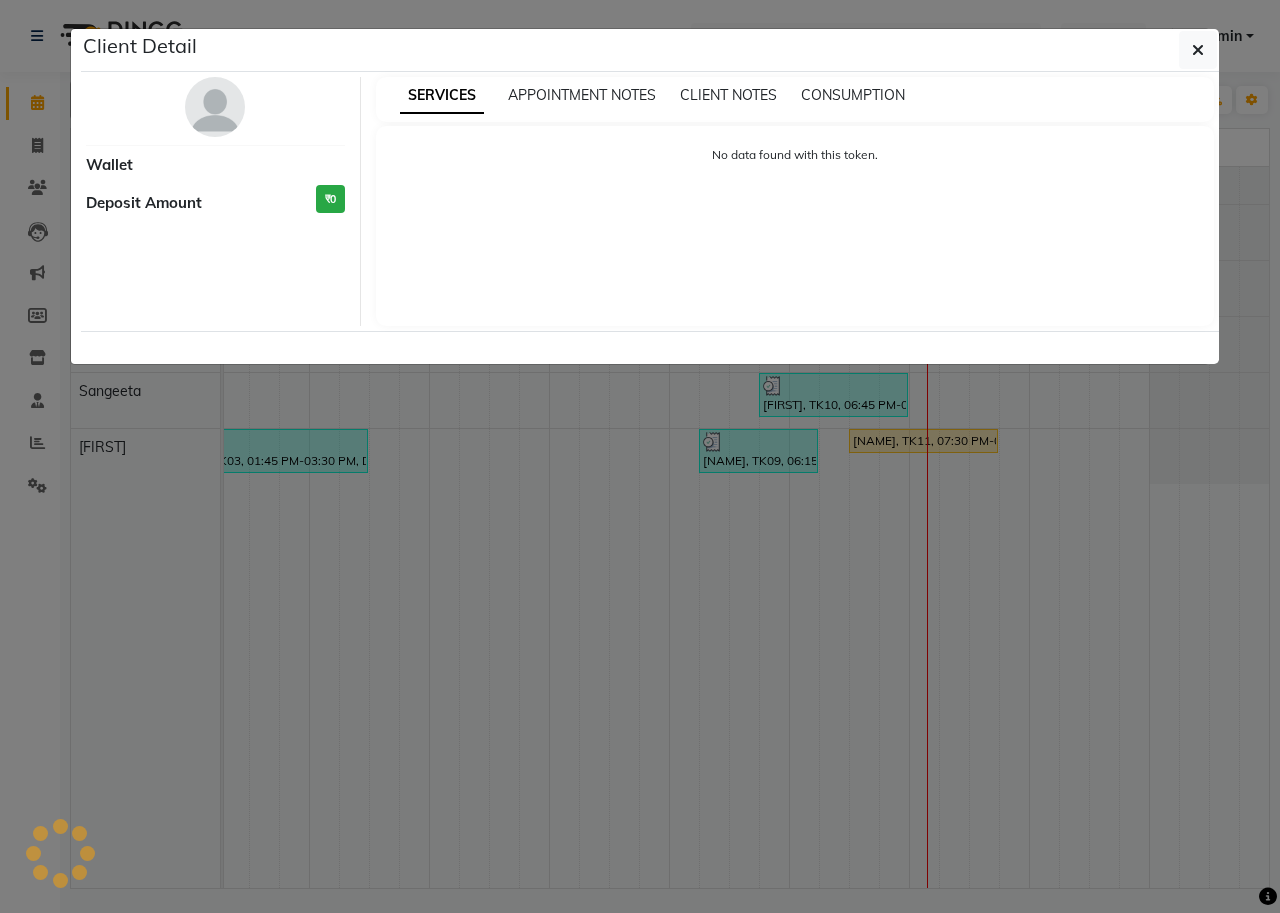 select on "3" 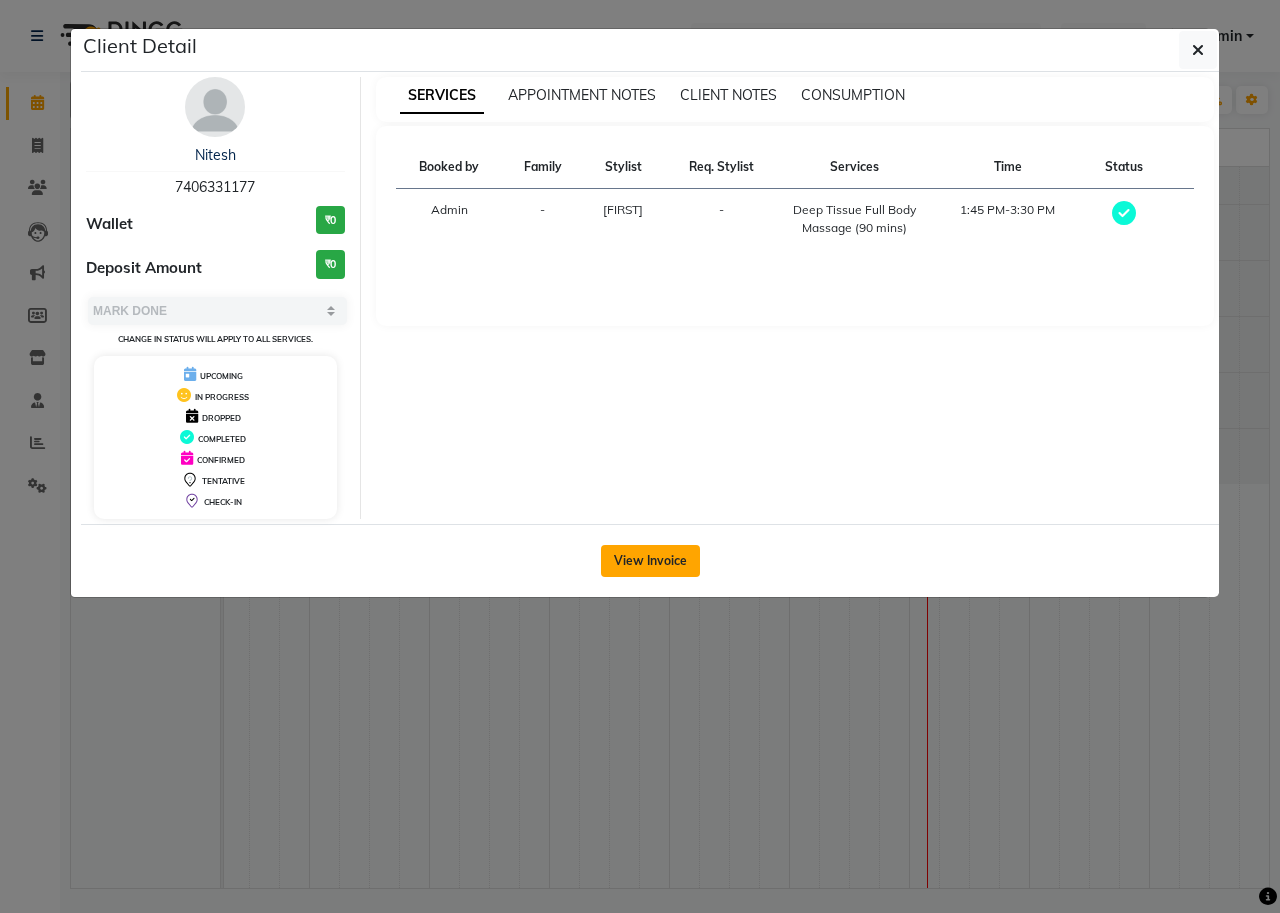click on "View Invoice" 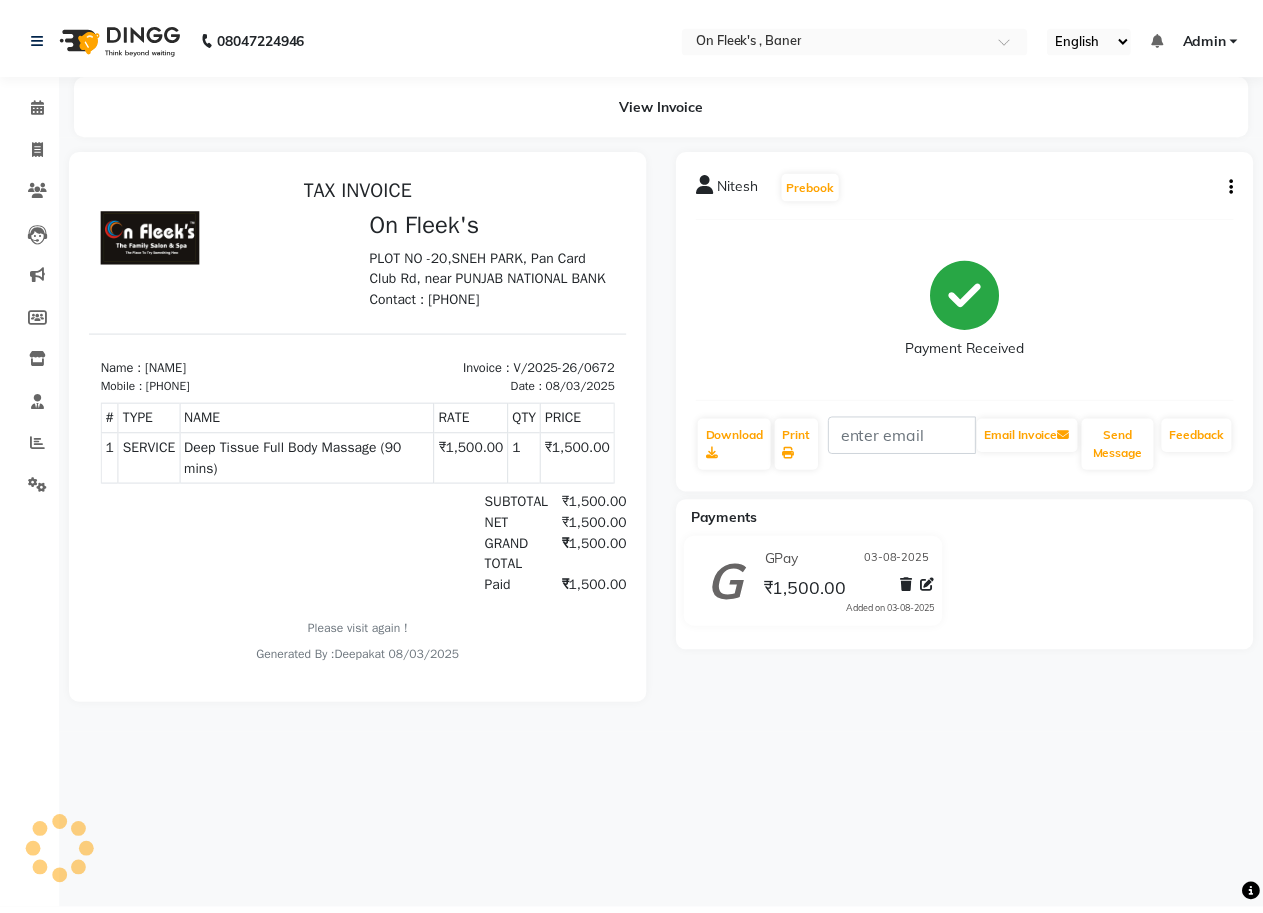 scroll, scrollTop: 0, scrollLeft: 0, axis: both 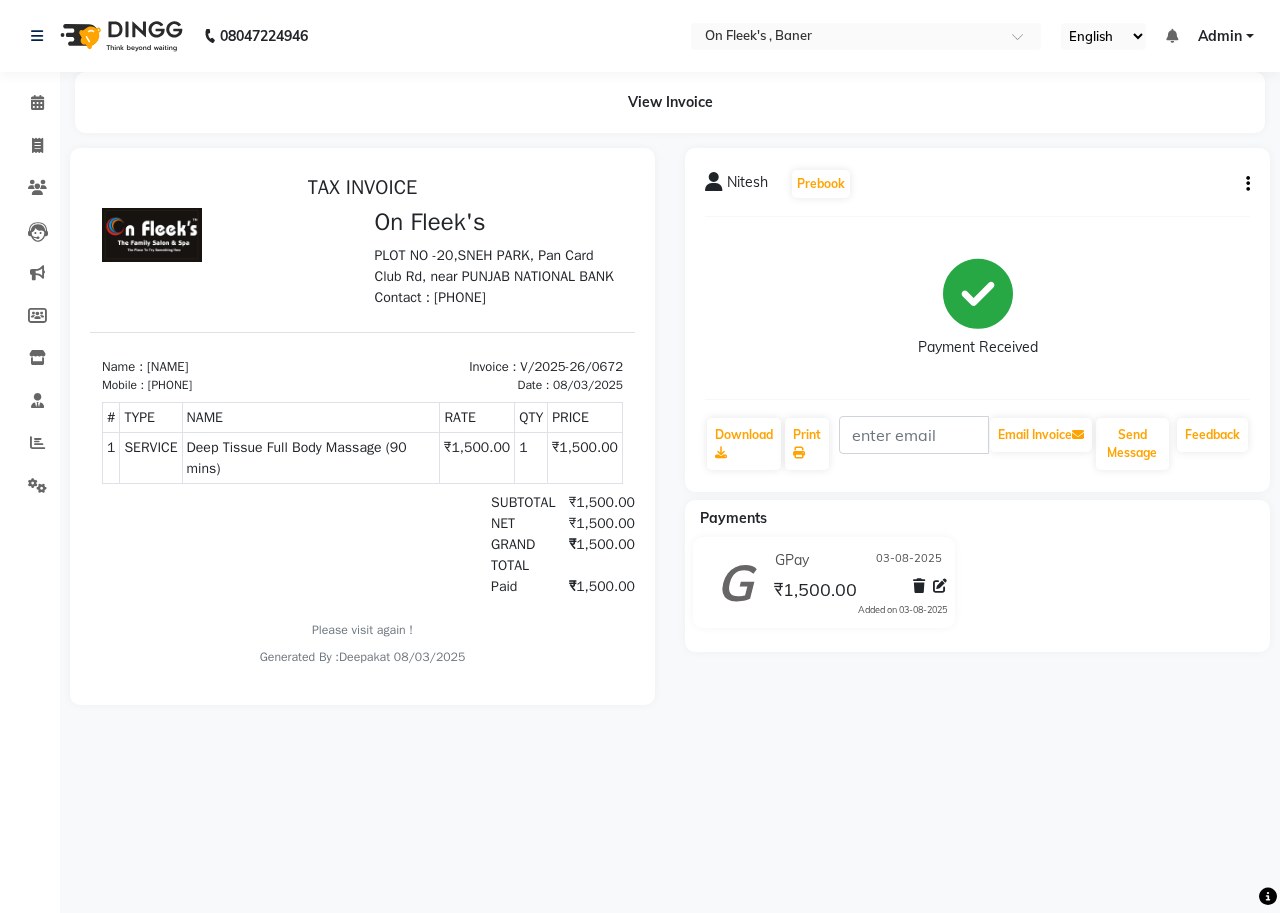 click 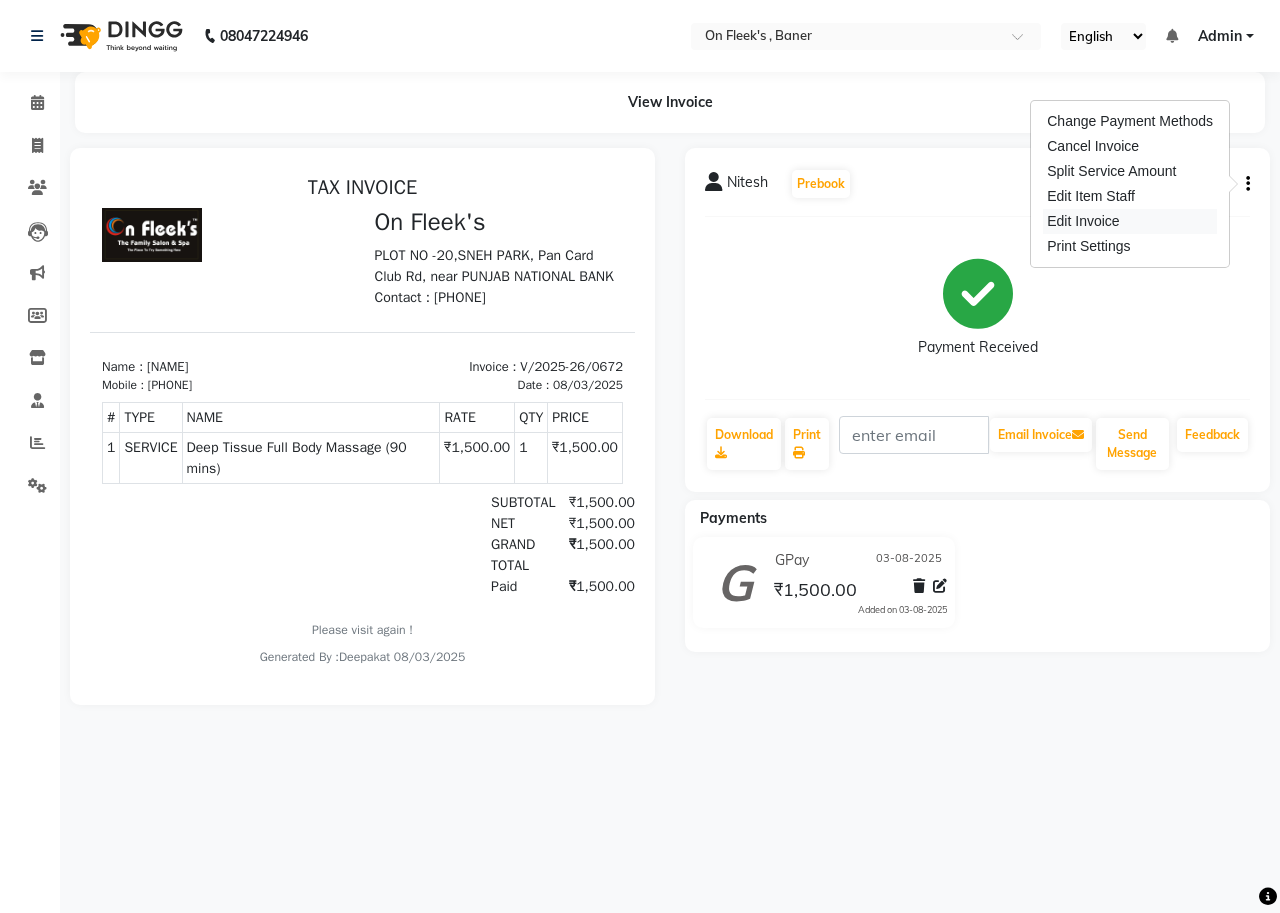 click on "Edit Invoice" at bounding box center [1130, 221] 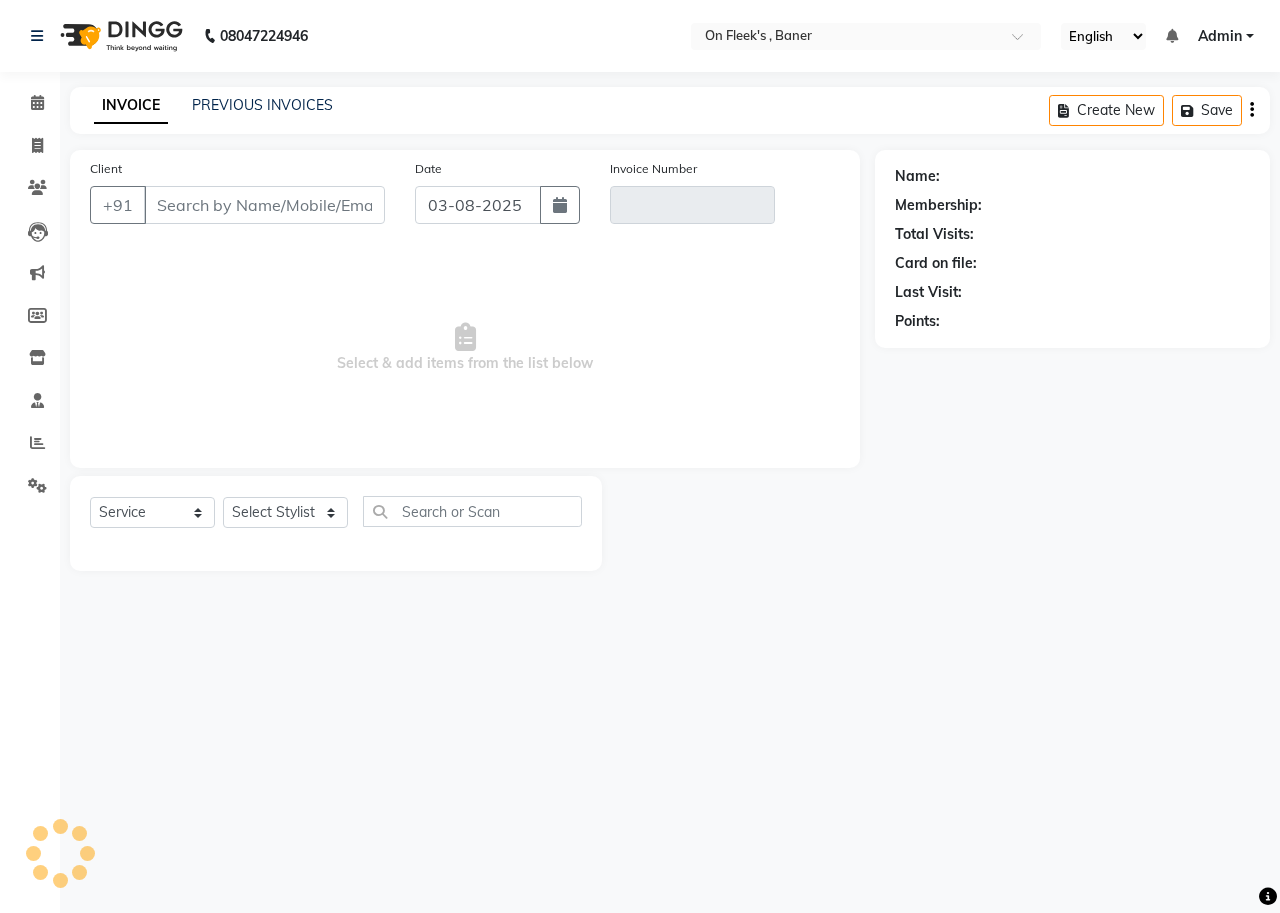 type on "7406331177" 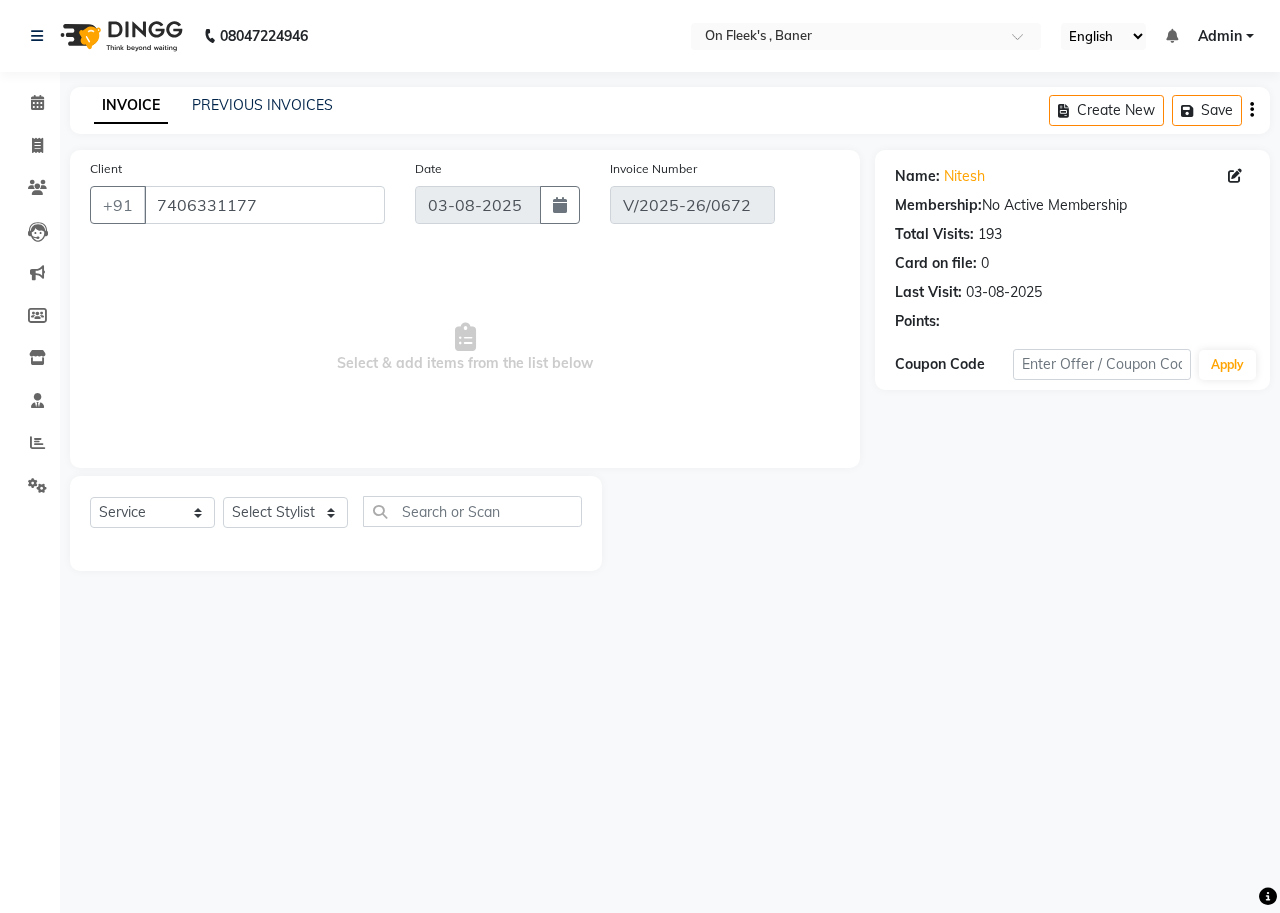 select on "select" 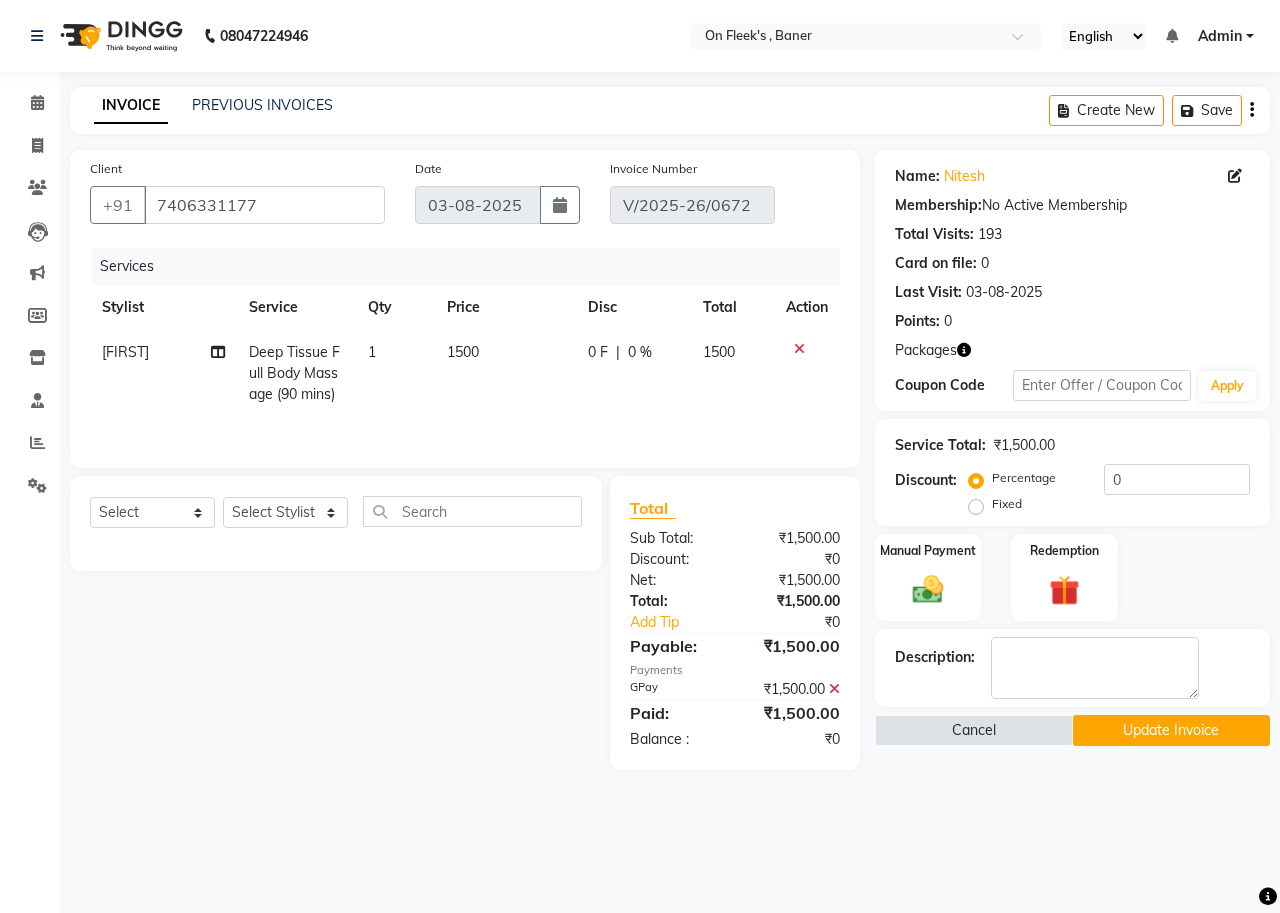 click 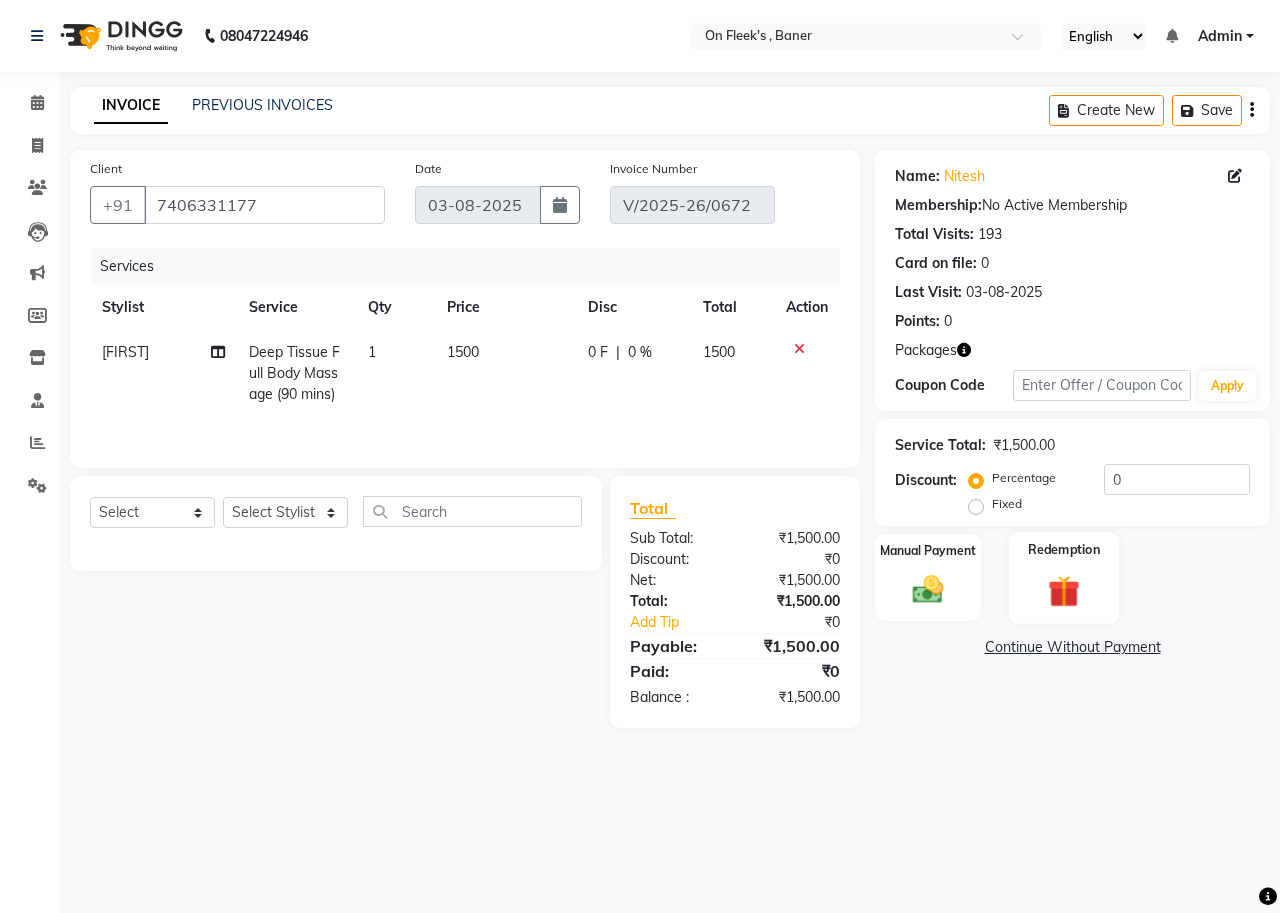 click on "Redemption" 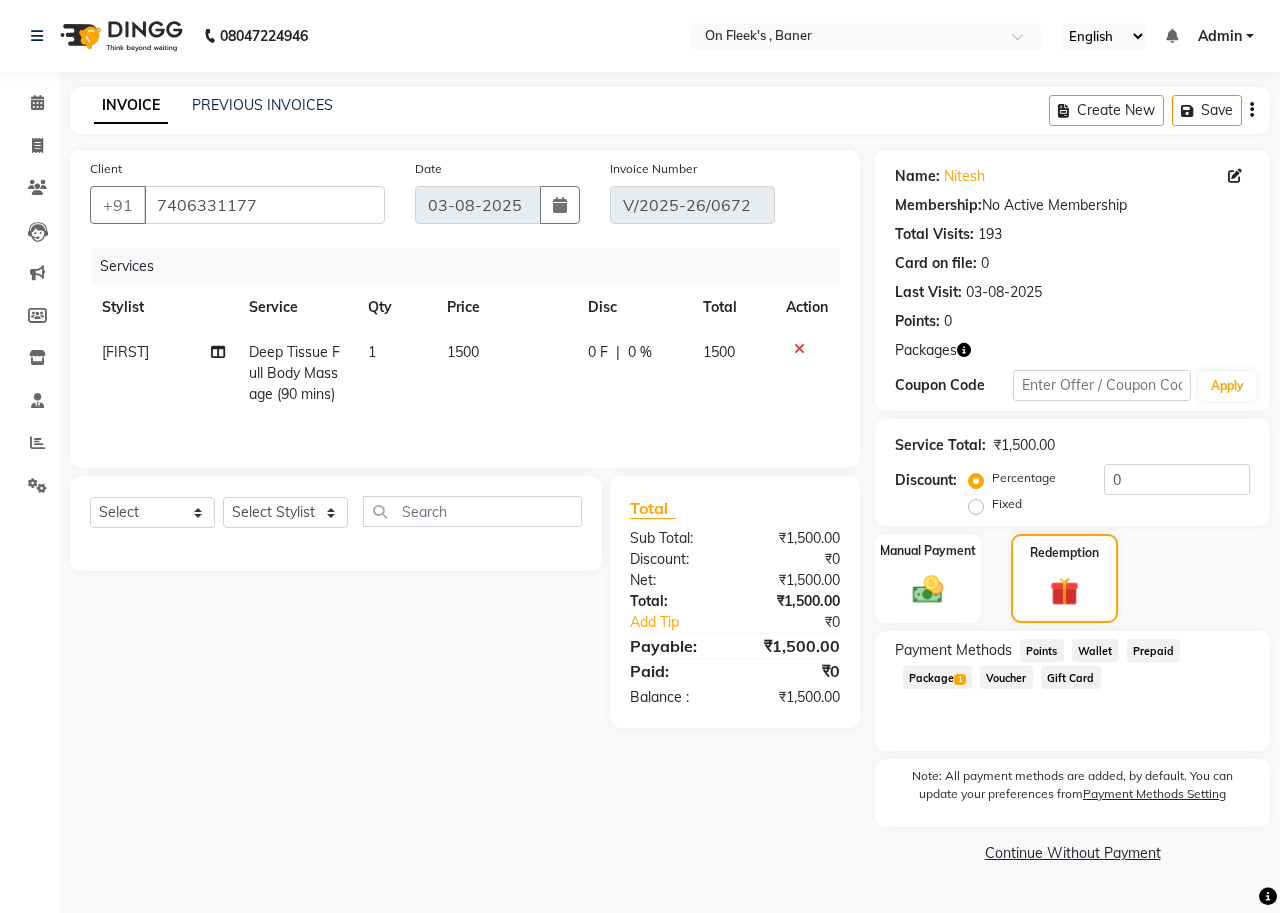 click on "Package  1" 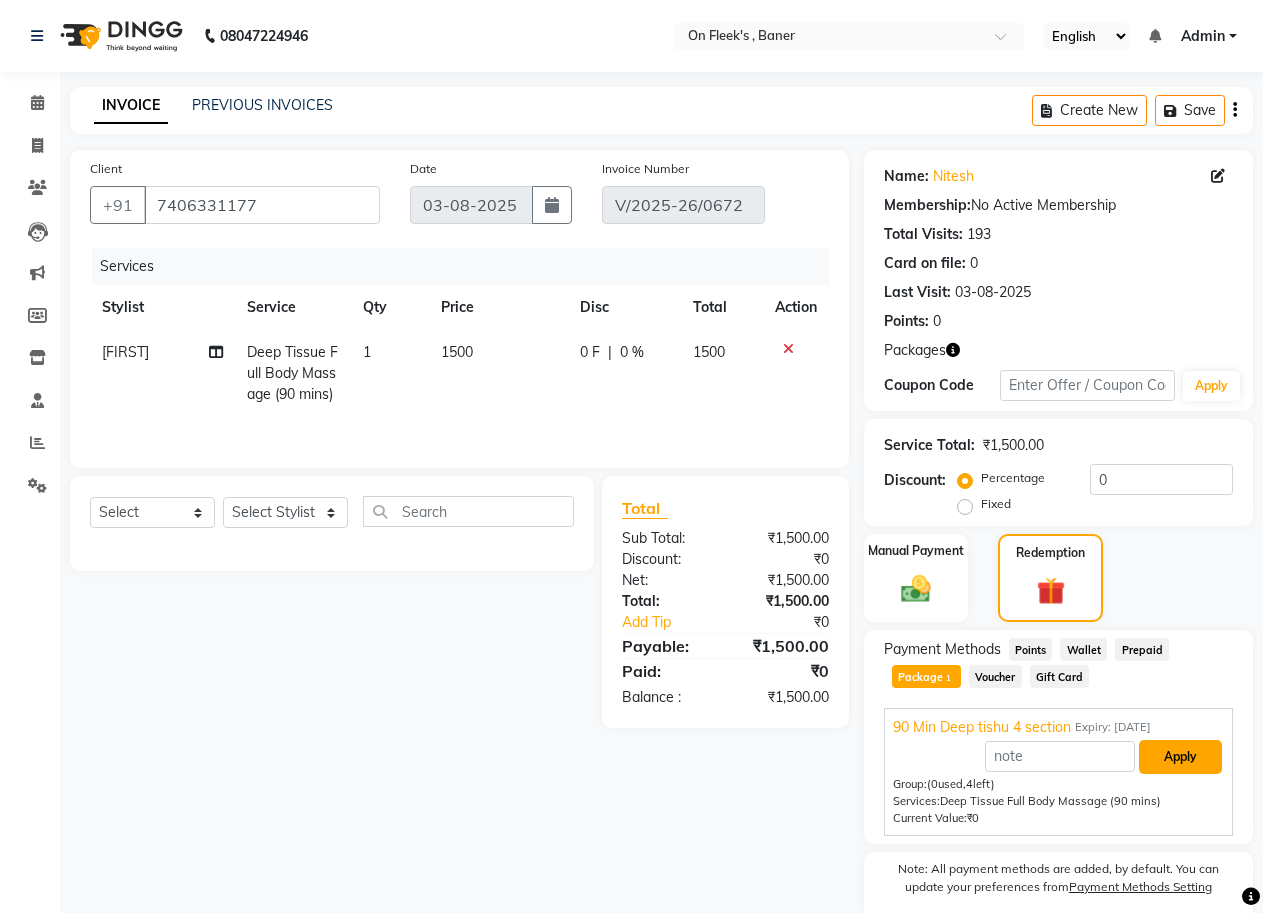 click on "Apply" at bounding box center (1180, 757) 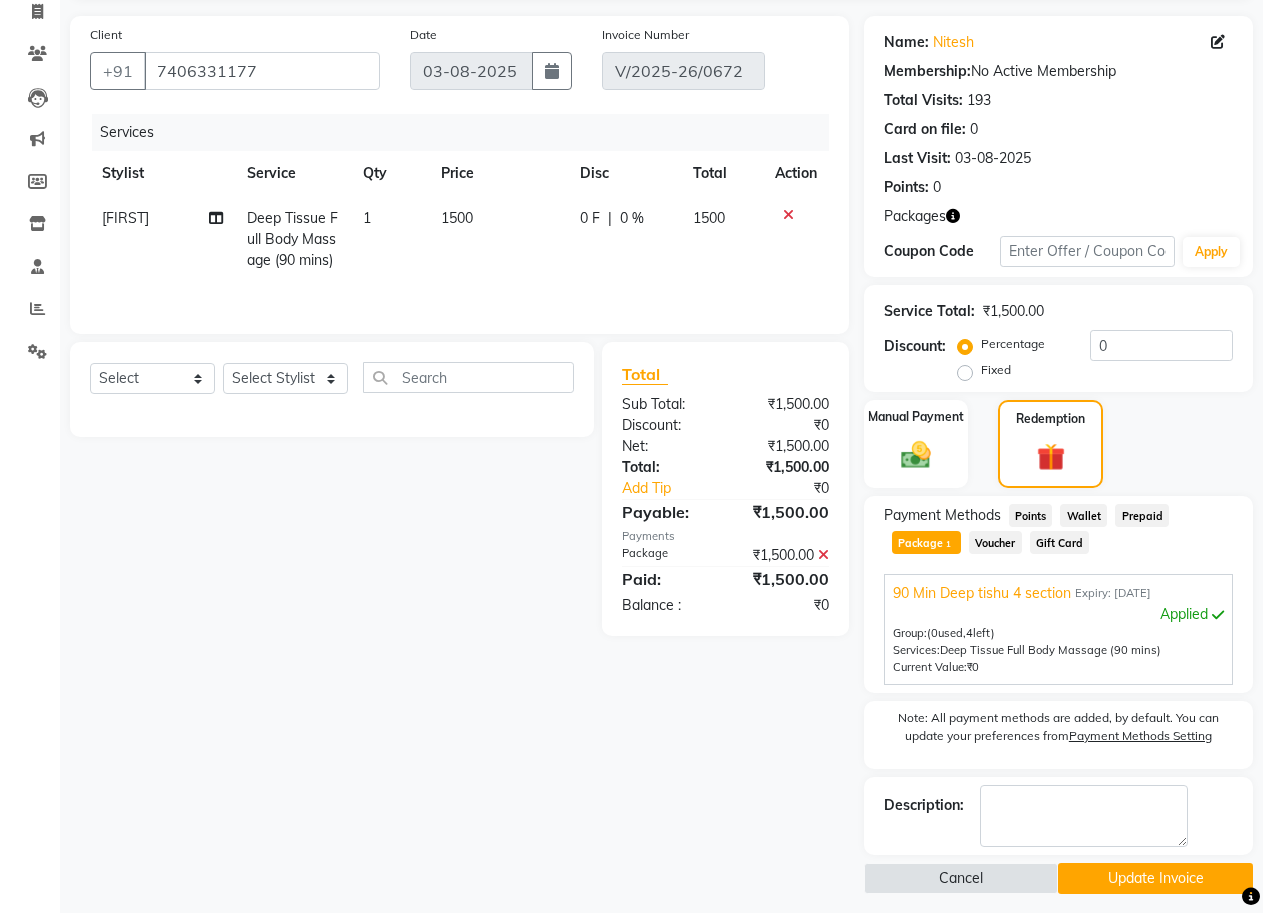 scroll, scrollTop: 145, scrollLeft: 0, axis: vertical 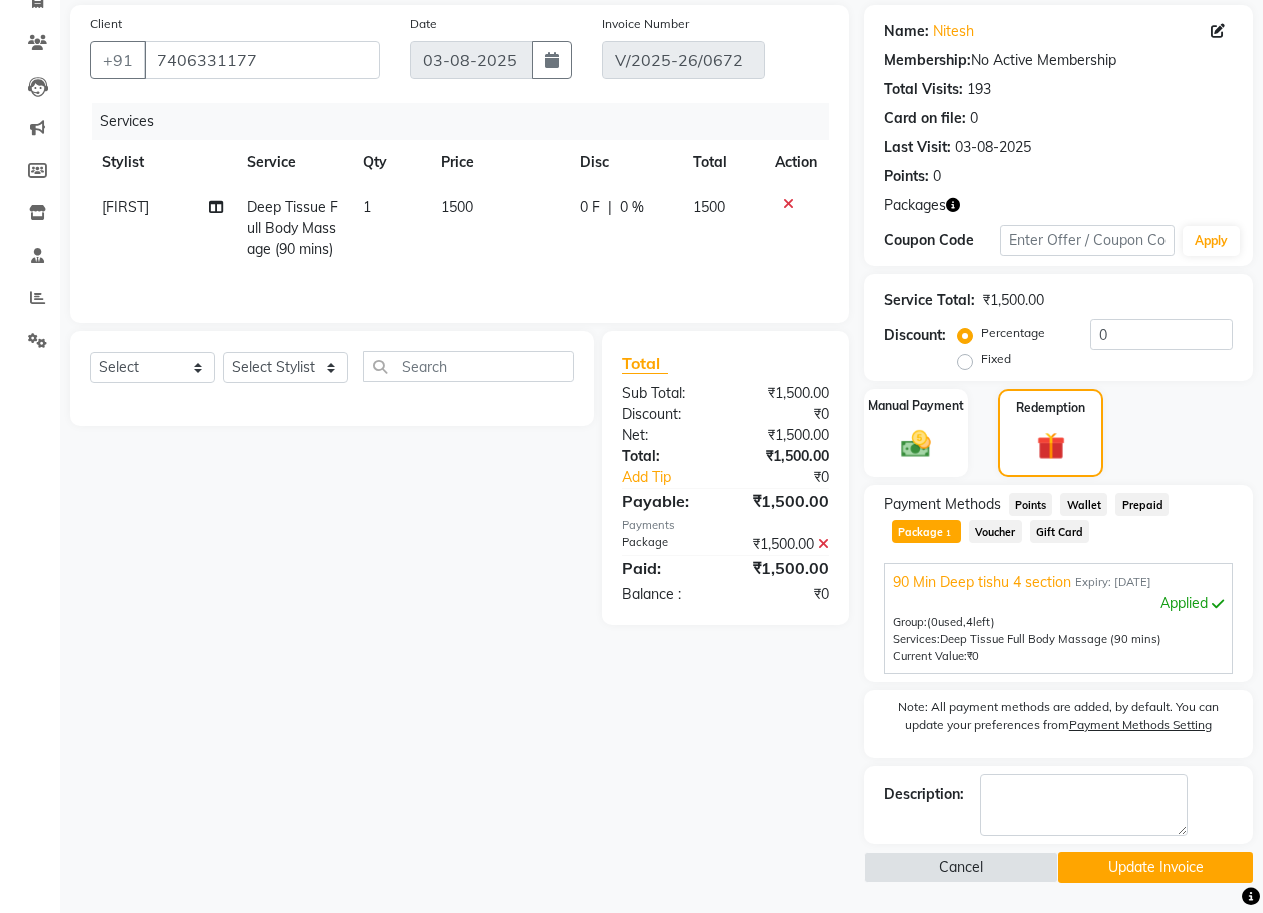 click on "Update Invoice" 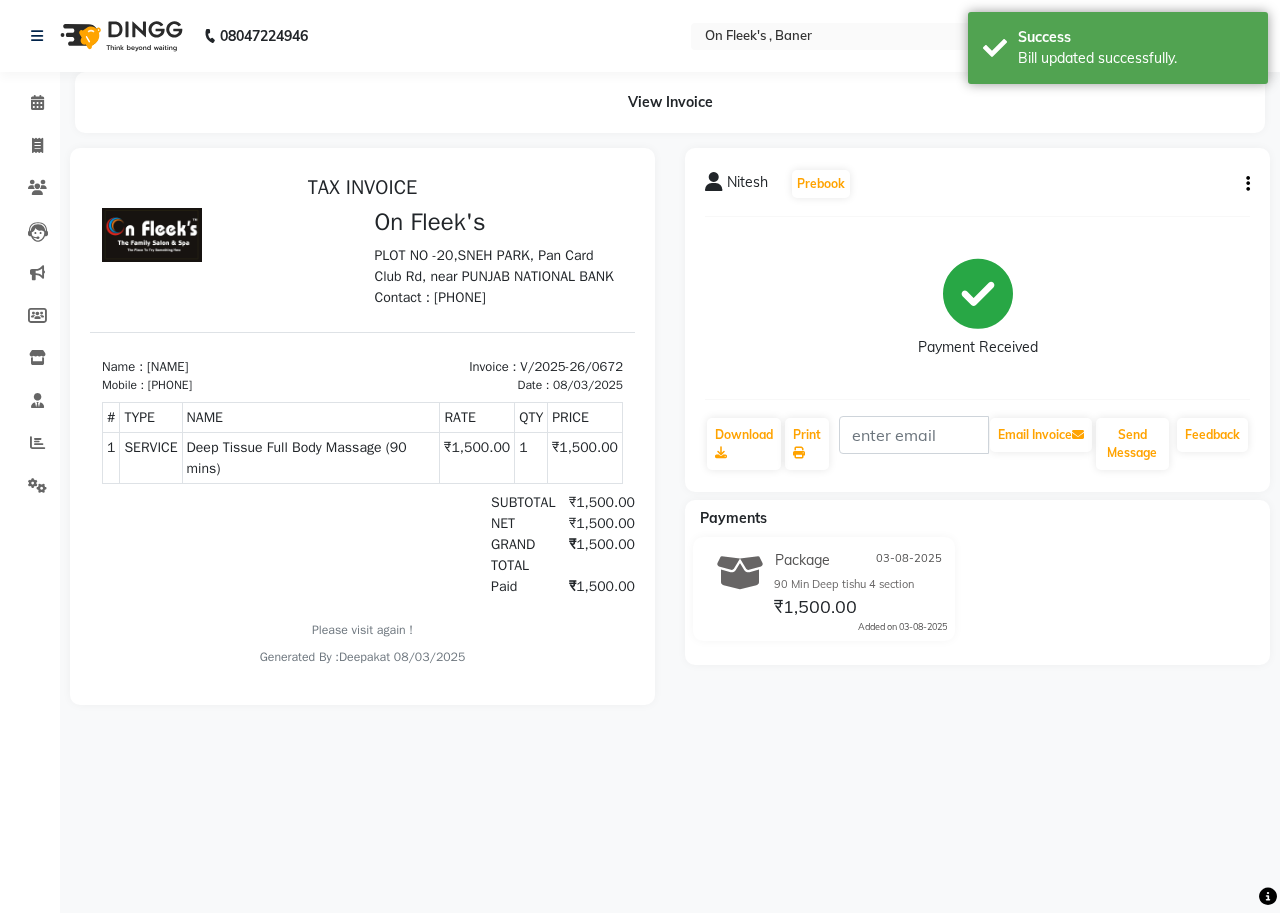 scroll, scrollTop: 0, scrollLeft: 0, axis: both 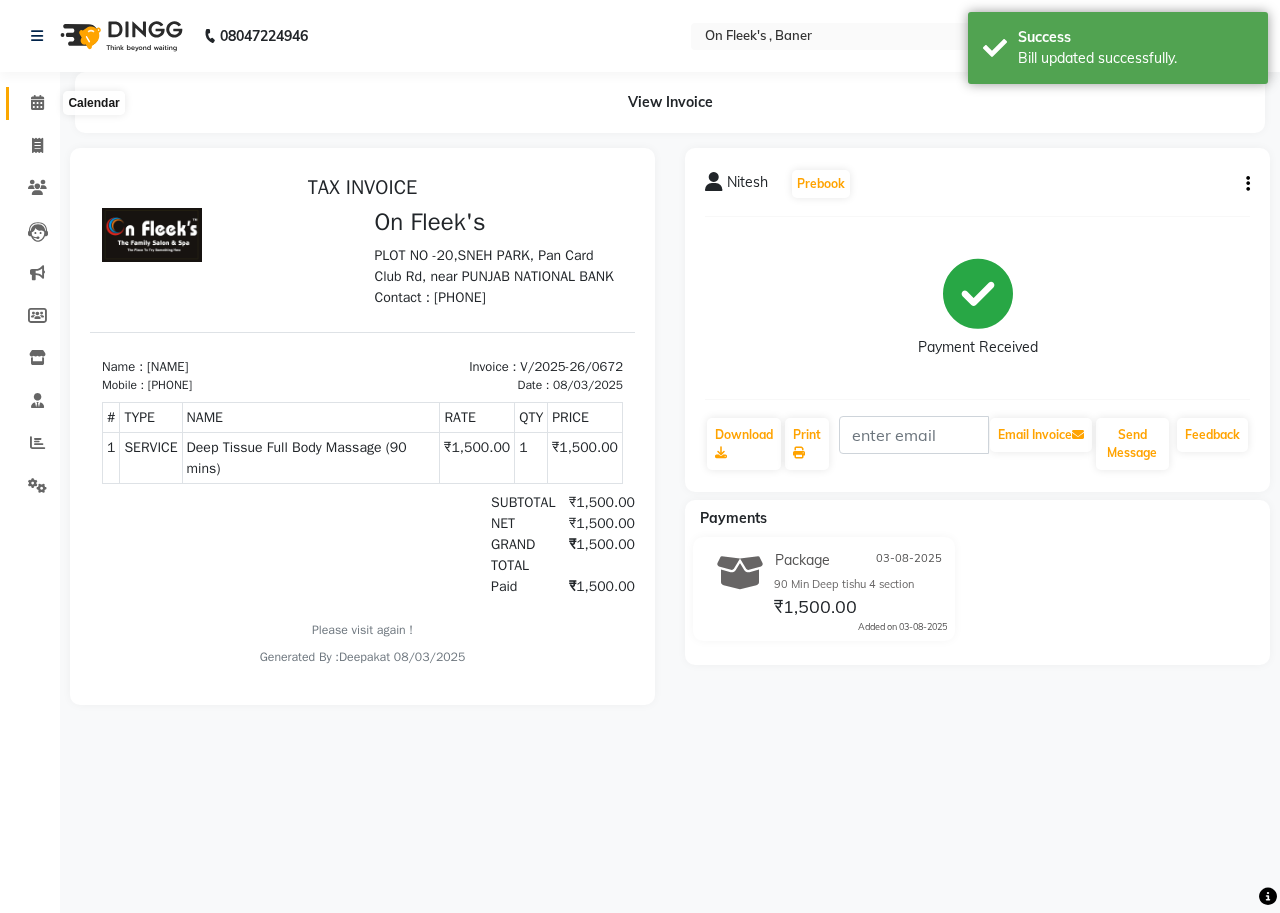 click 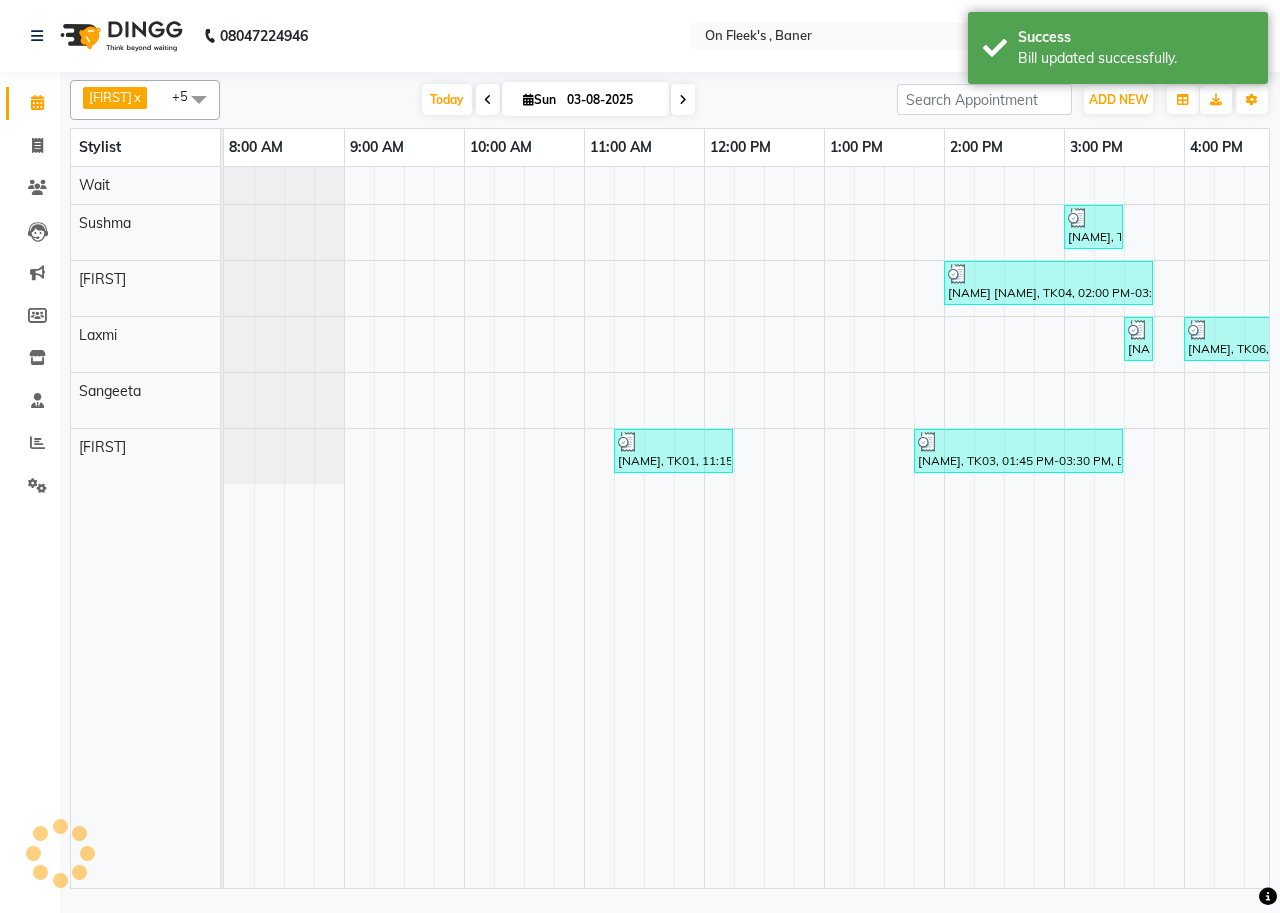 scroll, scrollTop: 0, scrollLeft: 0, axis: both 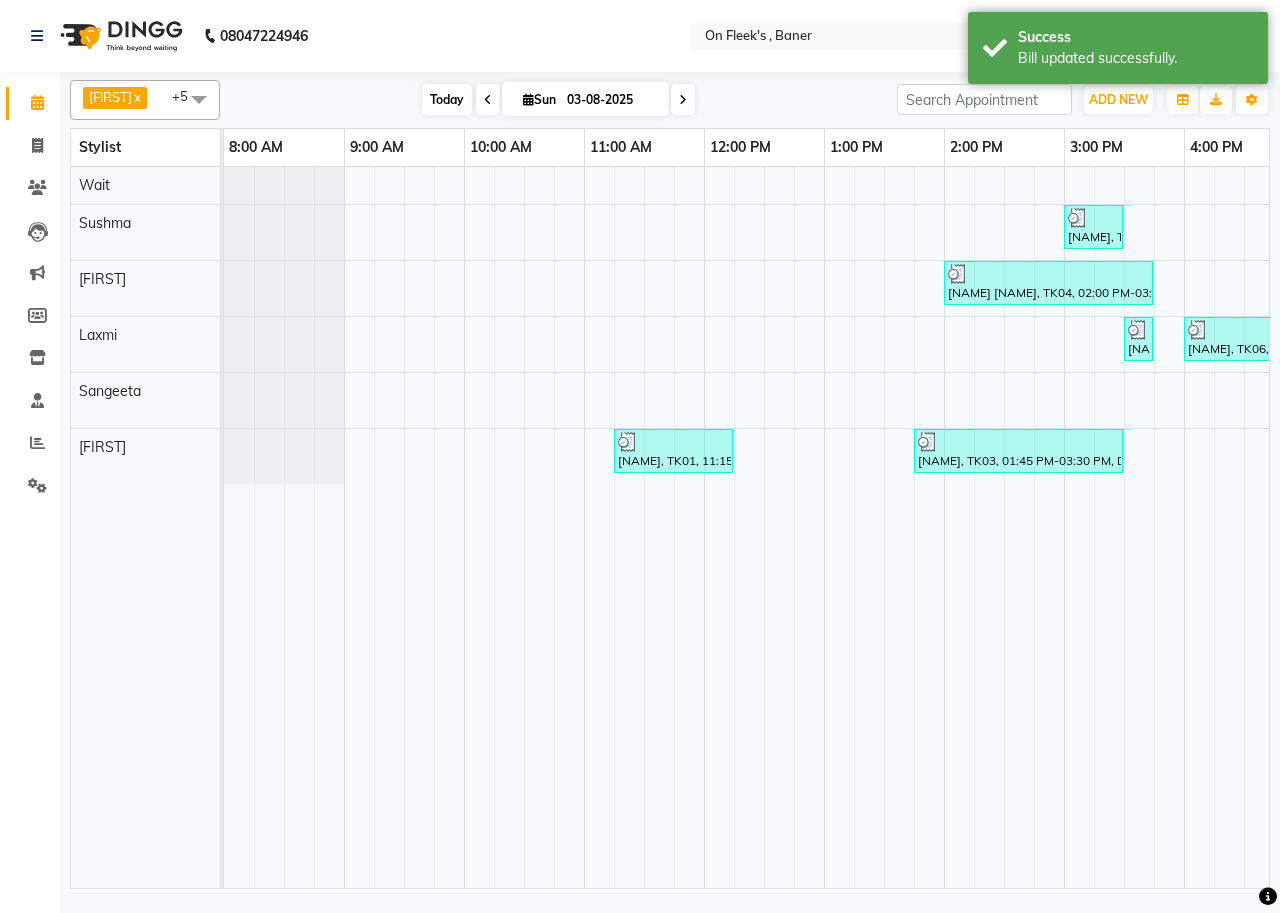 click on "Today" at bounding box center (447, 99) 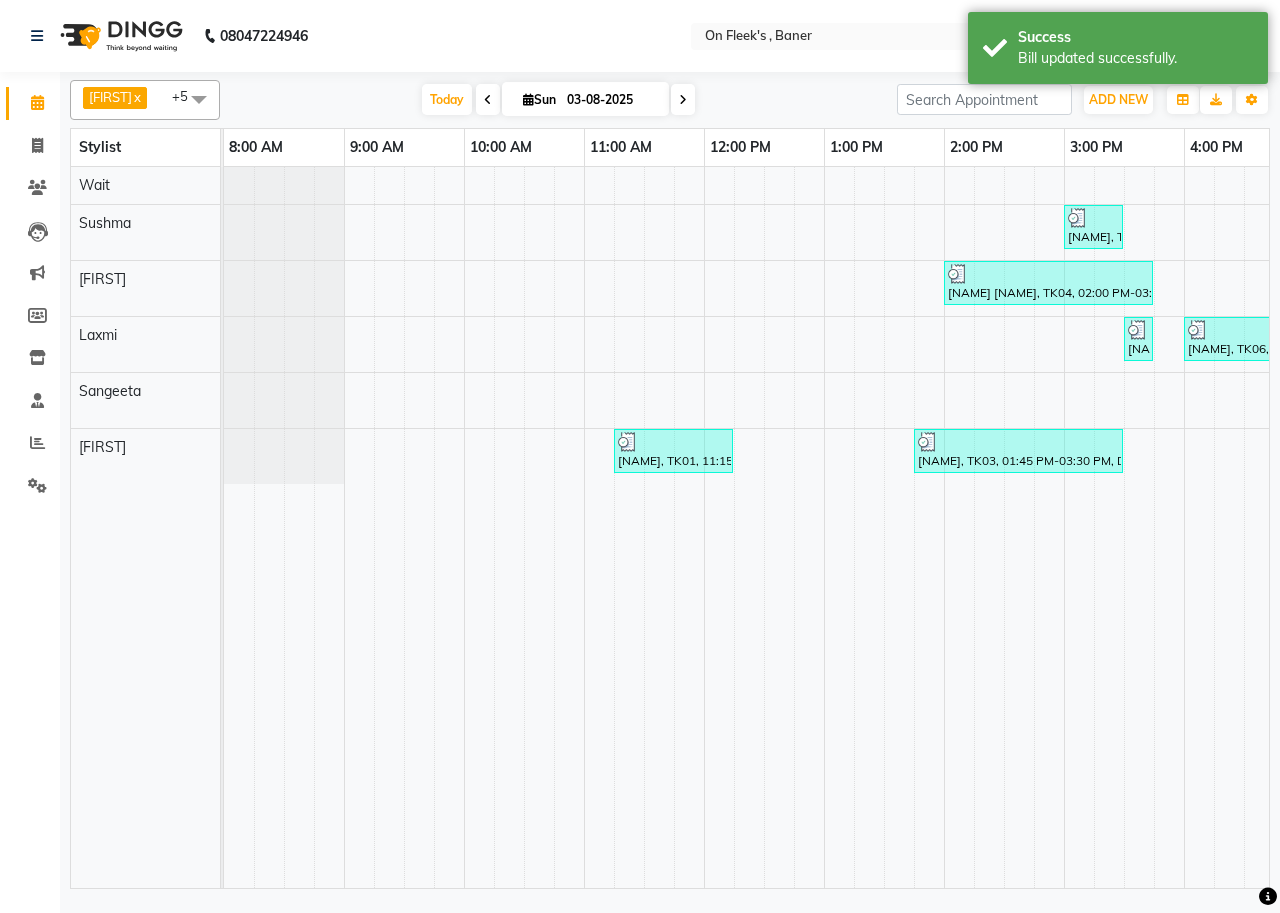scroll, scrollTop: 0, scrollLeft: 755, axis: horizontal 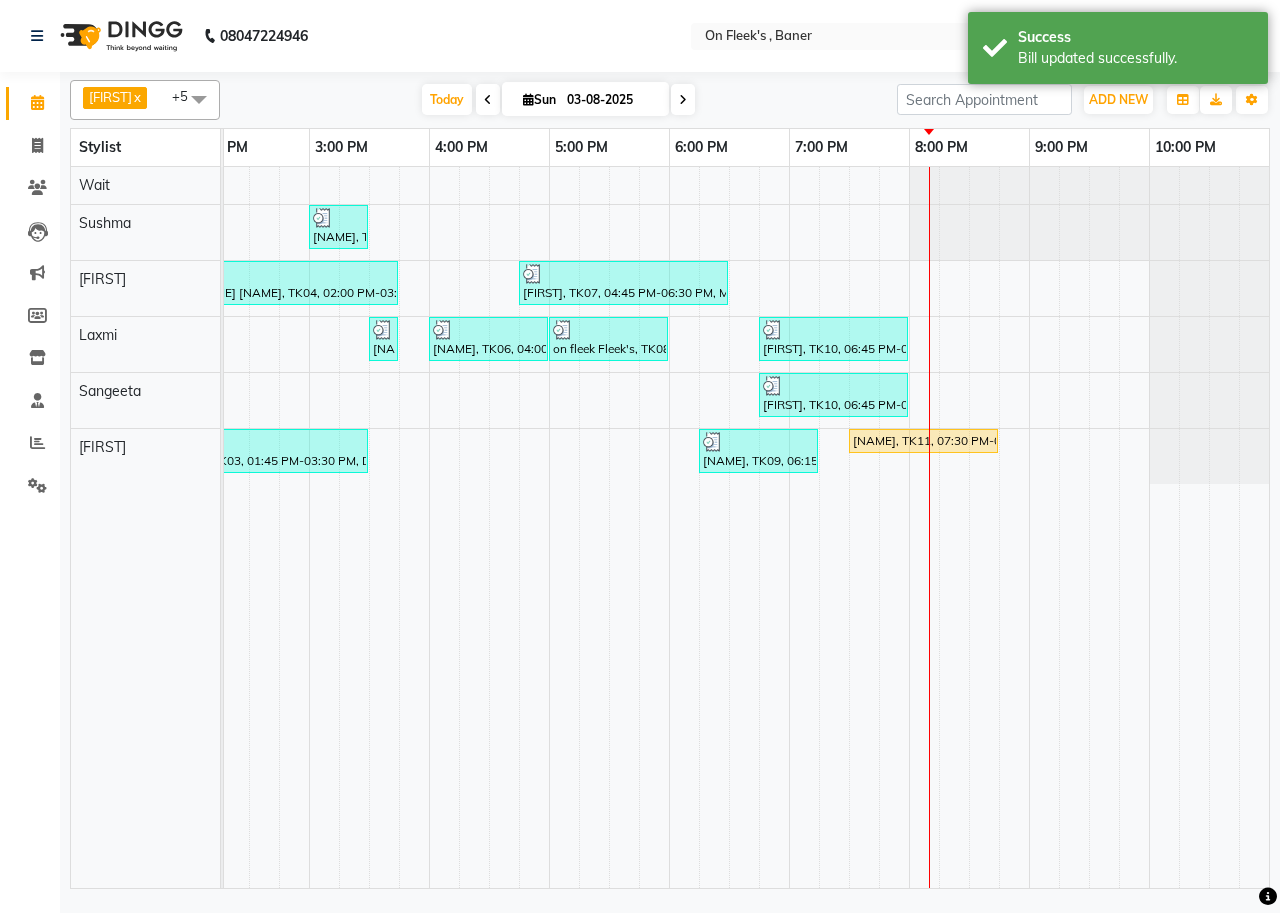 click on "[NAME] x [NAME] x [NAME] x [NAME] x [NAME] x Wait x +5 Select All [NAME] [NAME] [NAME] [NAME] [NAME] [NAME] Wait Group By  Staff View   Room View  View as Vertical  Vertical - Week View  Horizontal  Horizontal - Week View  List  Toggle Dropdown Calendar Settings Manage Tags   Arrange Stylists   Reset Stylists  Full Screen  Show Available Stylist  Appointment Form Zoom 100%" at bounding box center [670, 100] 